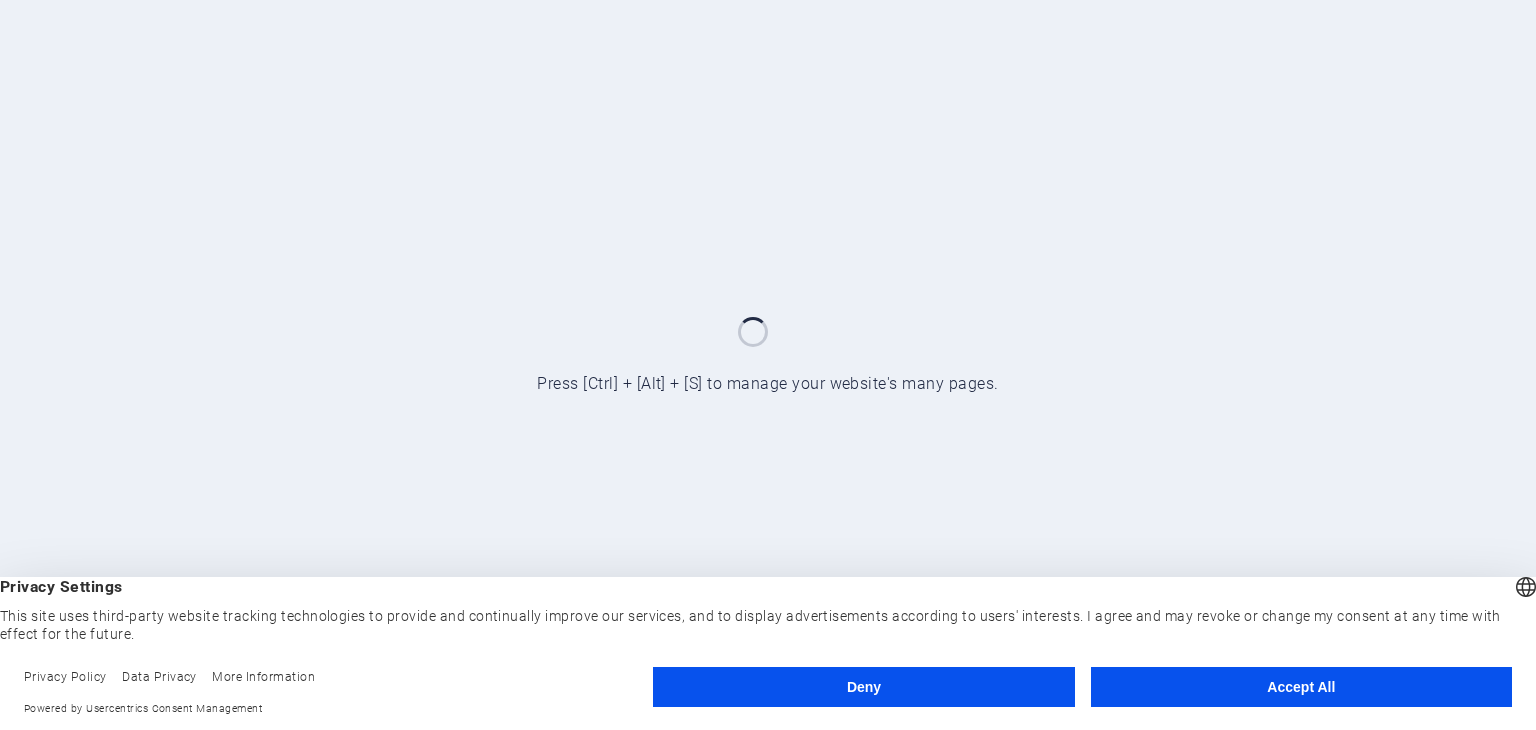 scroll, scrollTop: 0, scrollLeft: 0, axis: both 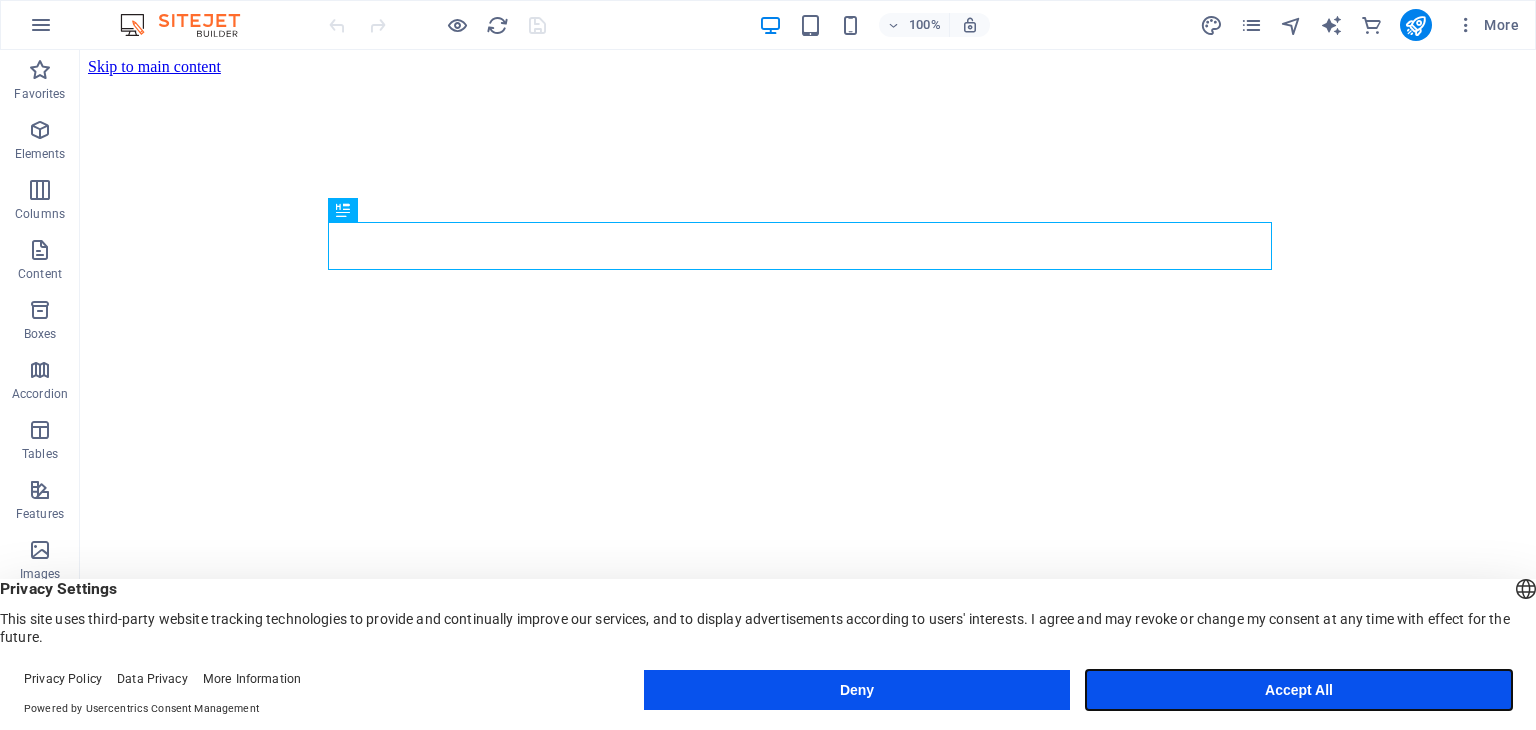click on "Accept All" at bounding box center (1299, 690) 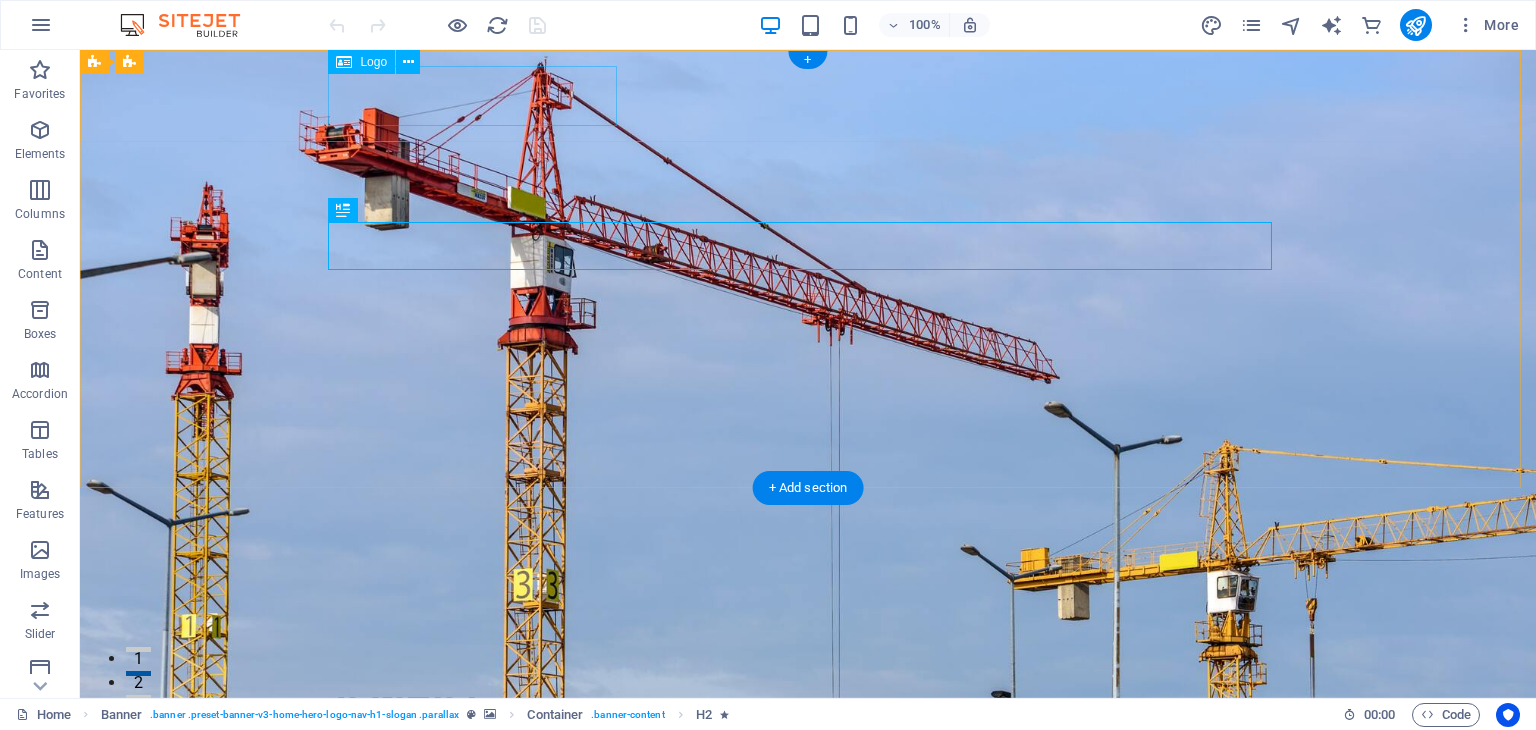 click on "eefkaytech.com" at bounding box center [808, 692] 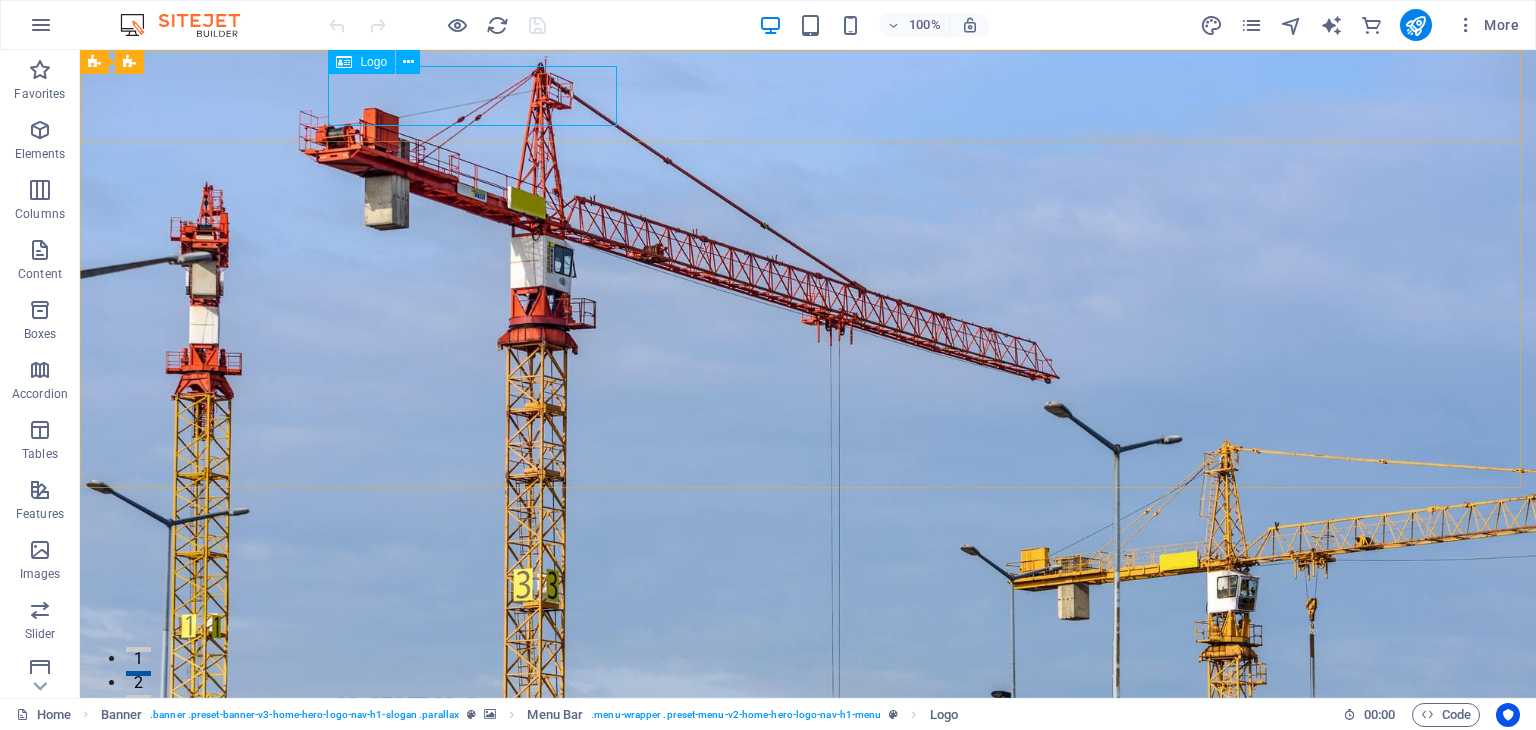 click on "Logo" at bounding box center (373, 62) 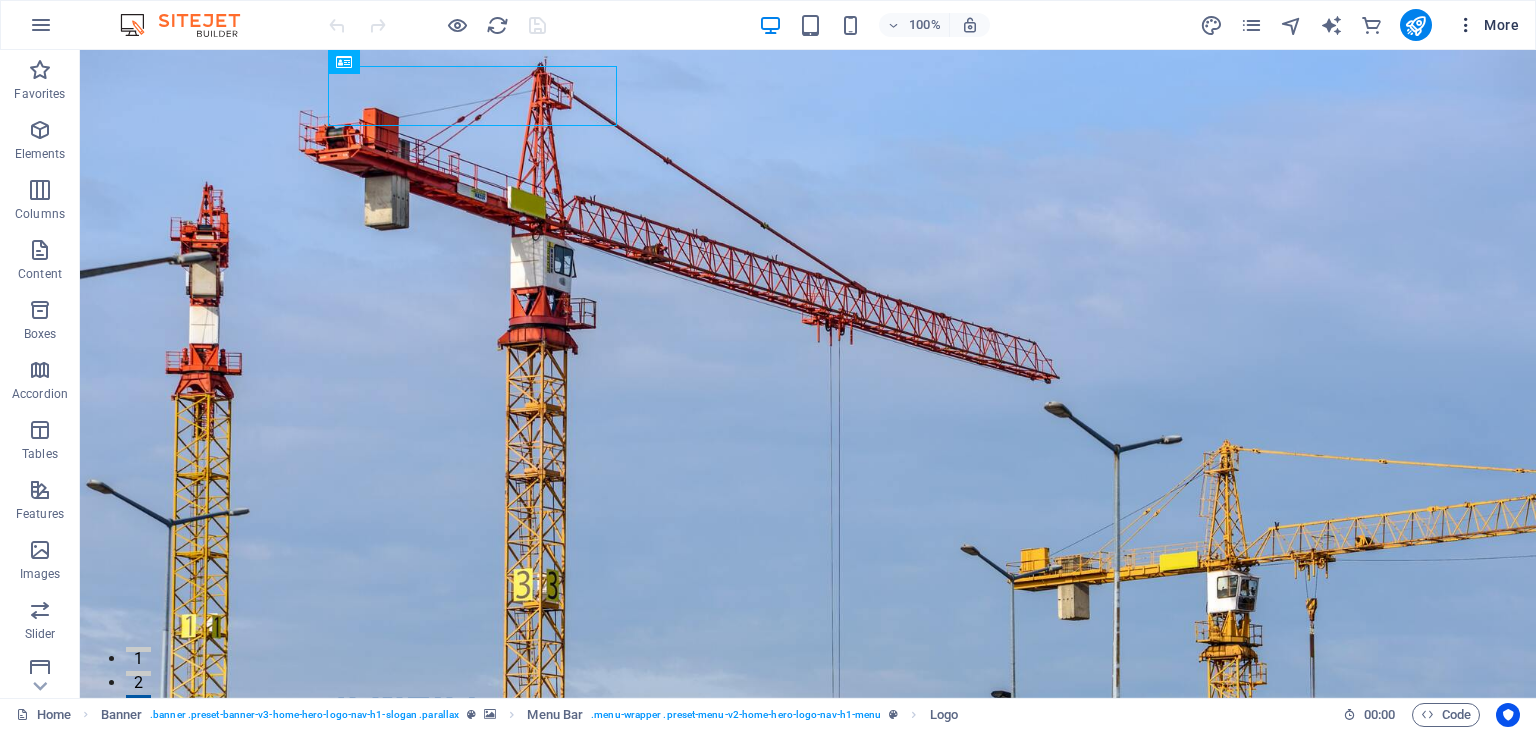 click on "More" at bounding box center (1487, 25) 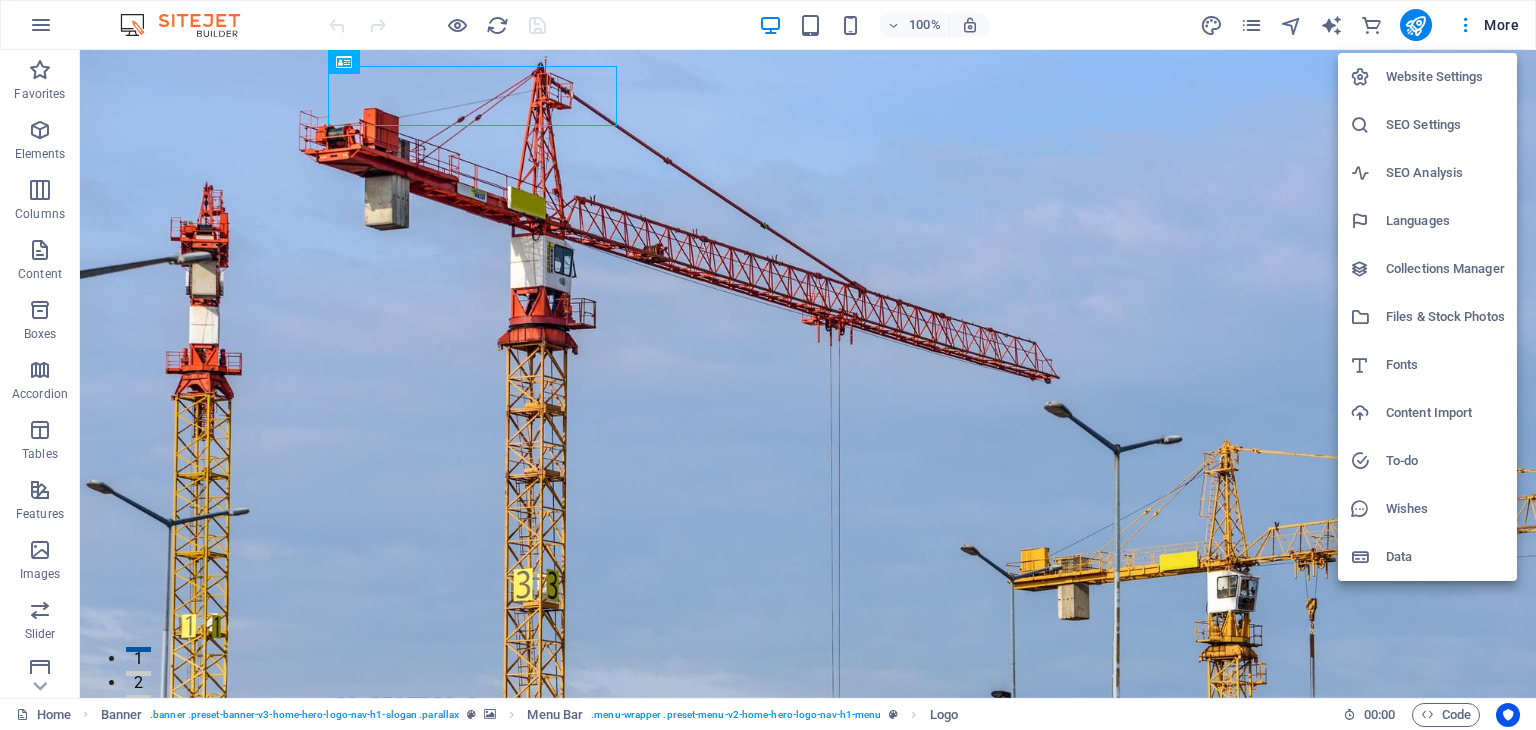 click at bounding box center (768, 365) 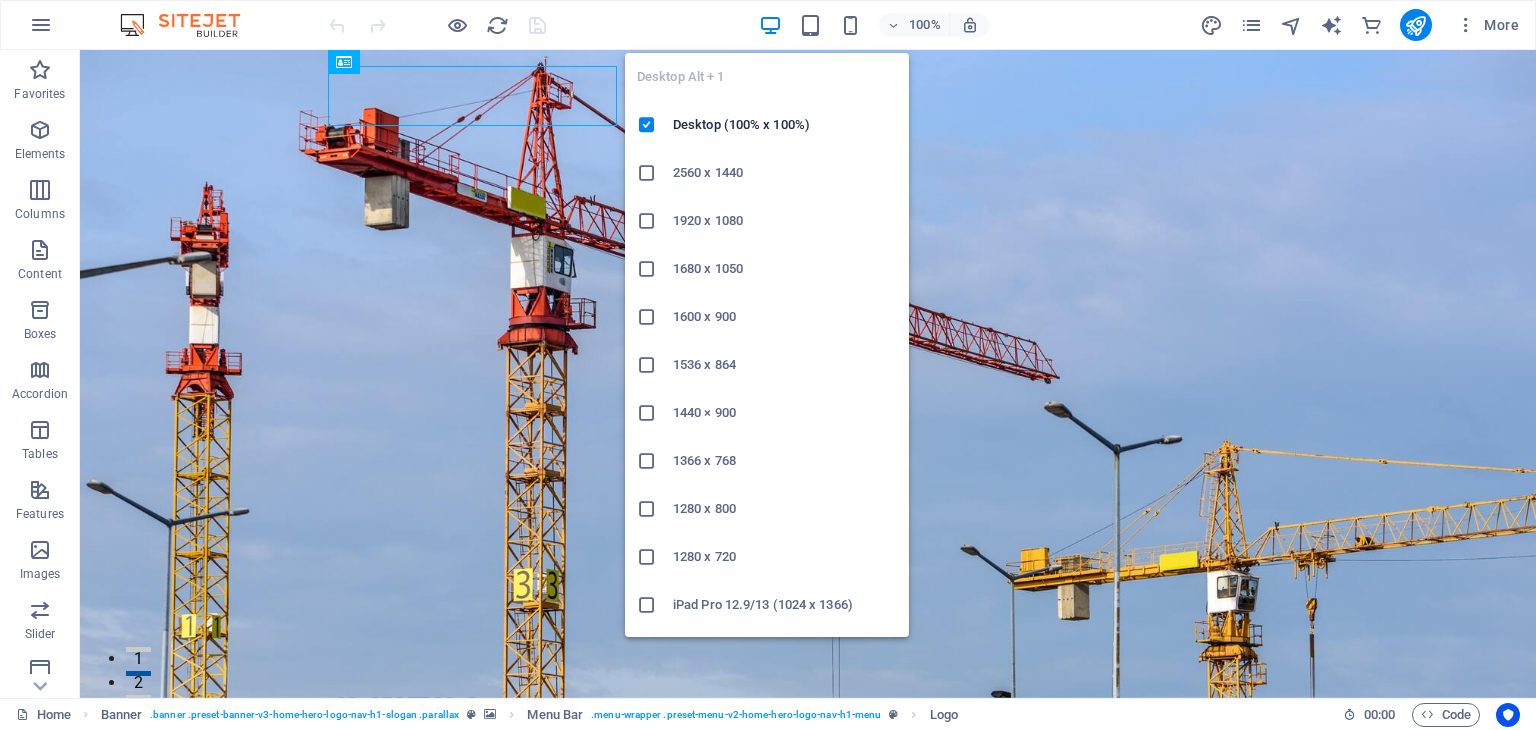 click at bounding box center (770, 25) 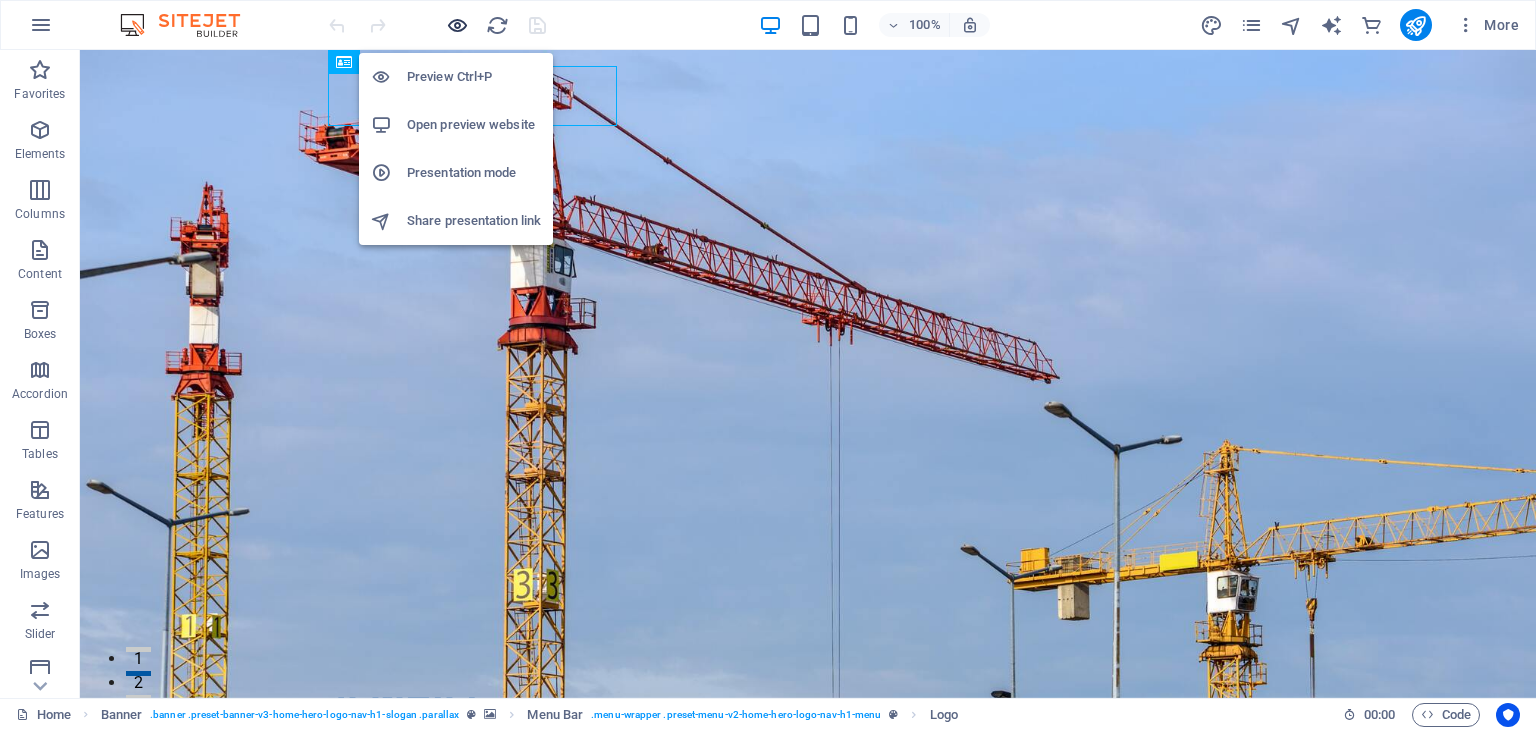 click at bounding box center (457, 25) 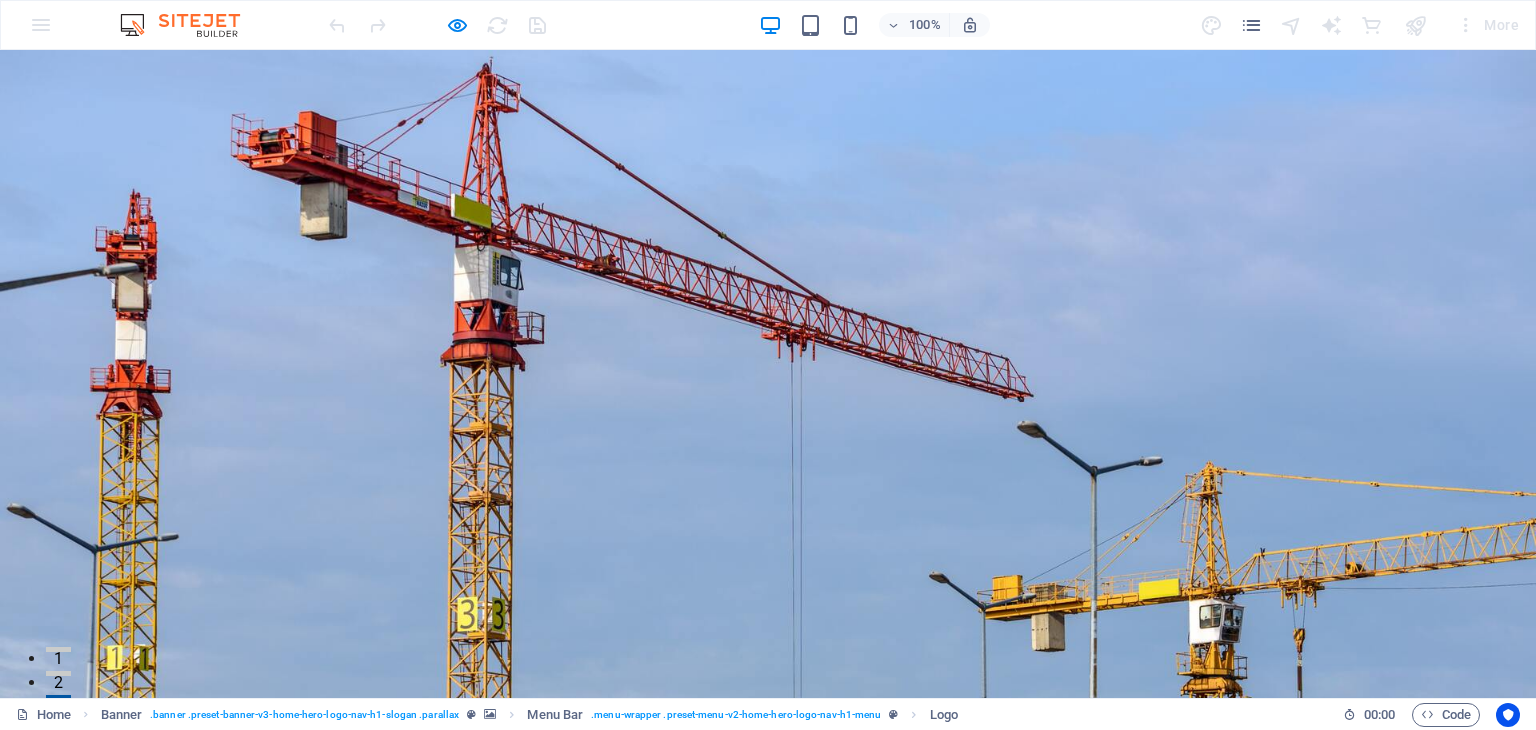 scroll, scrollTop: 0, scrollLeft: 0, axis: both 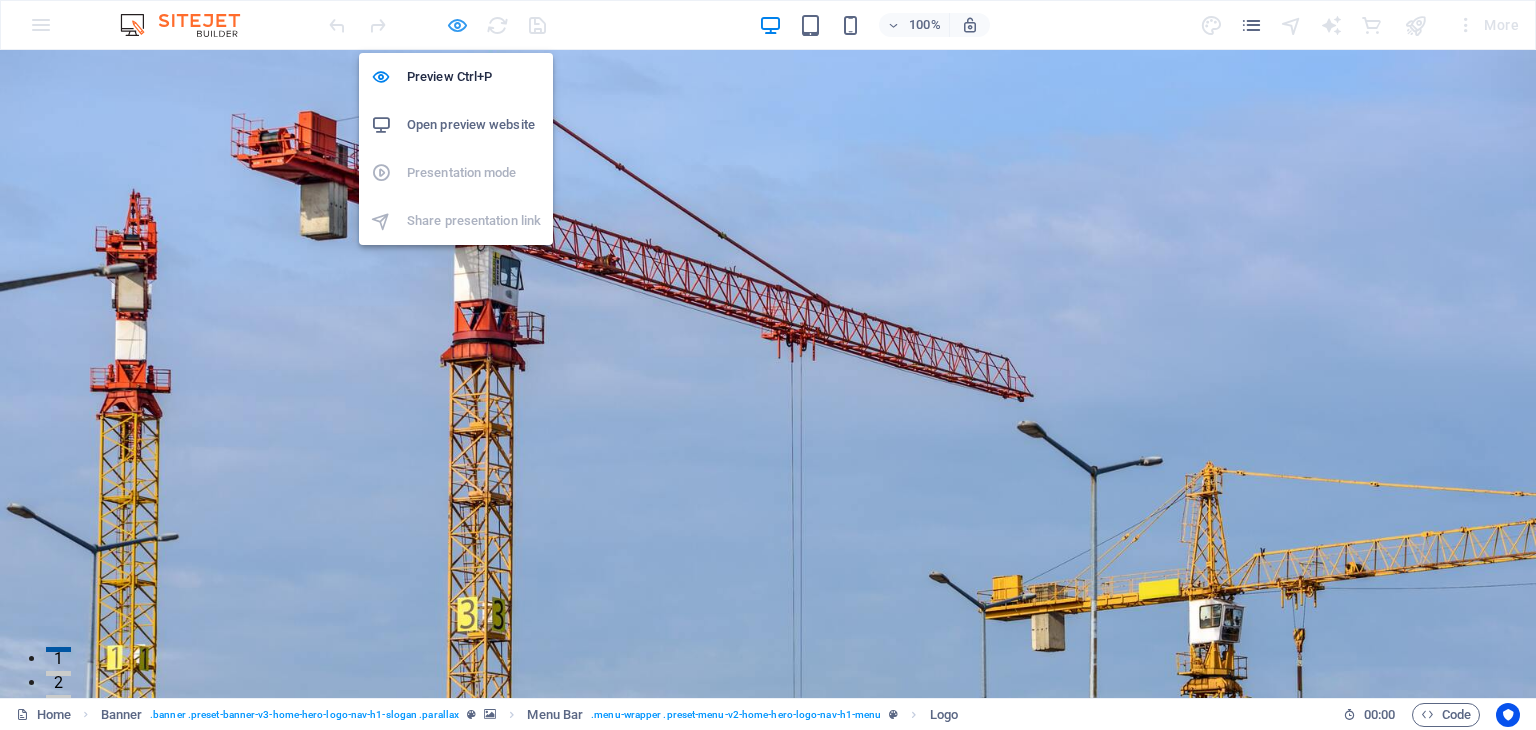 click at bounding box center (457, 25) 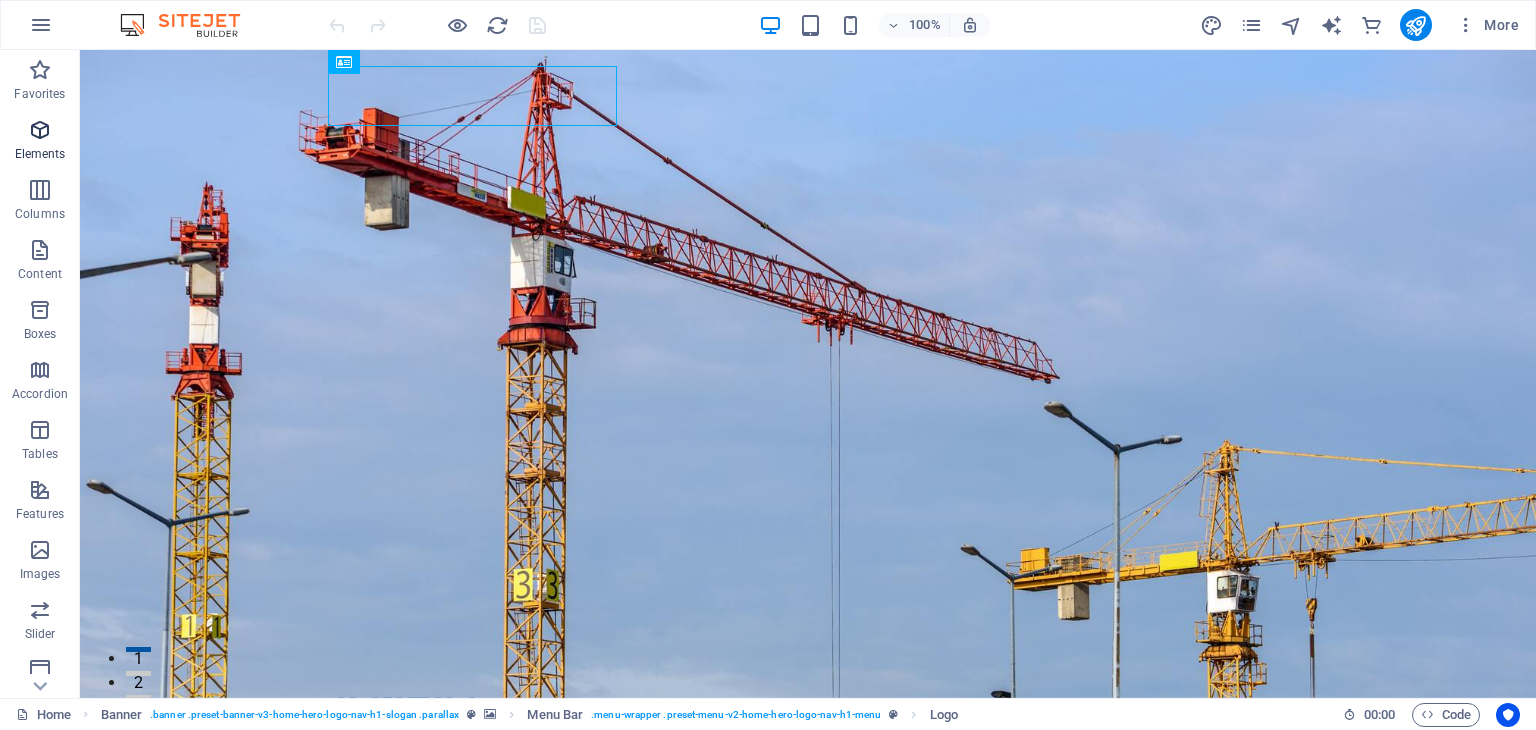 click at bounding box center (40, 130) 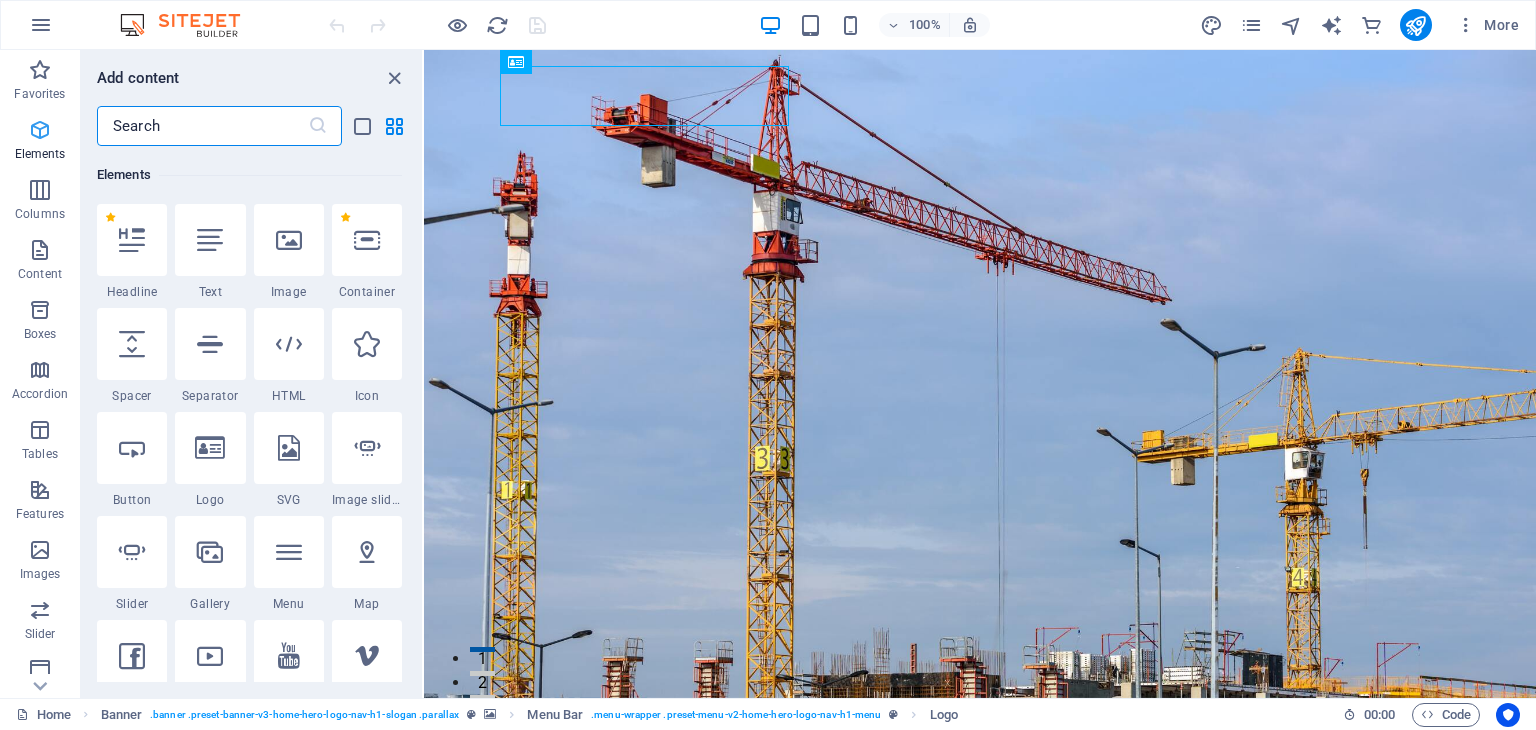 scroll, scrollTop: 212, scrollLeft: 0, axis: vertical 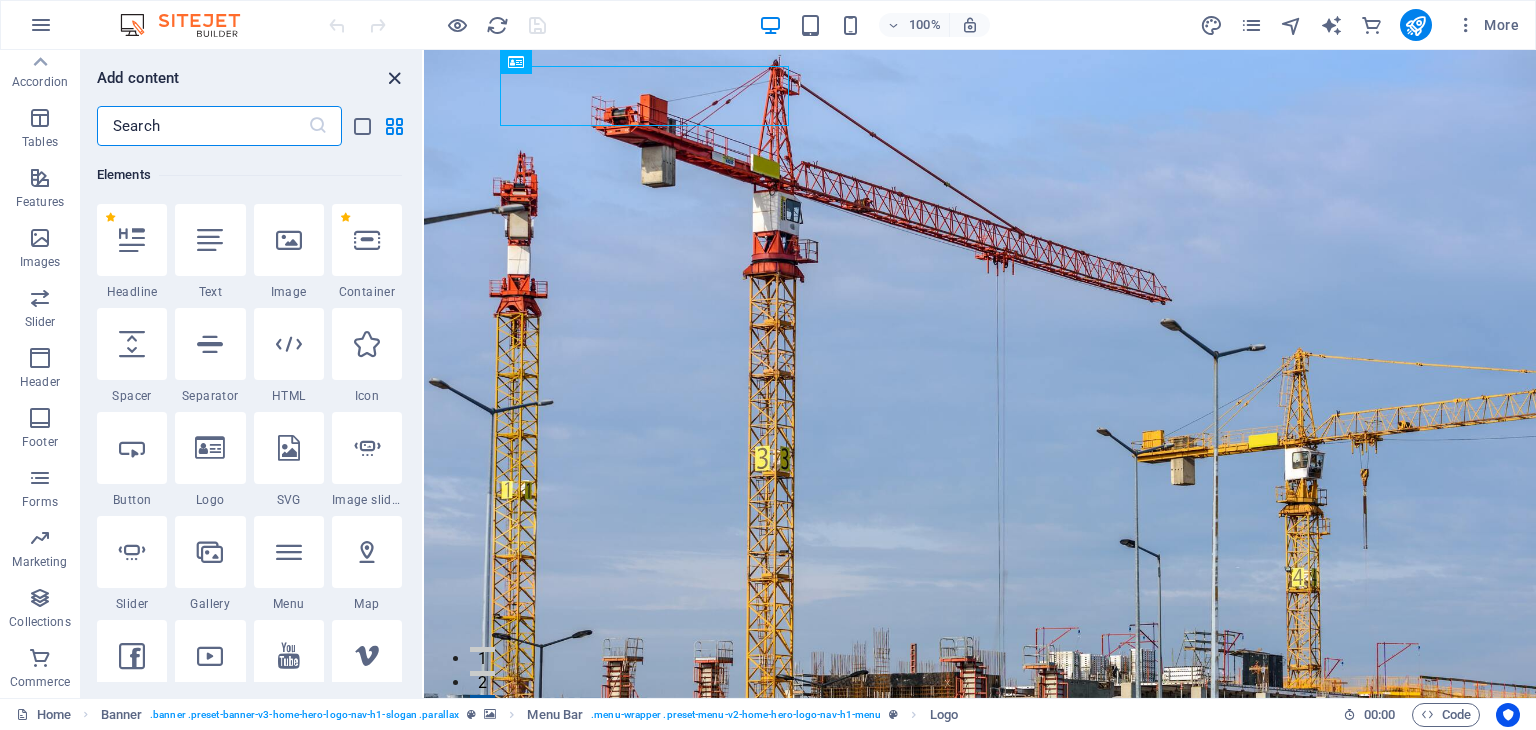 click at bounding box center (394, 78) 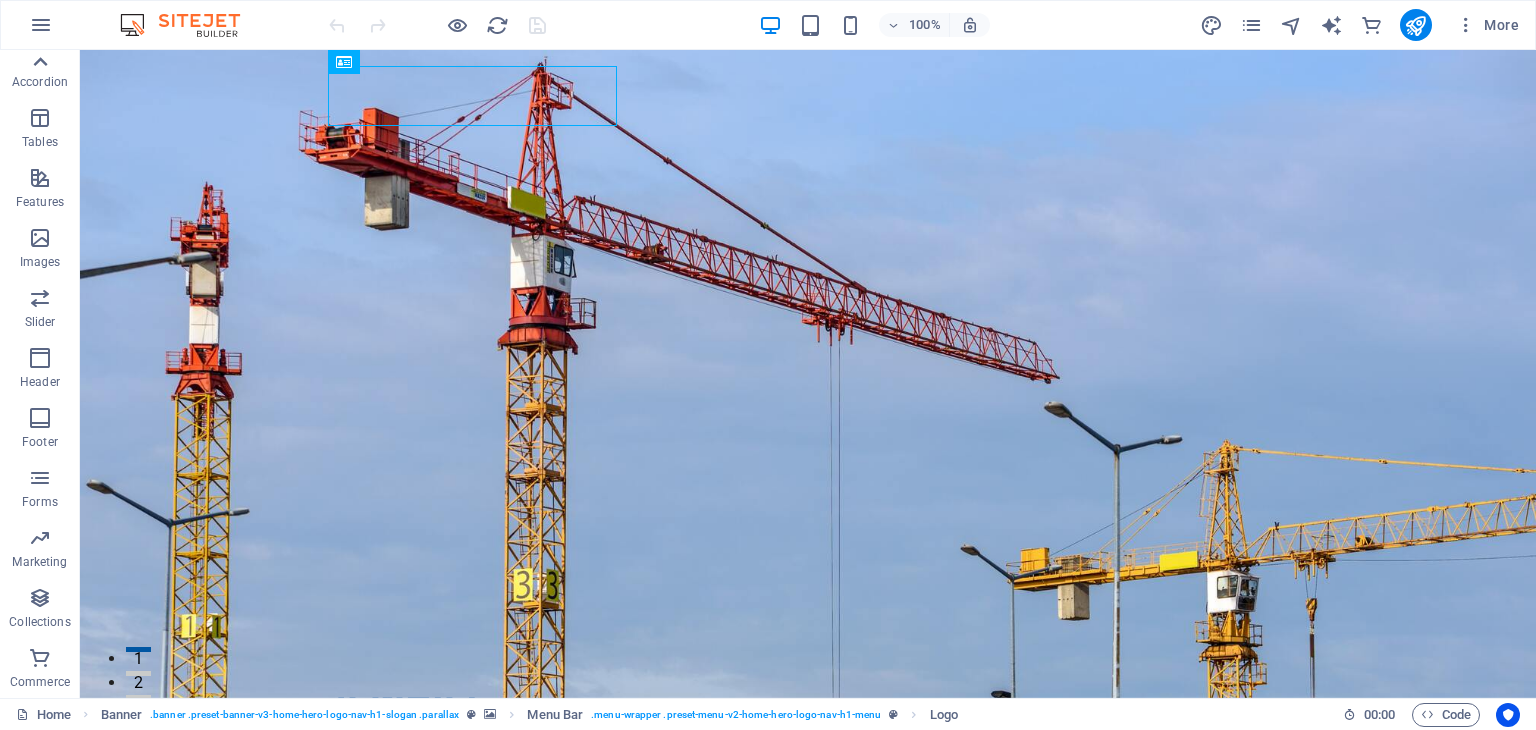 click at bounding box center [40, 62] 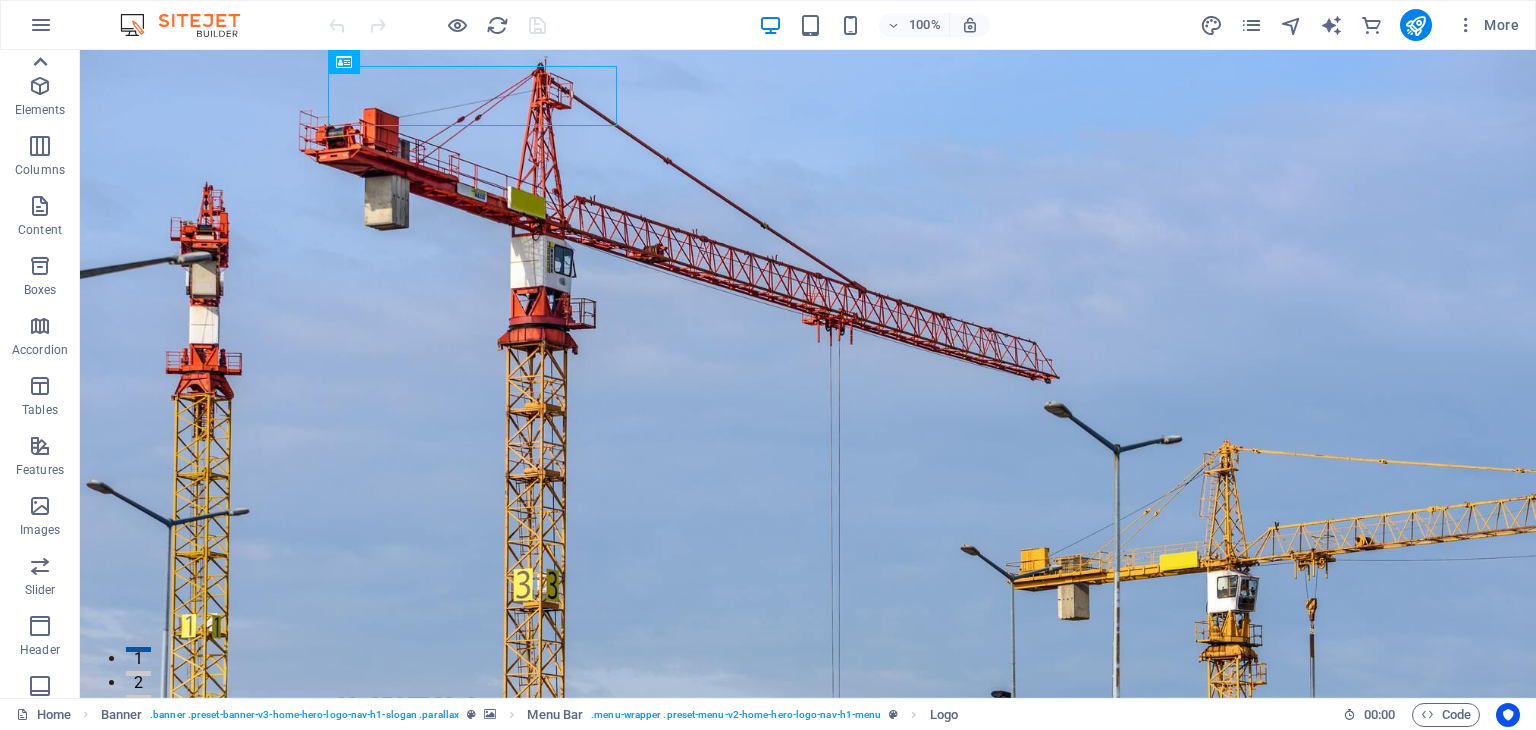 scroll, scrollTop: 0, scrollLeft: 0, axis: both 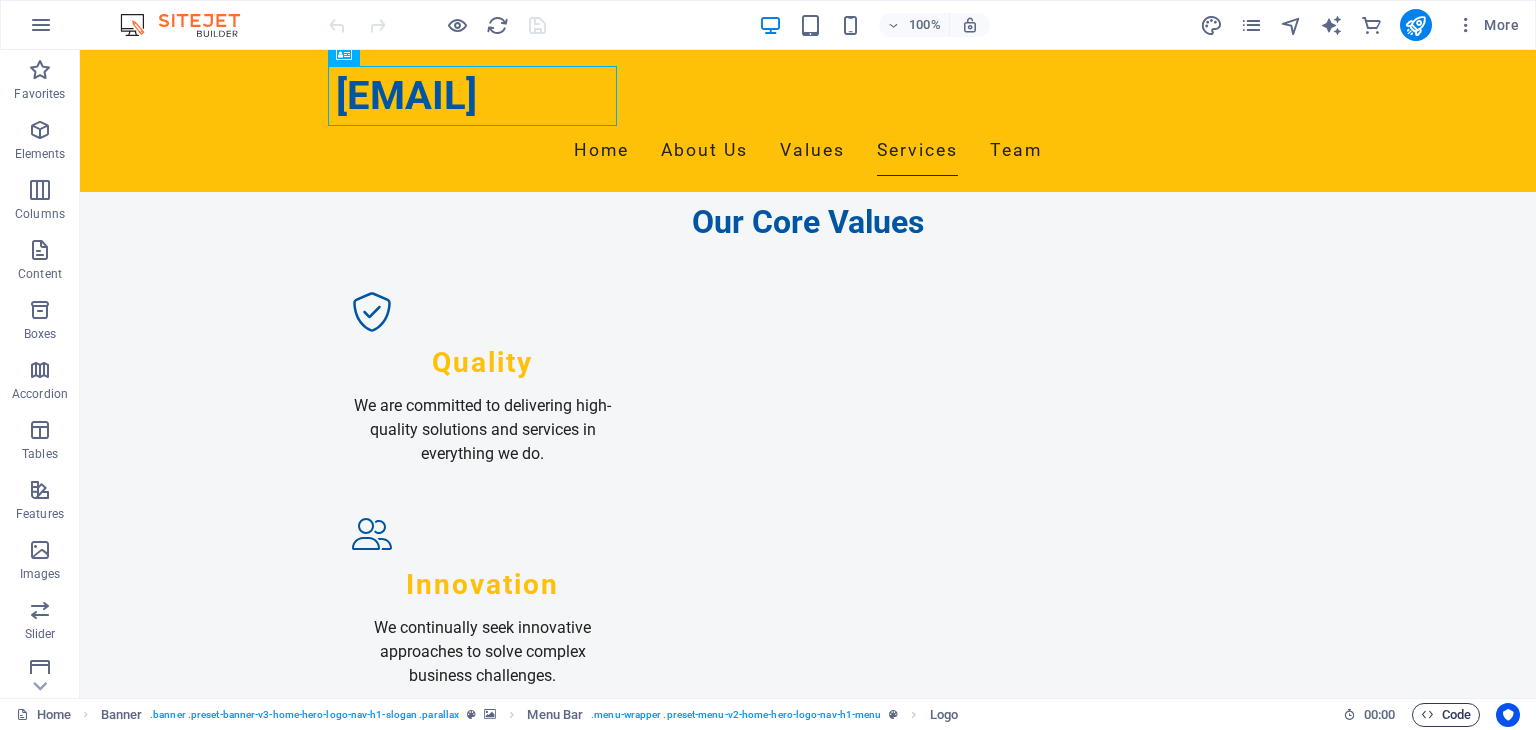 click on "Code" at bounding box center [1446, 715] 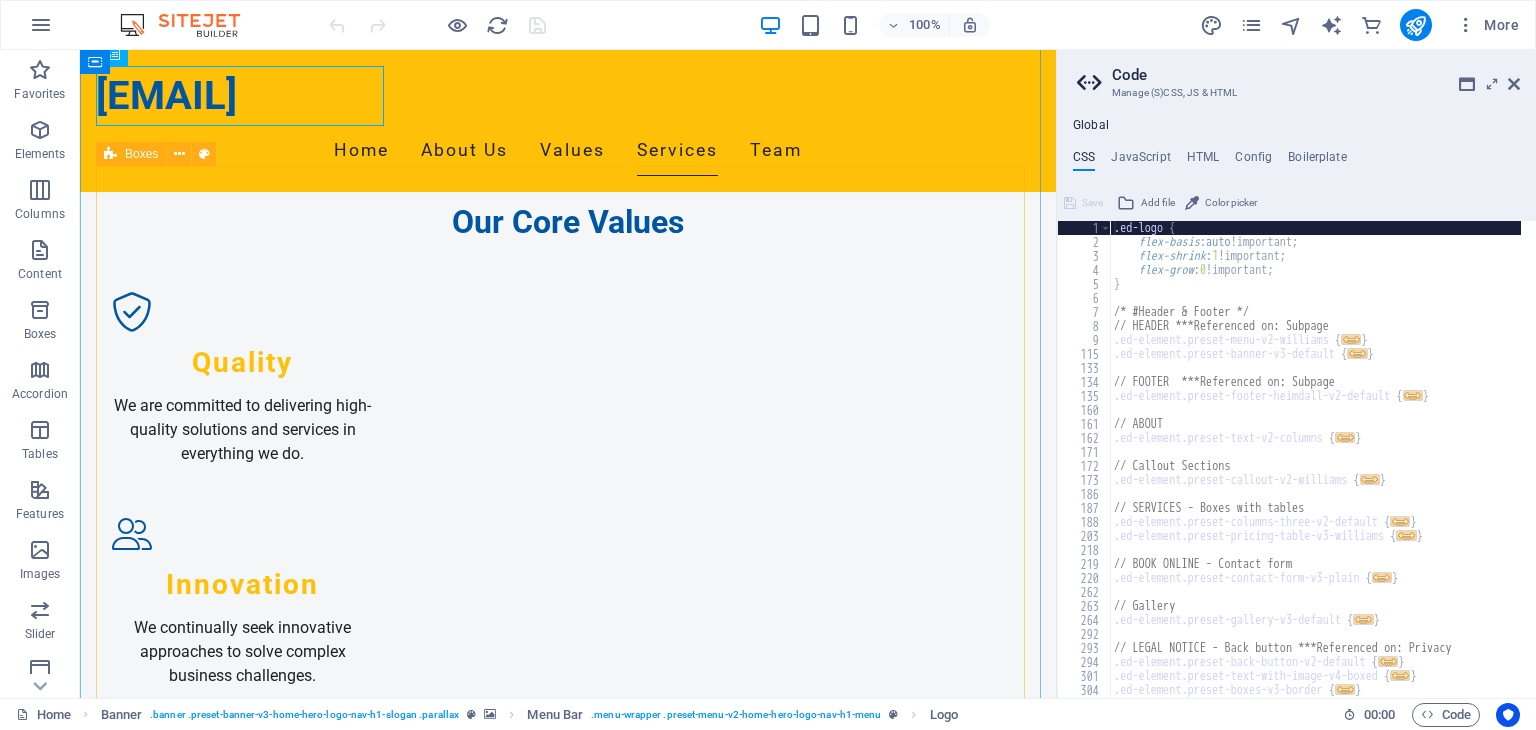 click on "Technology Consulting We provide expert guidance and solutions to help businesses navigate the evolving technology landscape. Custom Engineering Solutions Tailored solutions designed to meet the unique needs of your business and industry. Industrial Flow Control Equipment Advanced equipment that regulates fluid movement and maintains desired temperatures in various processes. Temperature Control Solutions Ensuring consistent product quality through precise temperature management. Digital Transformation Services Helping businesses leverage the latest digital technologies to accelerate growth. After-Sales Support Ongoing support to ensure the longevity and effectiveness of our solutions." at bounding box center [568, 2143] 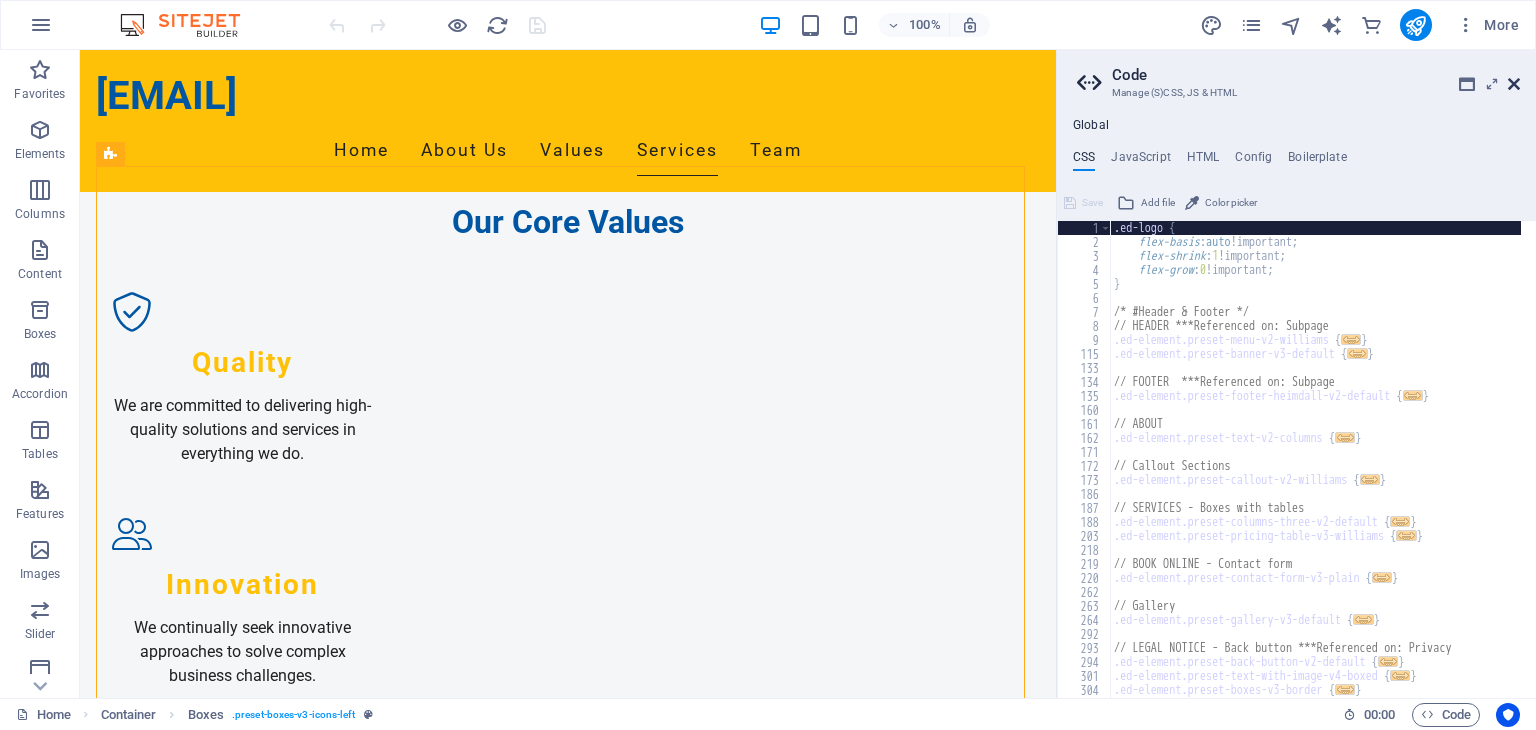 click at bounding box center [1514, 84] 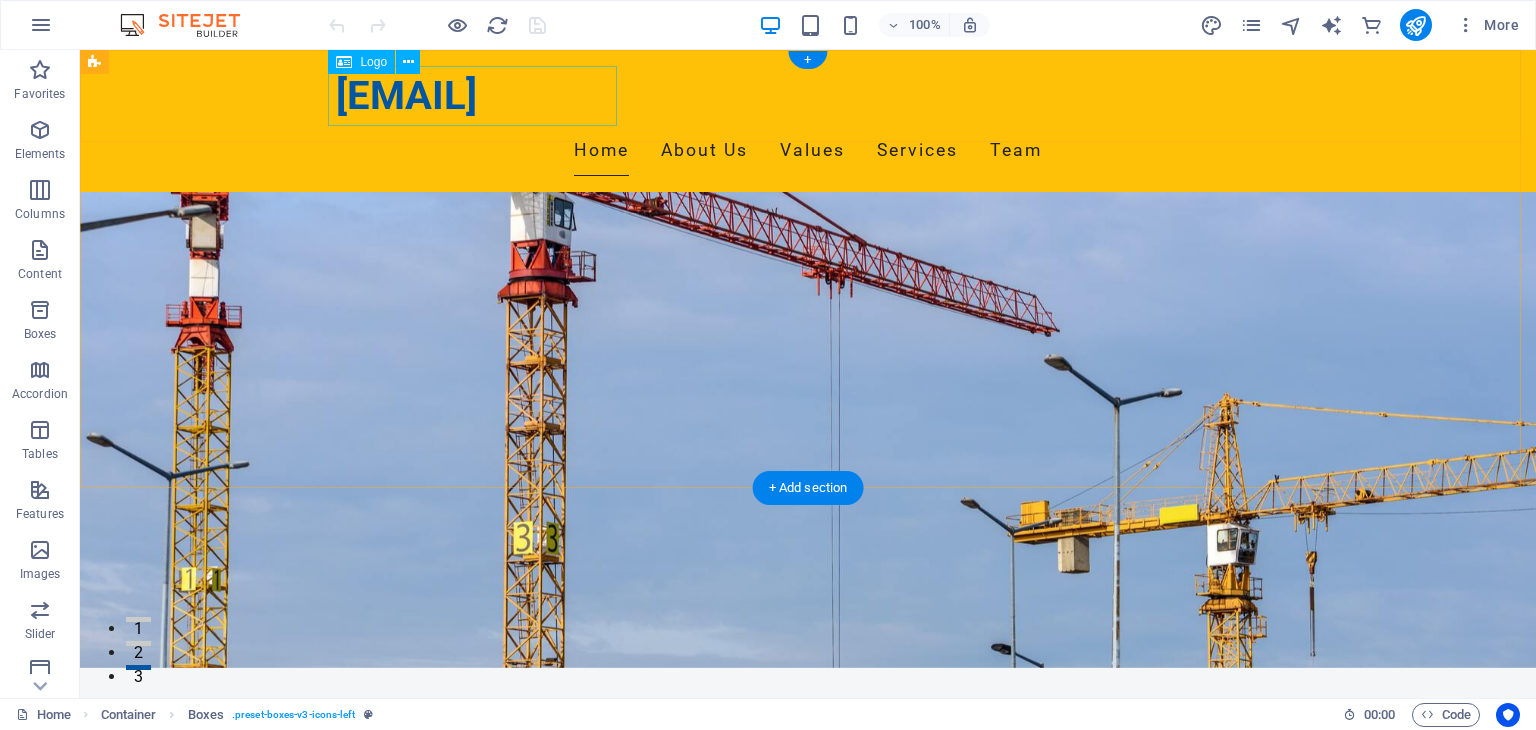 scroll, scrollTop: 0, scrollLeft: 0, axis: both 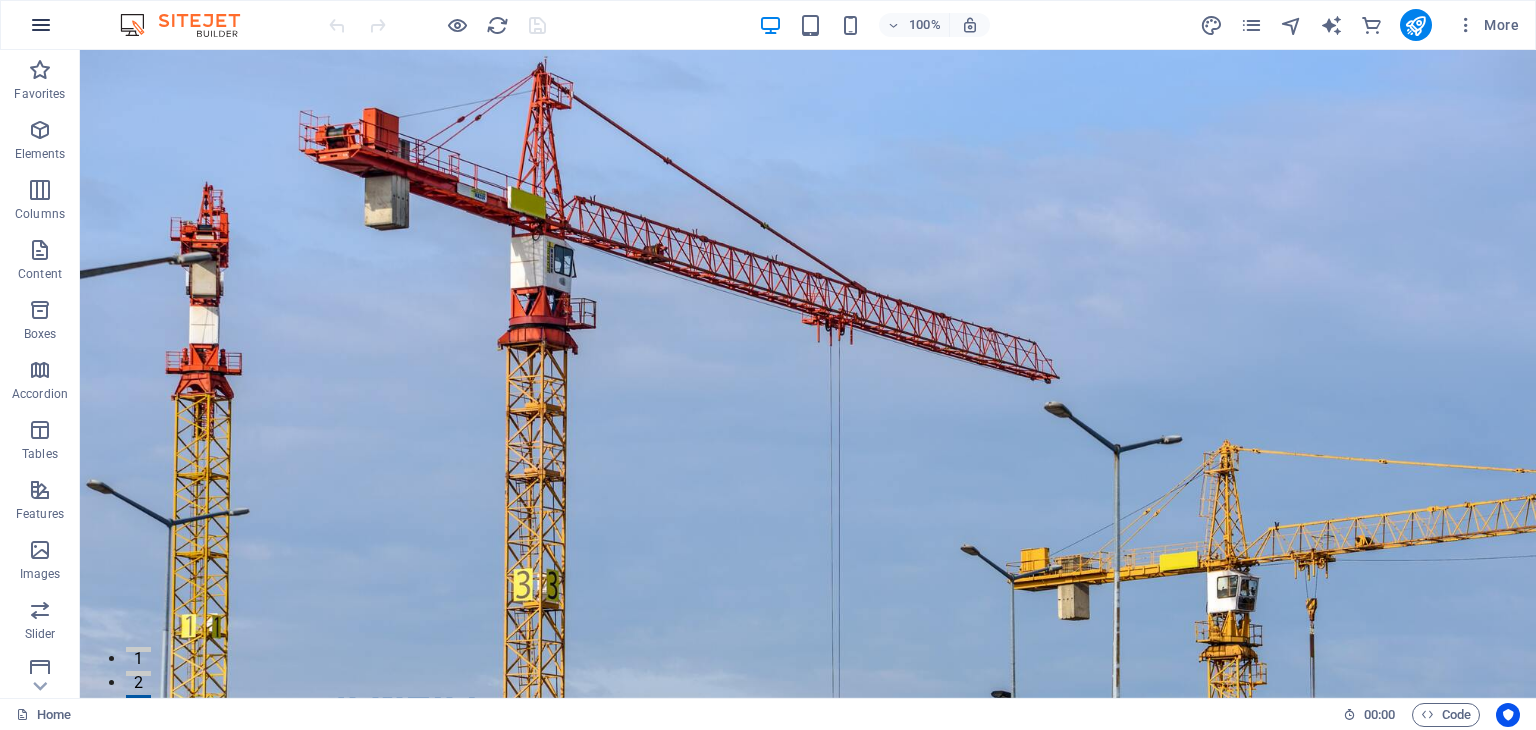 click at bounding box center [41, 25] 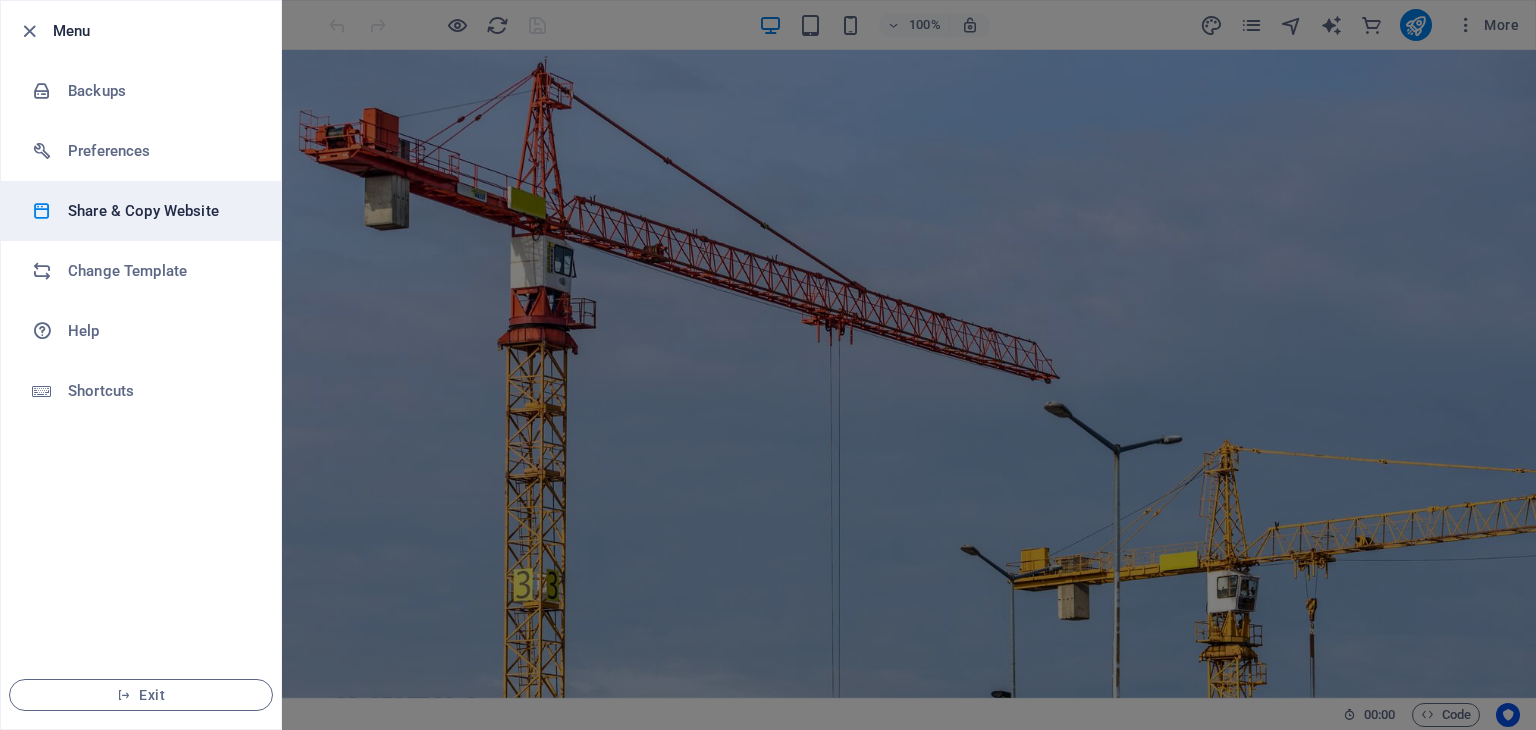 click on "Share & Copy Website" at bounding box center (141, 211) 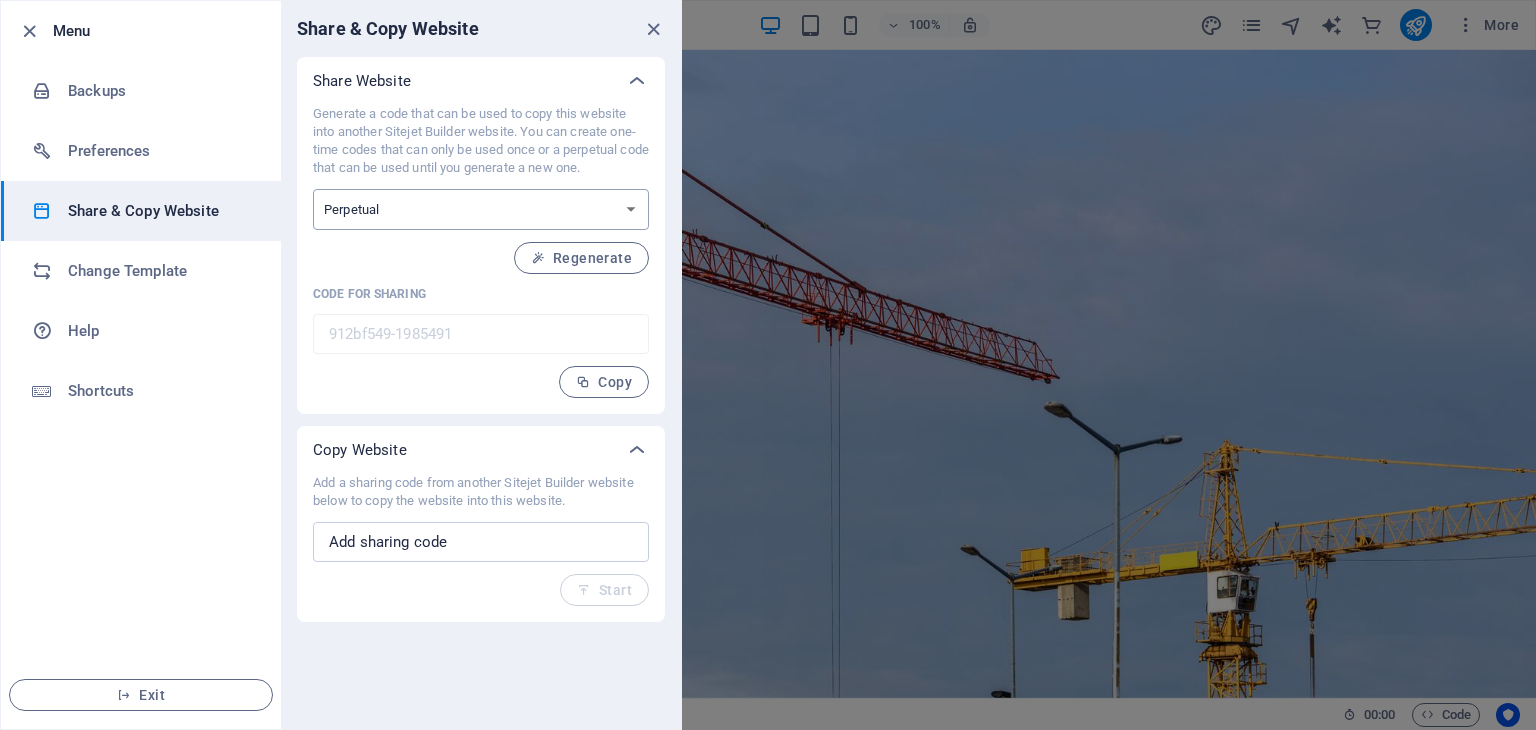 click on "One-time Perpetual" at bounding box center (481, 209) 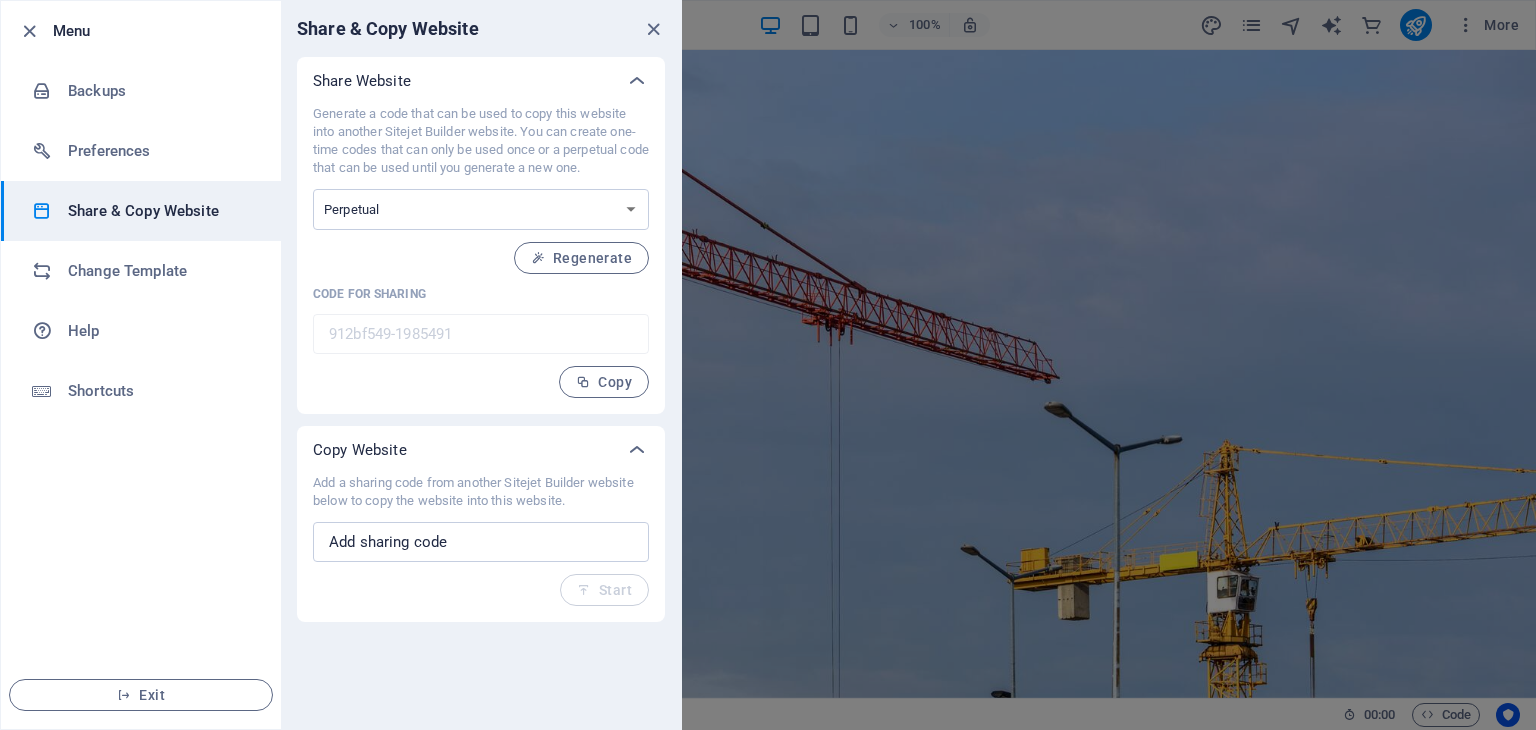 click on "Share Website Generate a code that can be used to copy this website into another Sitejet Builder website. You can create one-time codes that can only be used once or a perpetual code that can be used until you generate a new one. One-time Perpetual Regenerate Code for sharing 912bf549-1985491 ​ Copy Copy Website Add a sharing code from another Sitejet Builder website below to copy the website into this website. ​ Start" at bounding box center (481, 339) 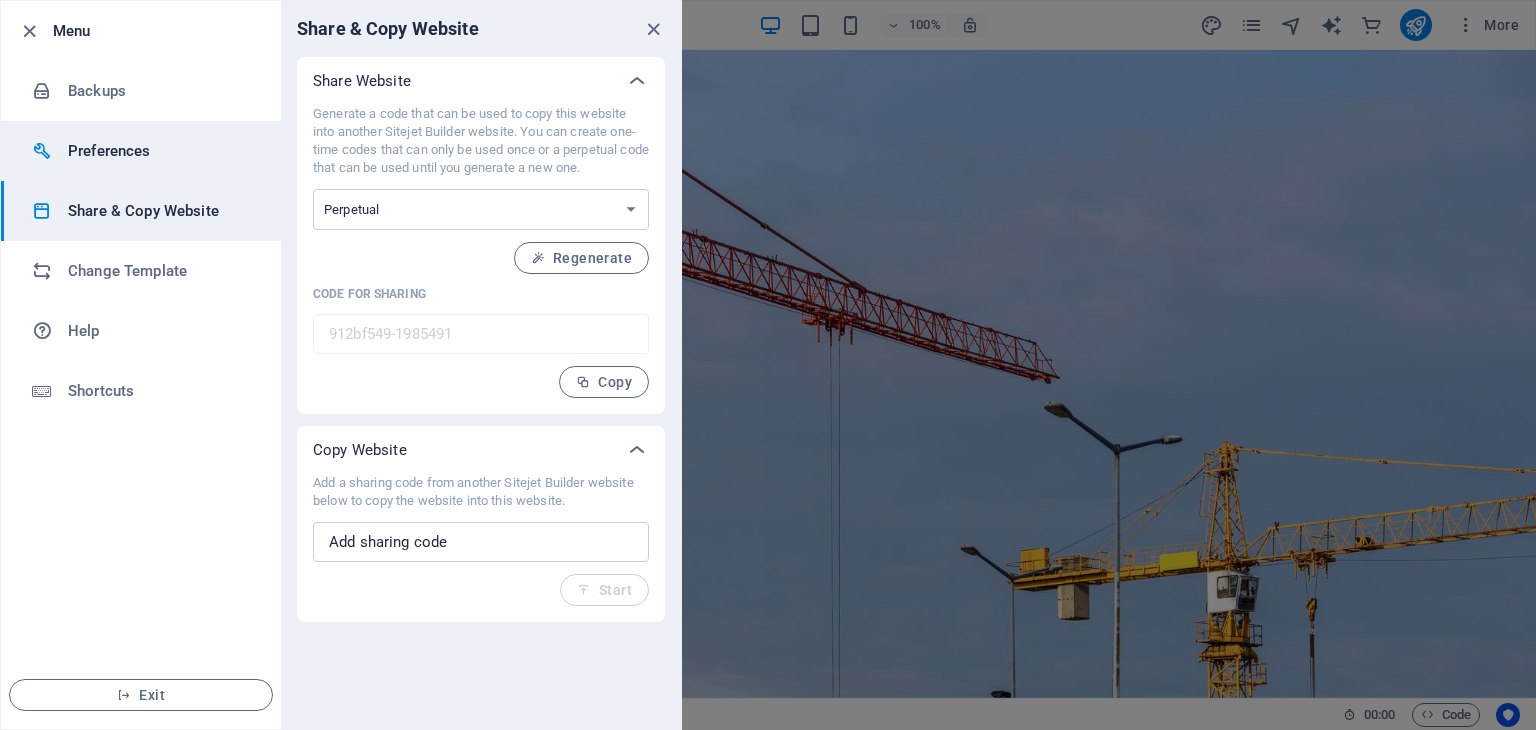 click on "Preferences" at bounding box center (160, 151) 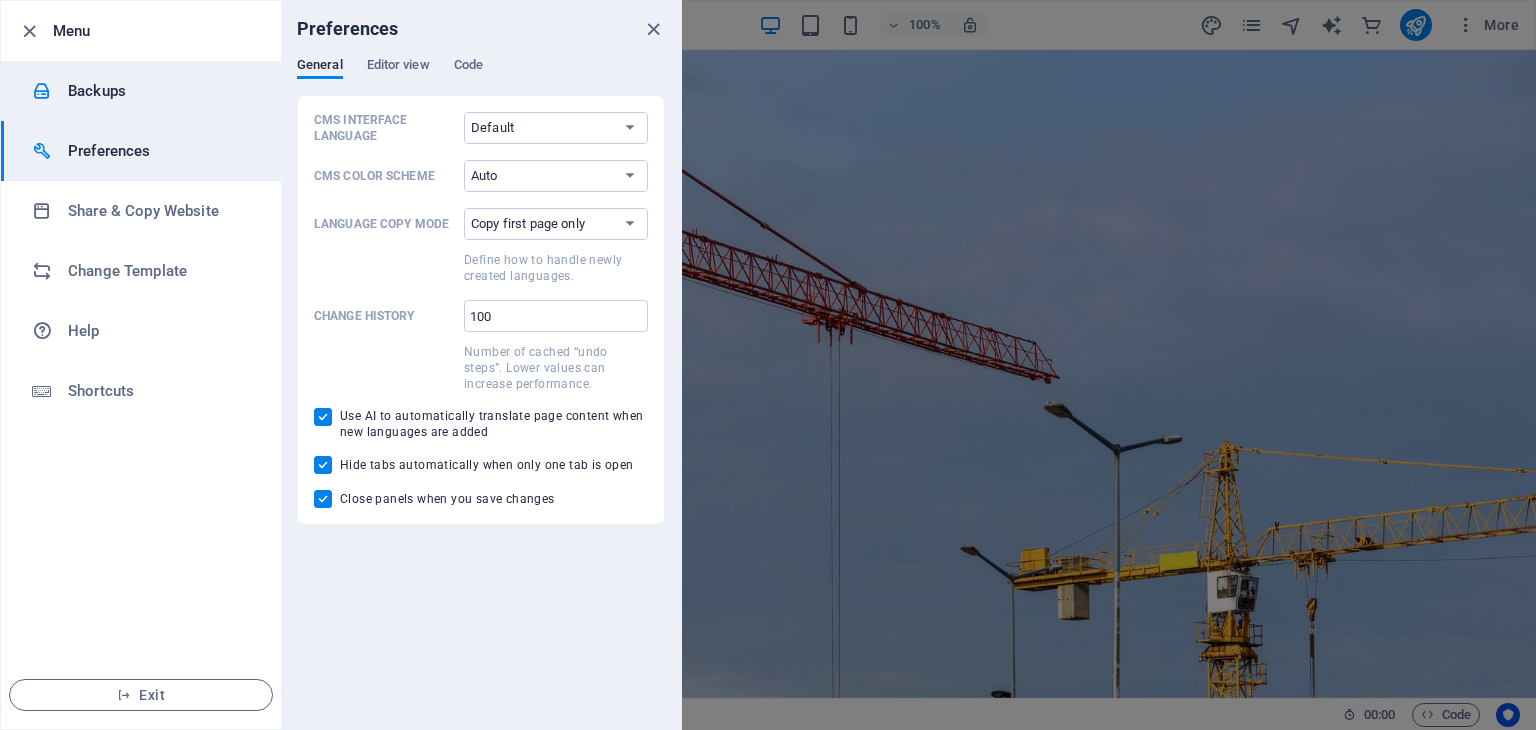 click on "Backups" at bounding box center (141, 91) 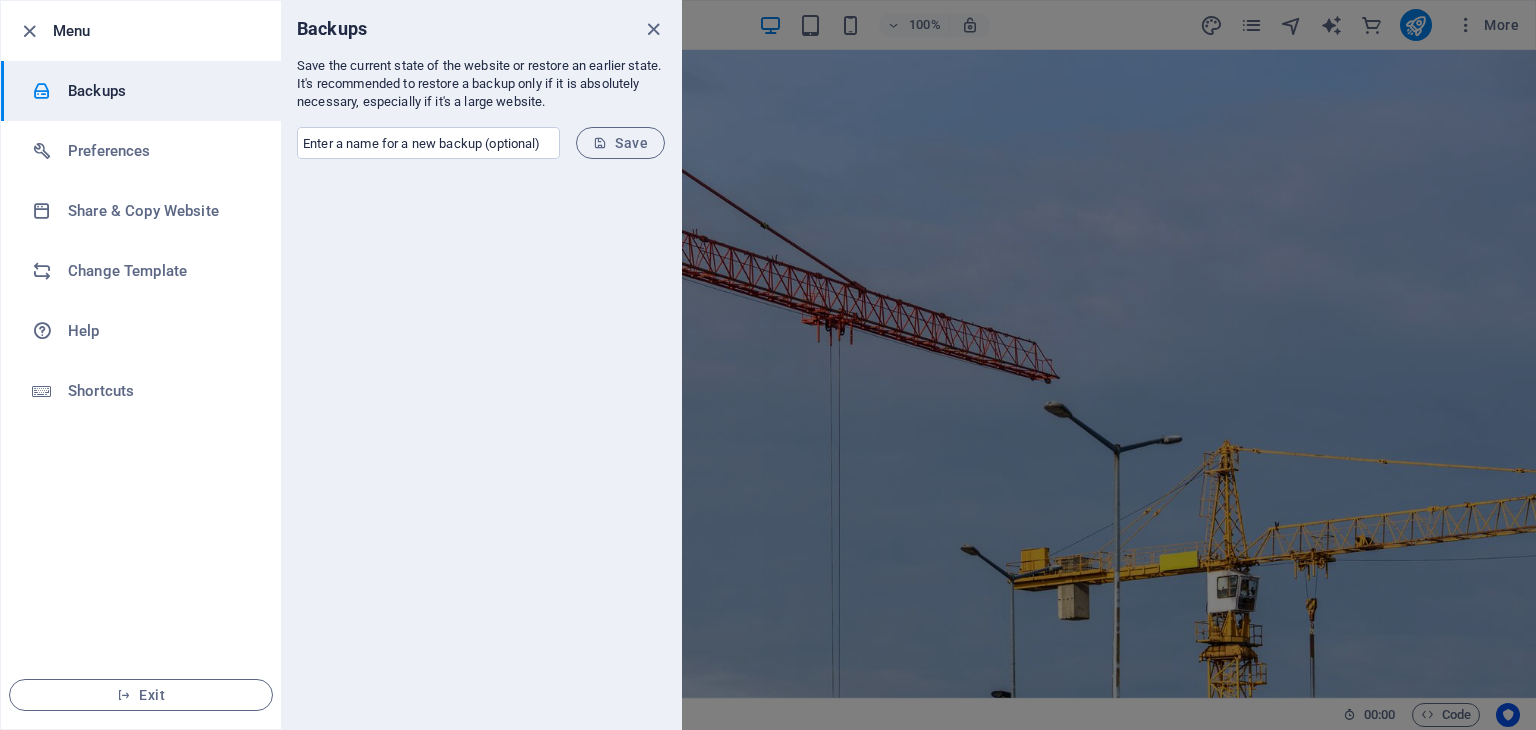 click at bounding box center (35, 31) 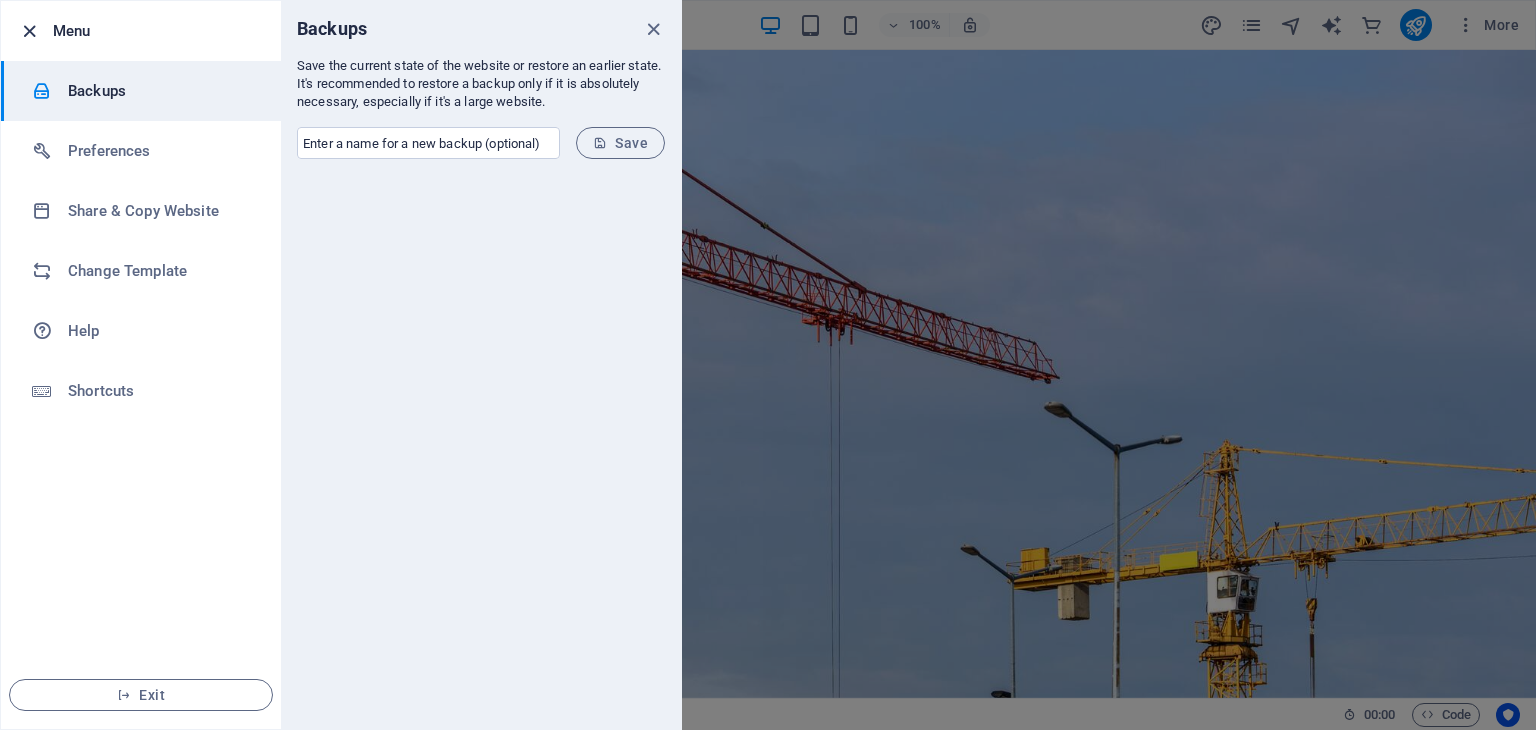click at bounding box center (29, 31) 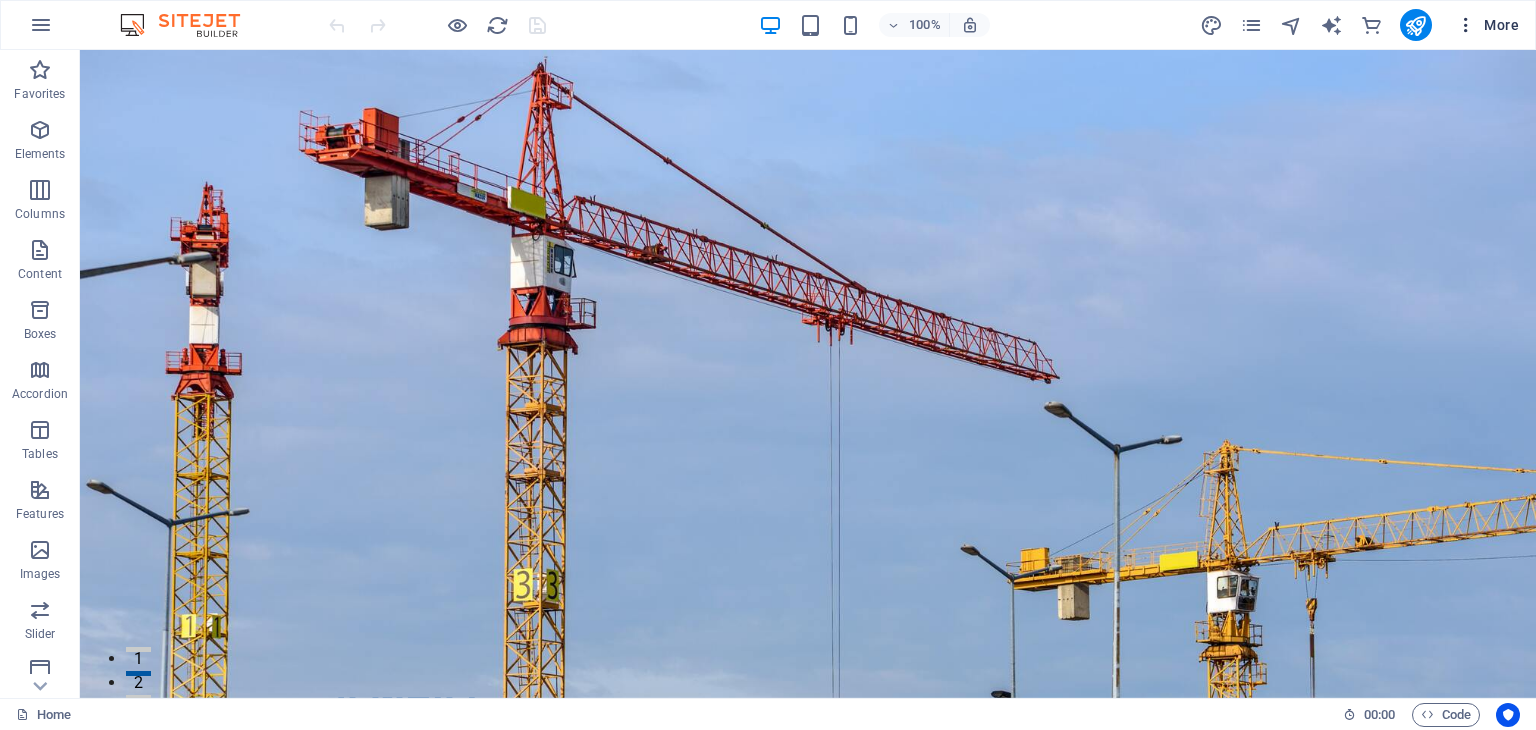 click at bounding box center [1466, 25] 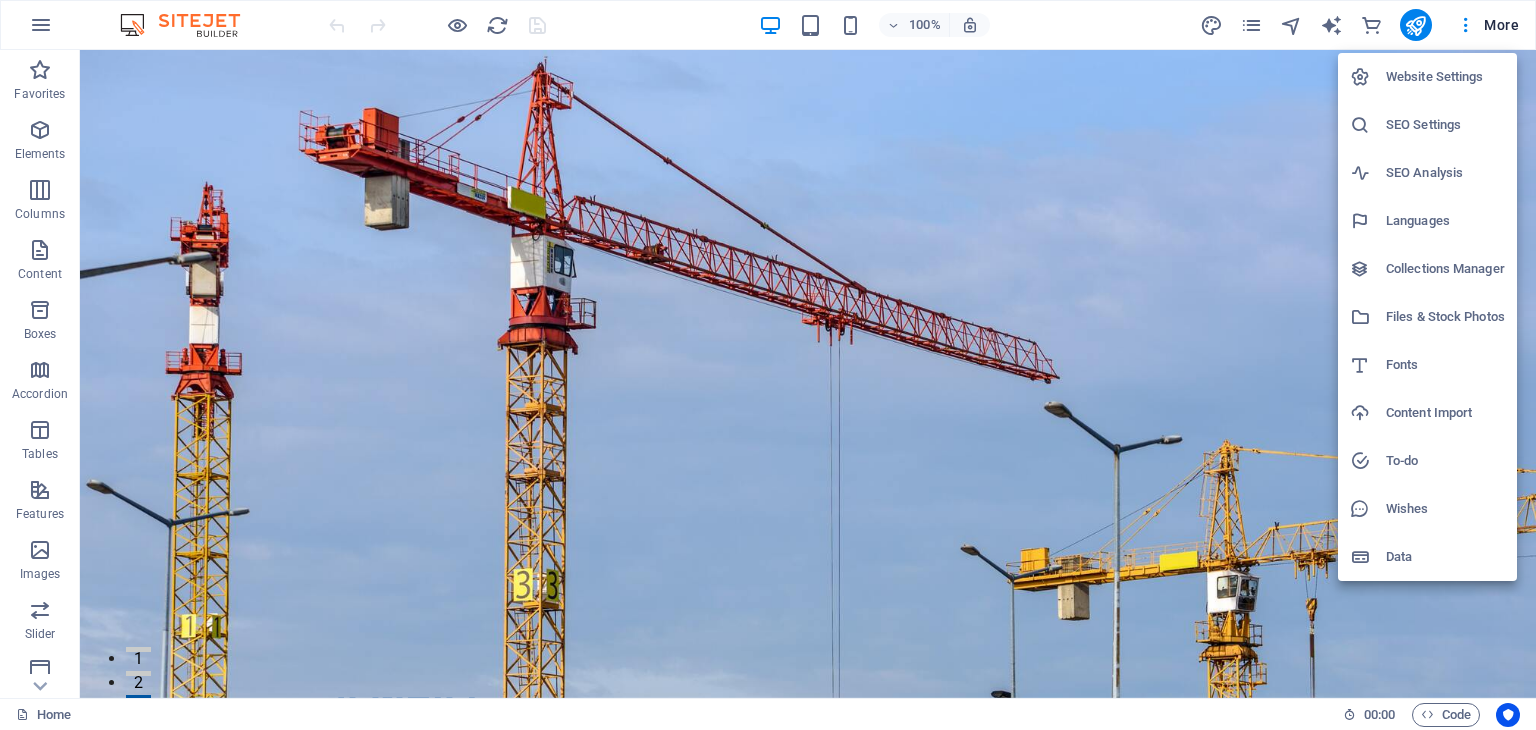 click on "Website Settings" at bounding box center [1445, 77] 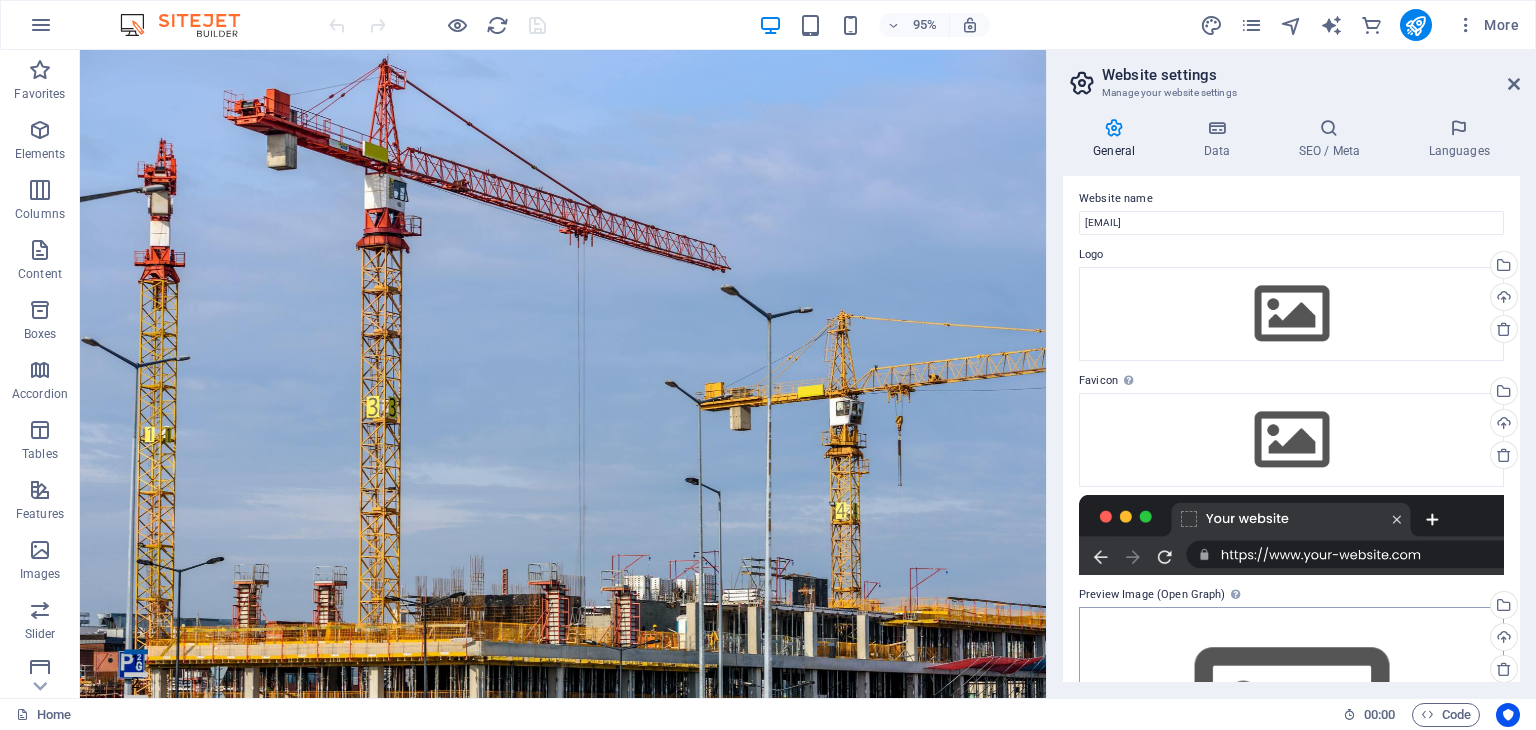 scroll, scrollTop: 0, scrollLeft: 0, axis: both 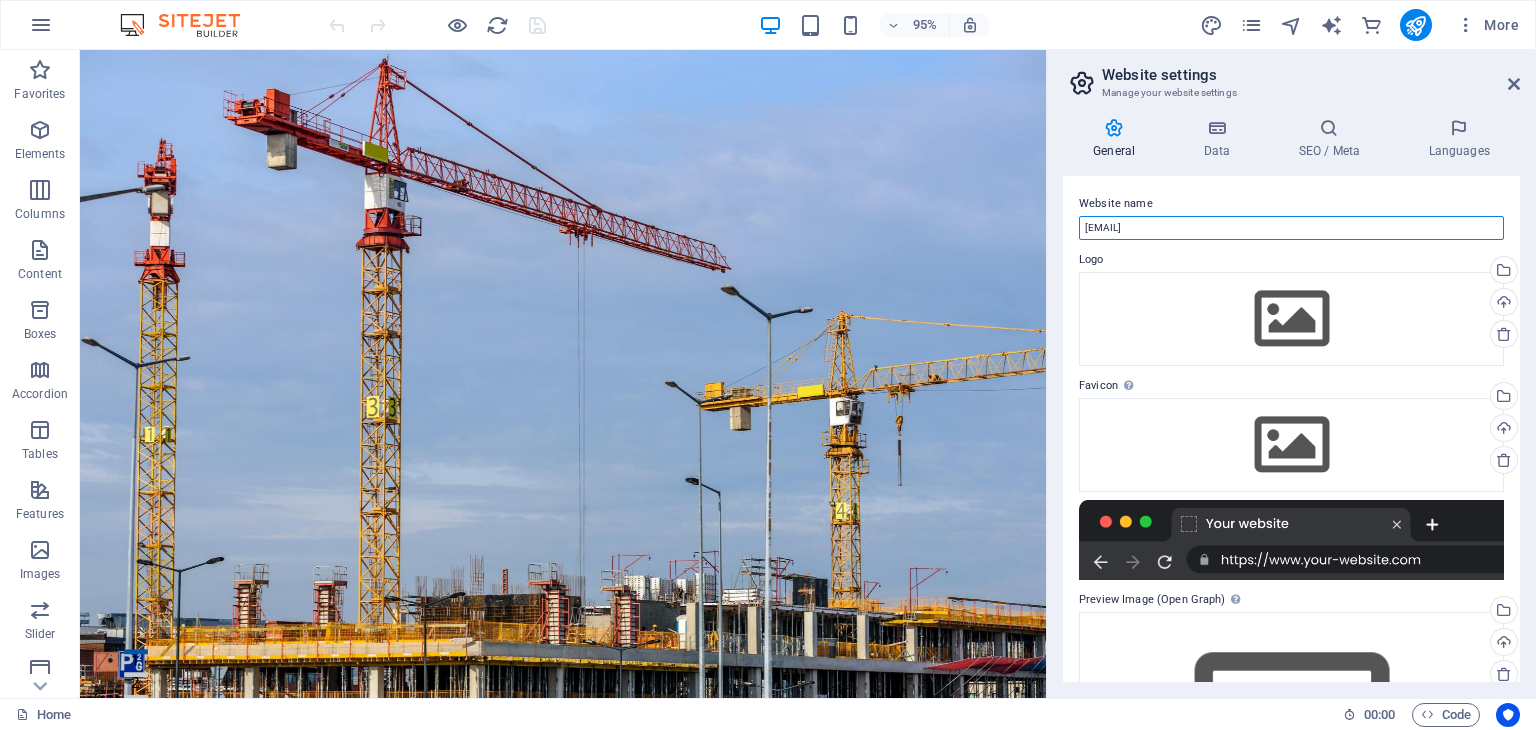 click on "eefkaytech.com" at bounding box center (1291, 228) 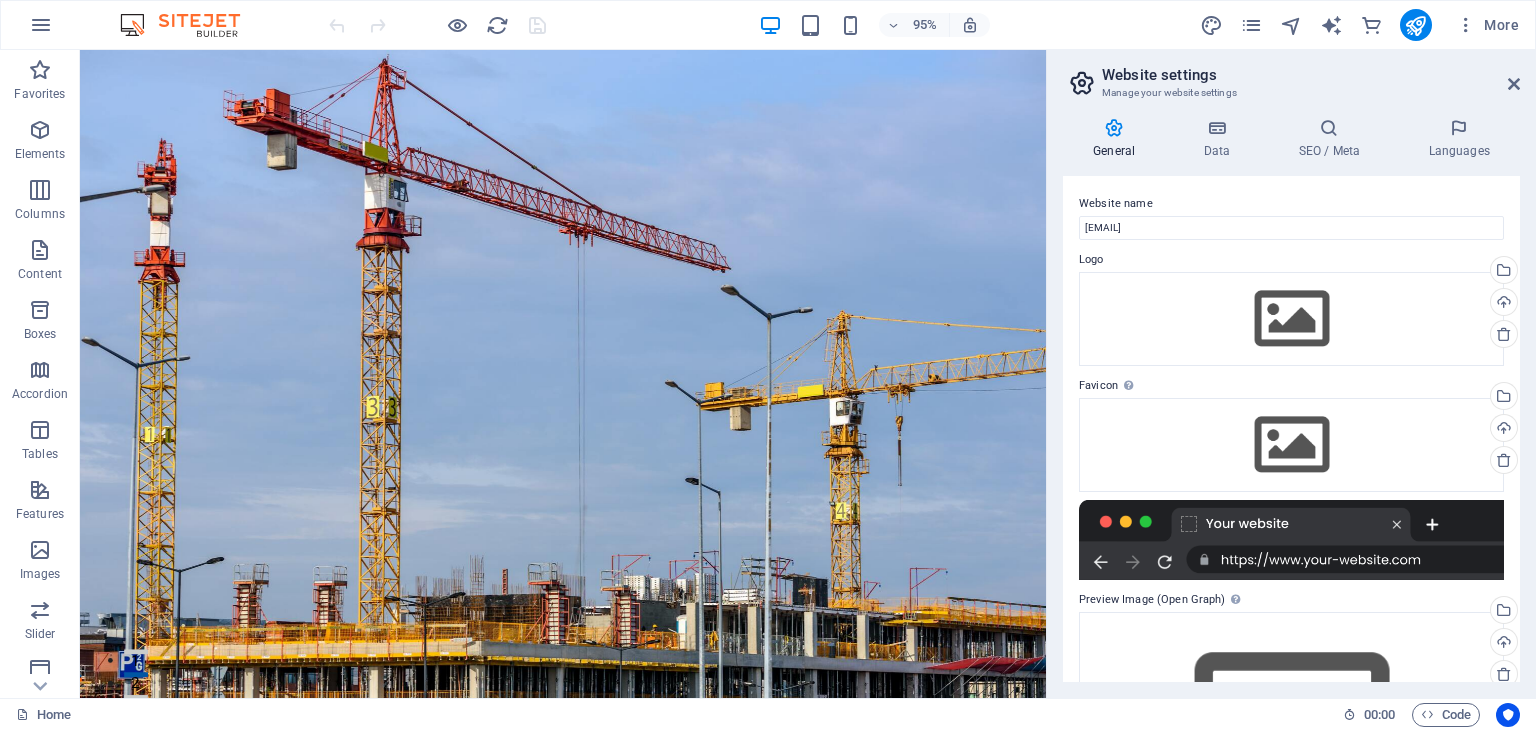 click on "Website settings Manage your website settings" at bounding box center [1293, 76] 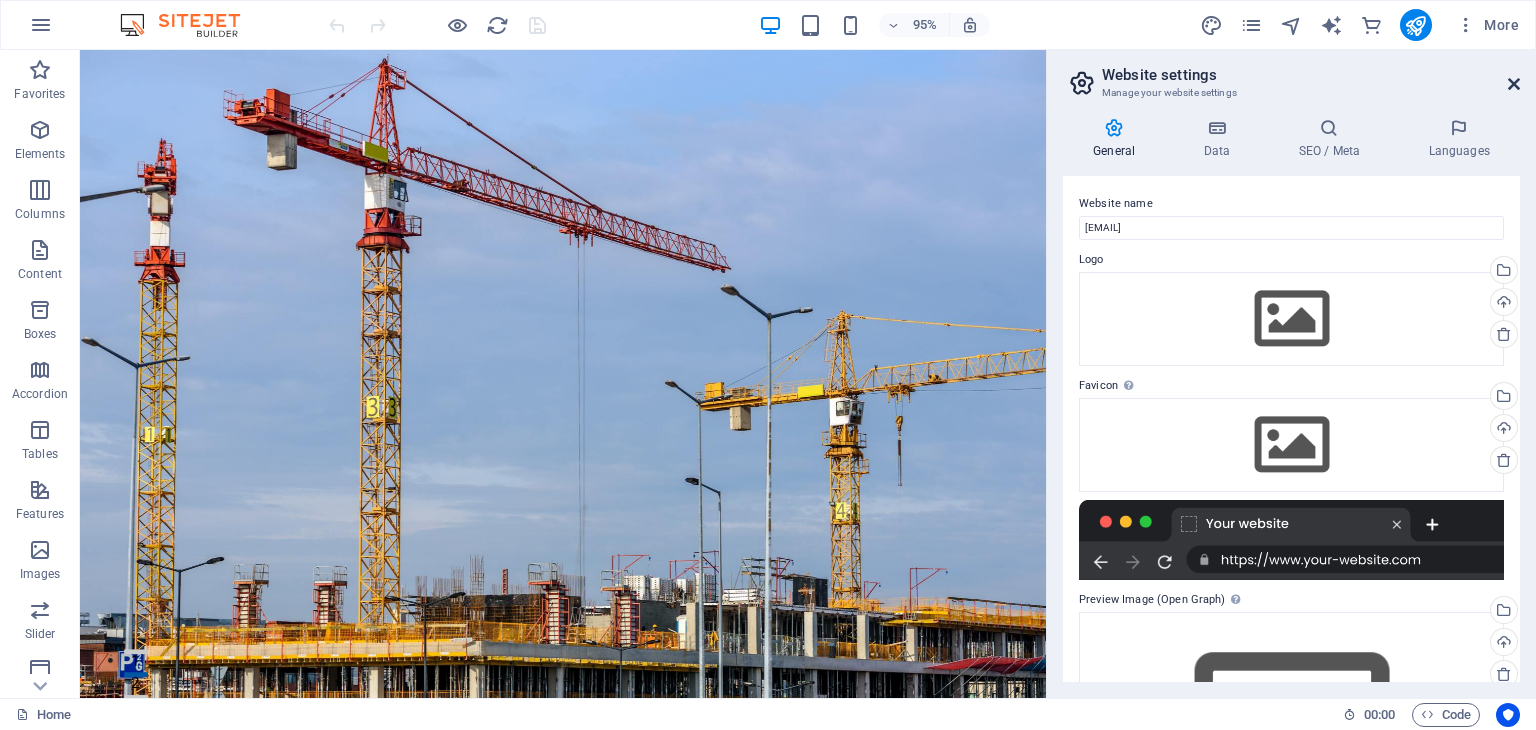 click at bounding box center (1514, 84) 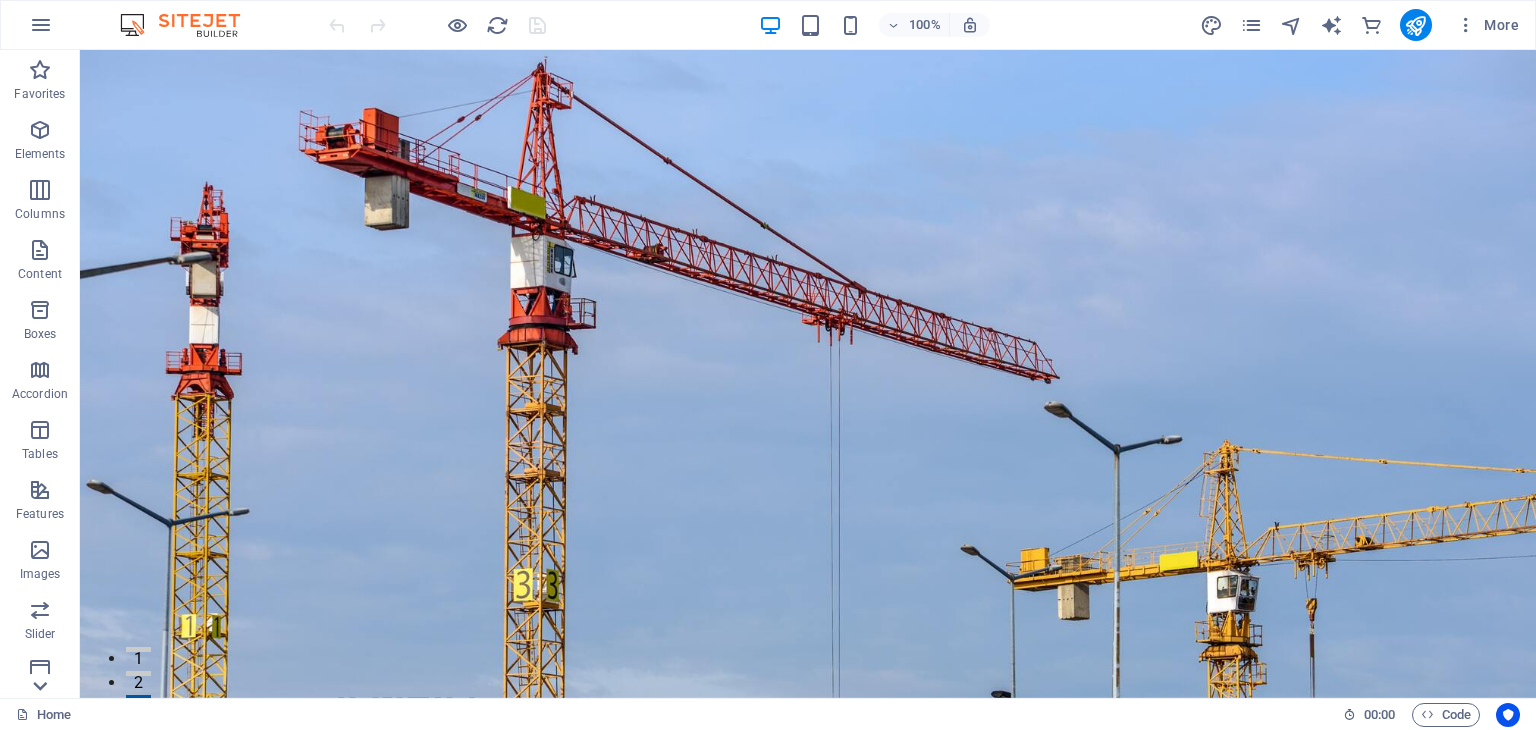 click 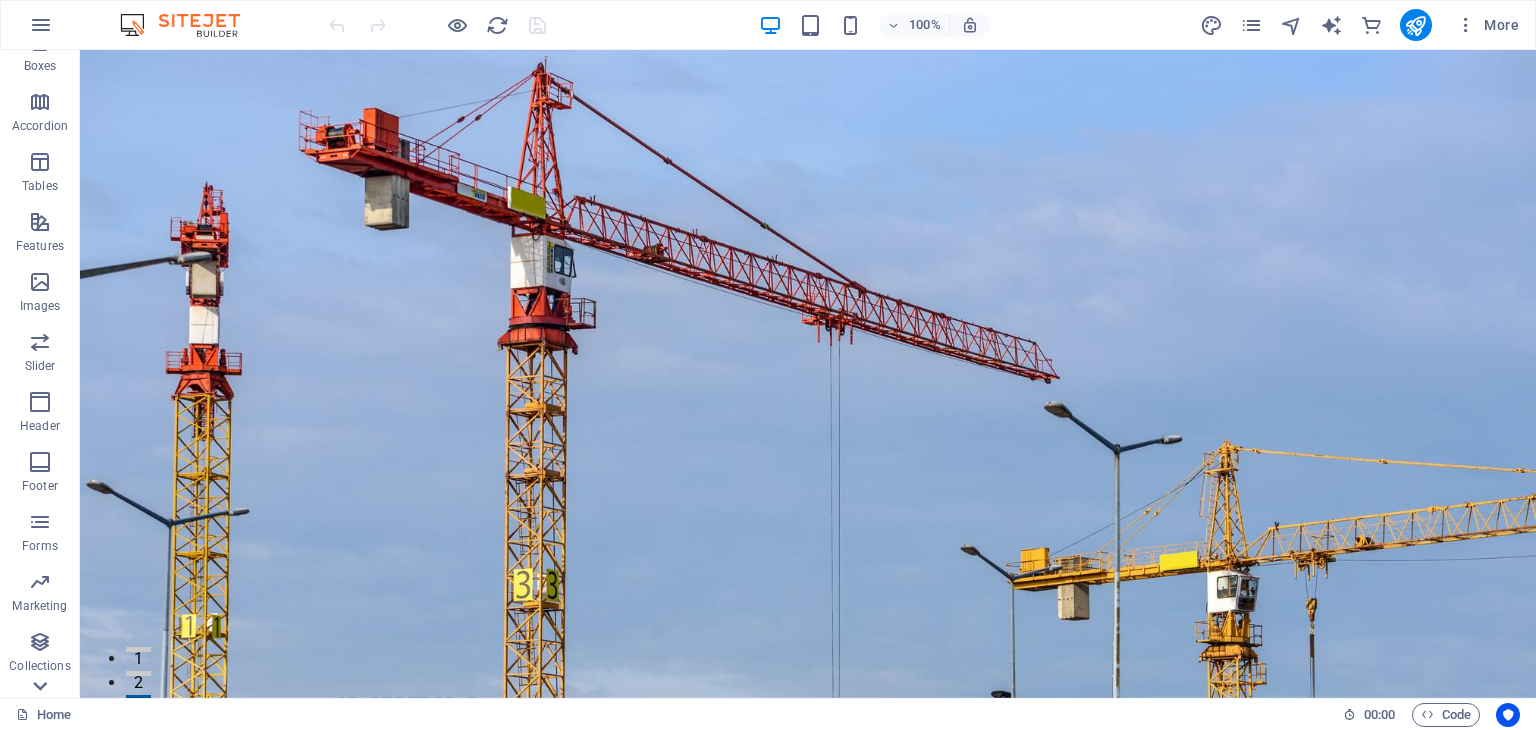 scroll, scrollTop: 312, scrollLeft: 0, axis: vertical 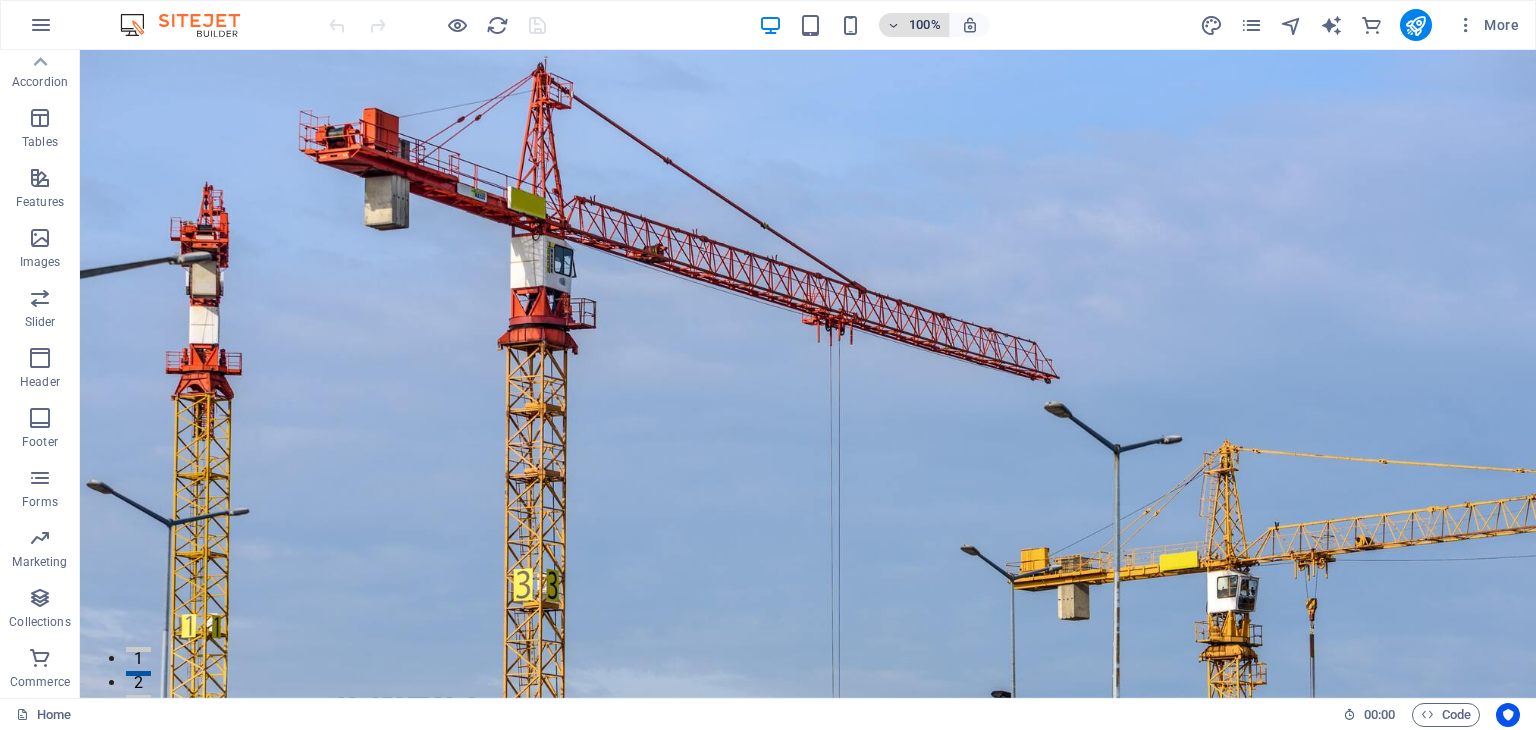click on "100%" at bounding box center (925, 25) 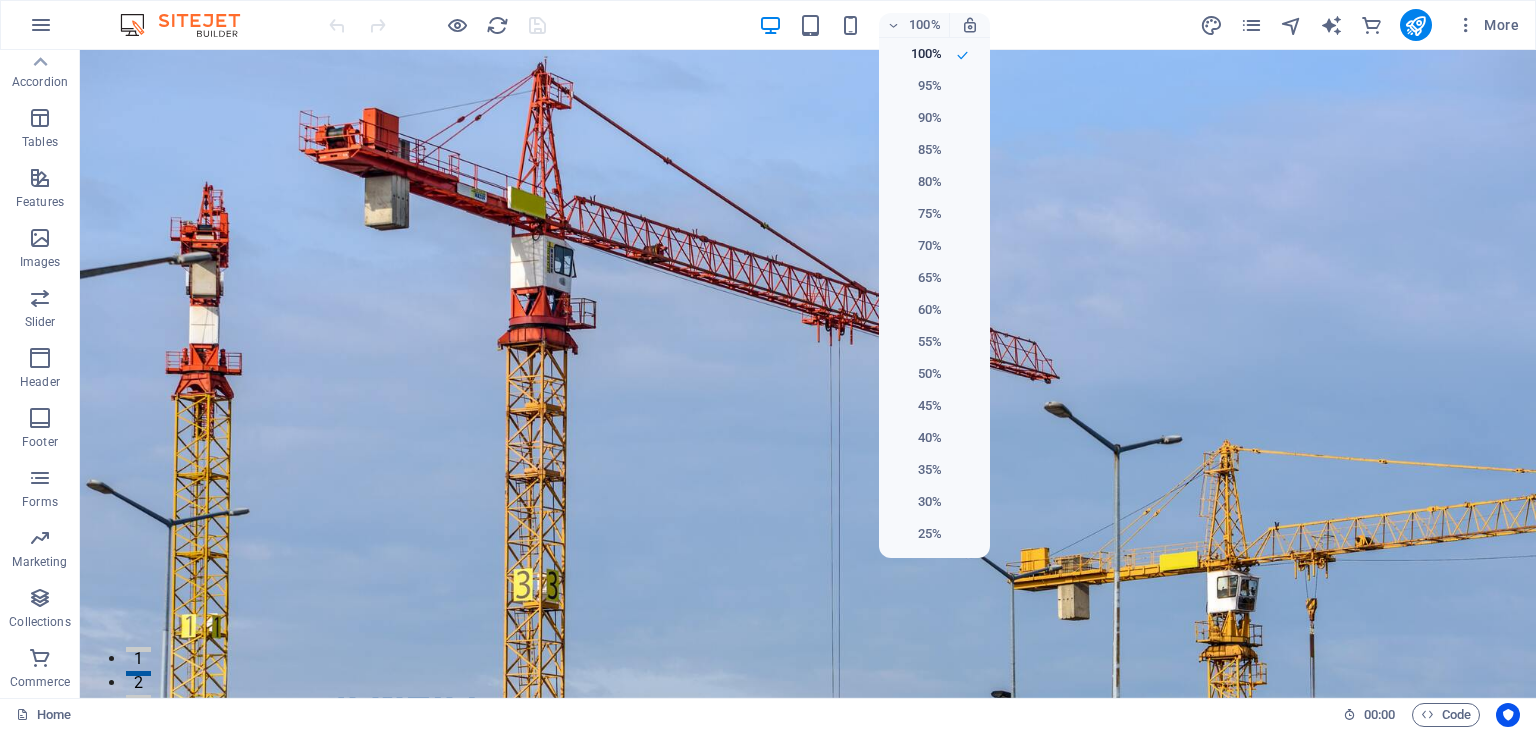 click at bounding box center [768, 365] 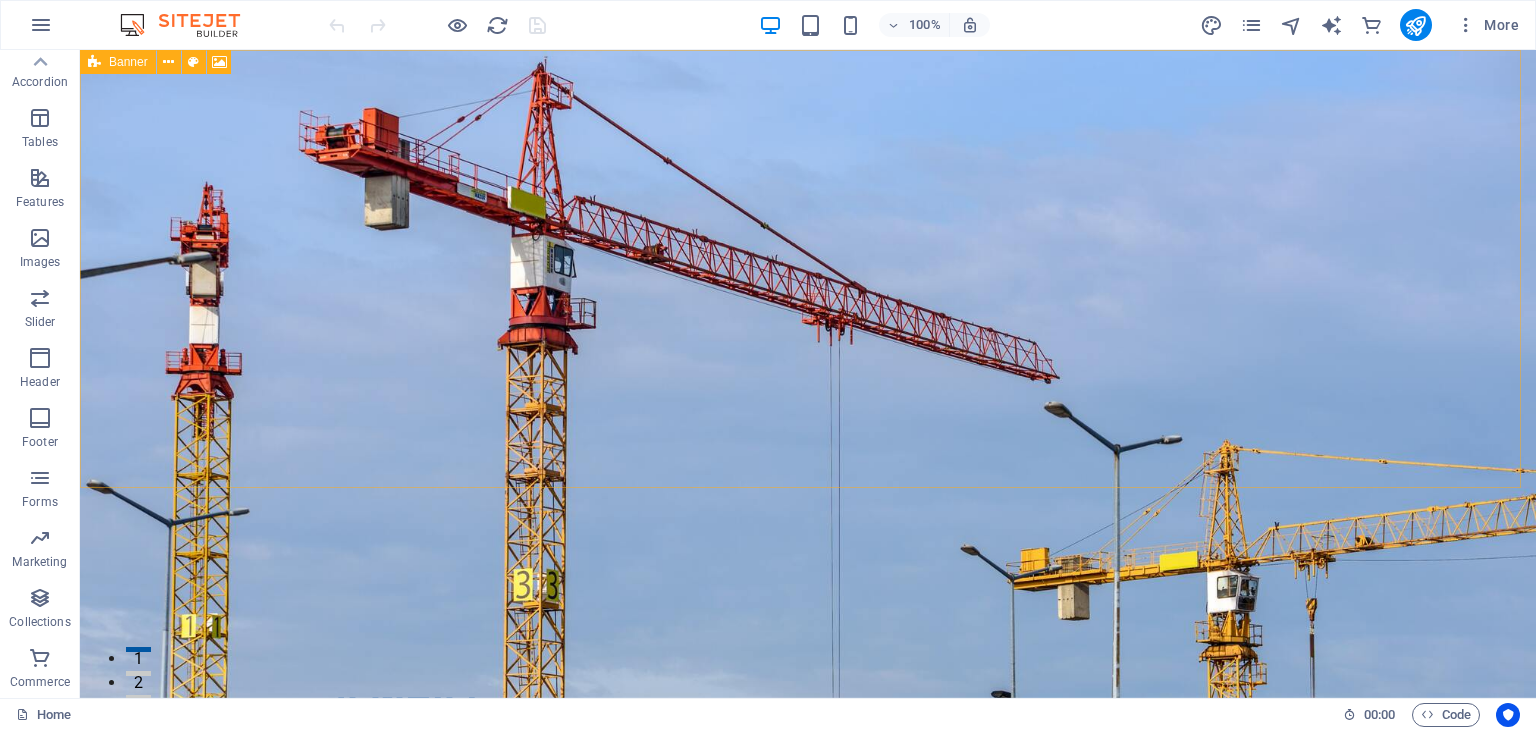 click at bounding box center [94, 62] 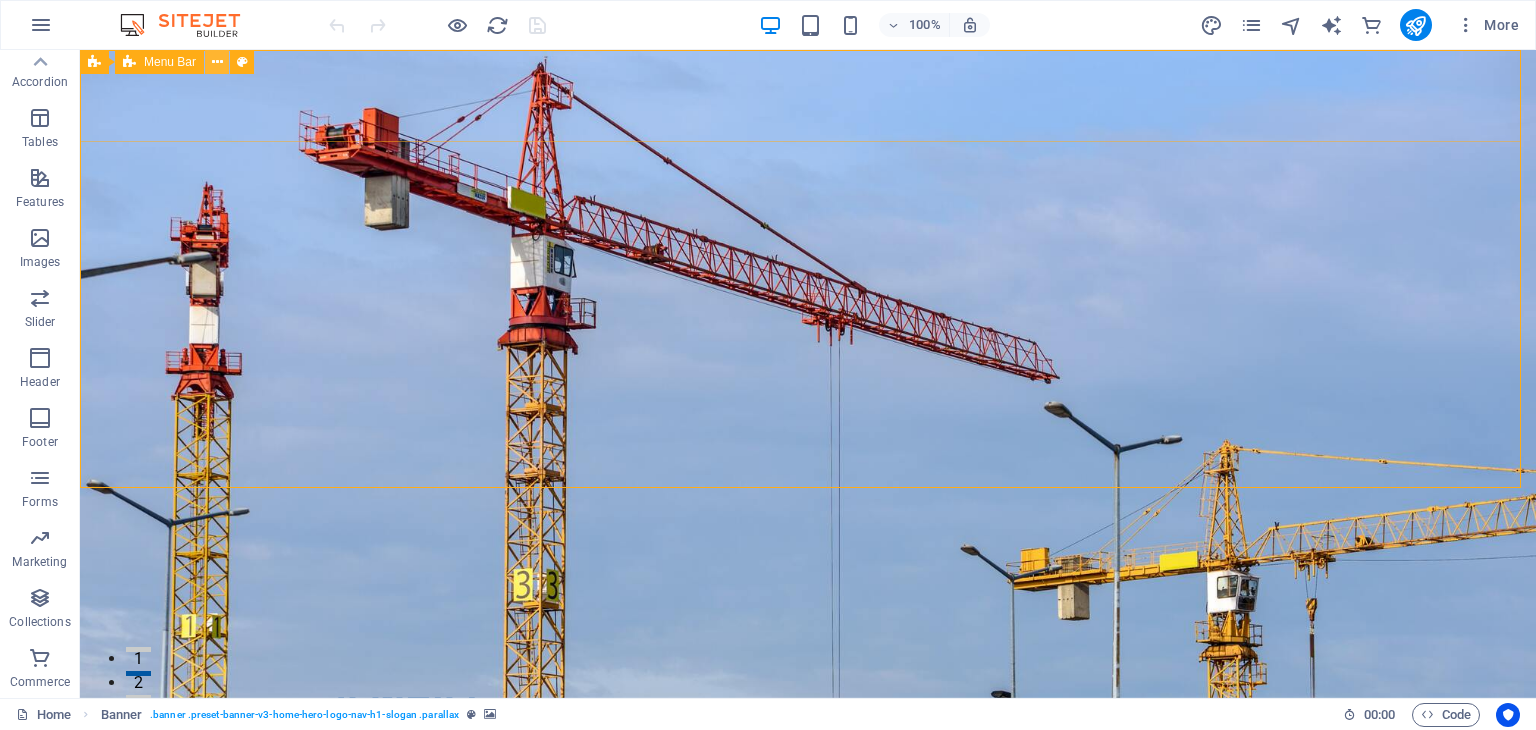 click at bounding box center [217, 62] 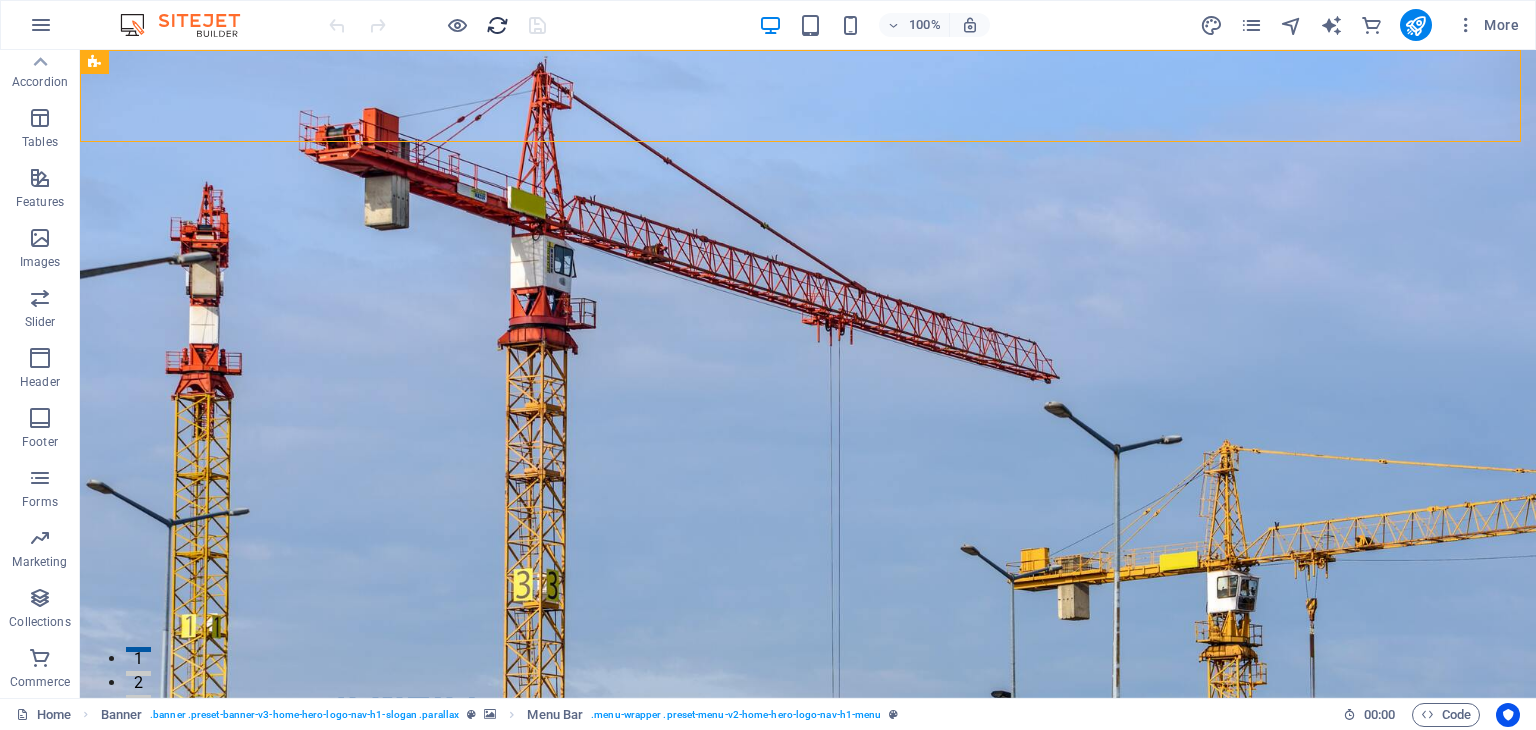 click at bounding box center [497, 25] 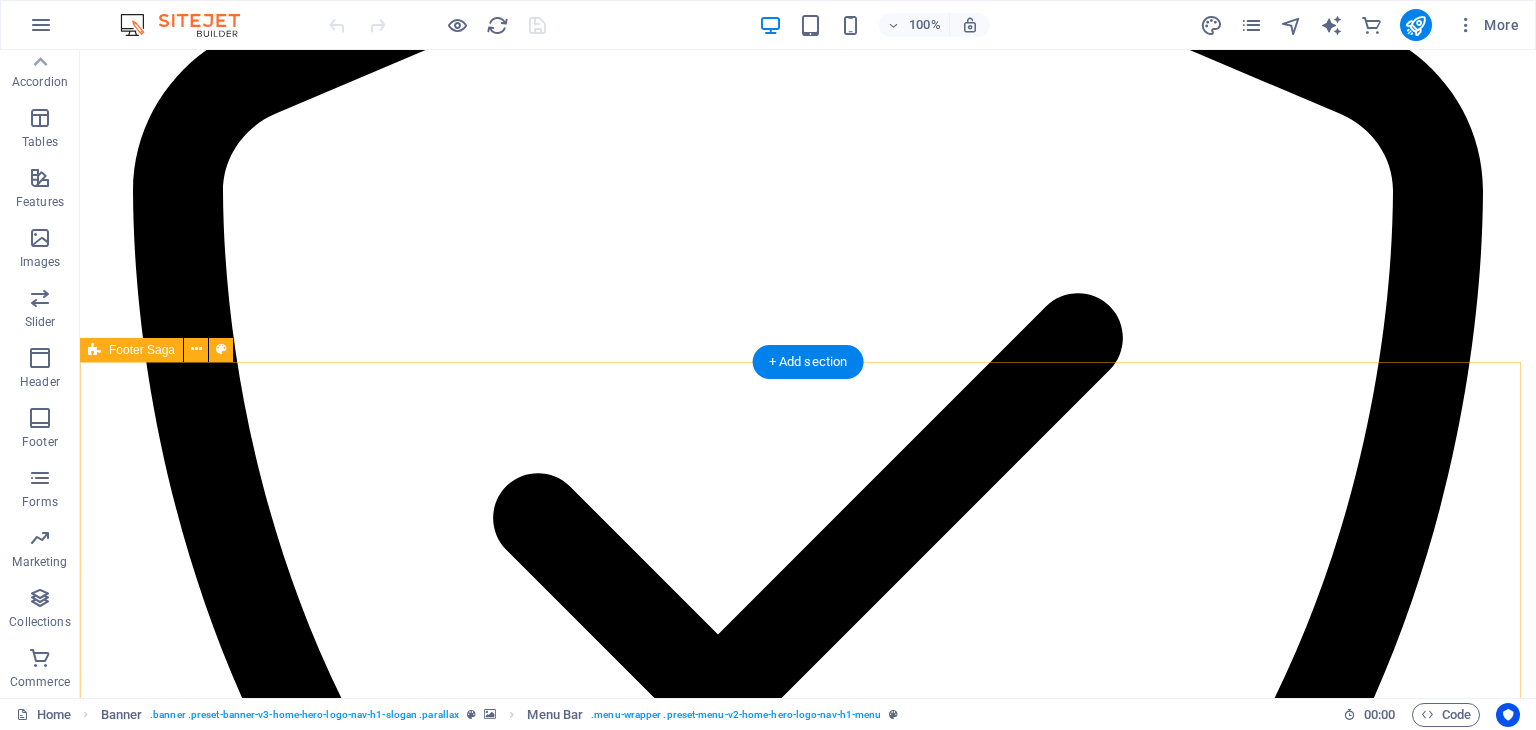 scroll, scrollTop: 3582, scrollLeft: 0, axis: vertical 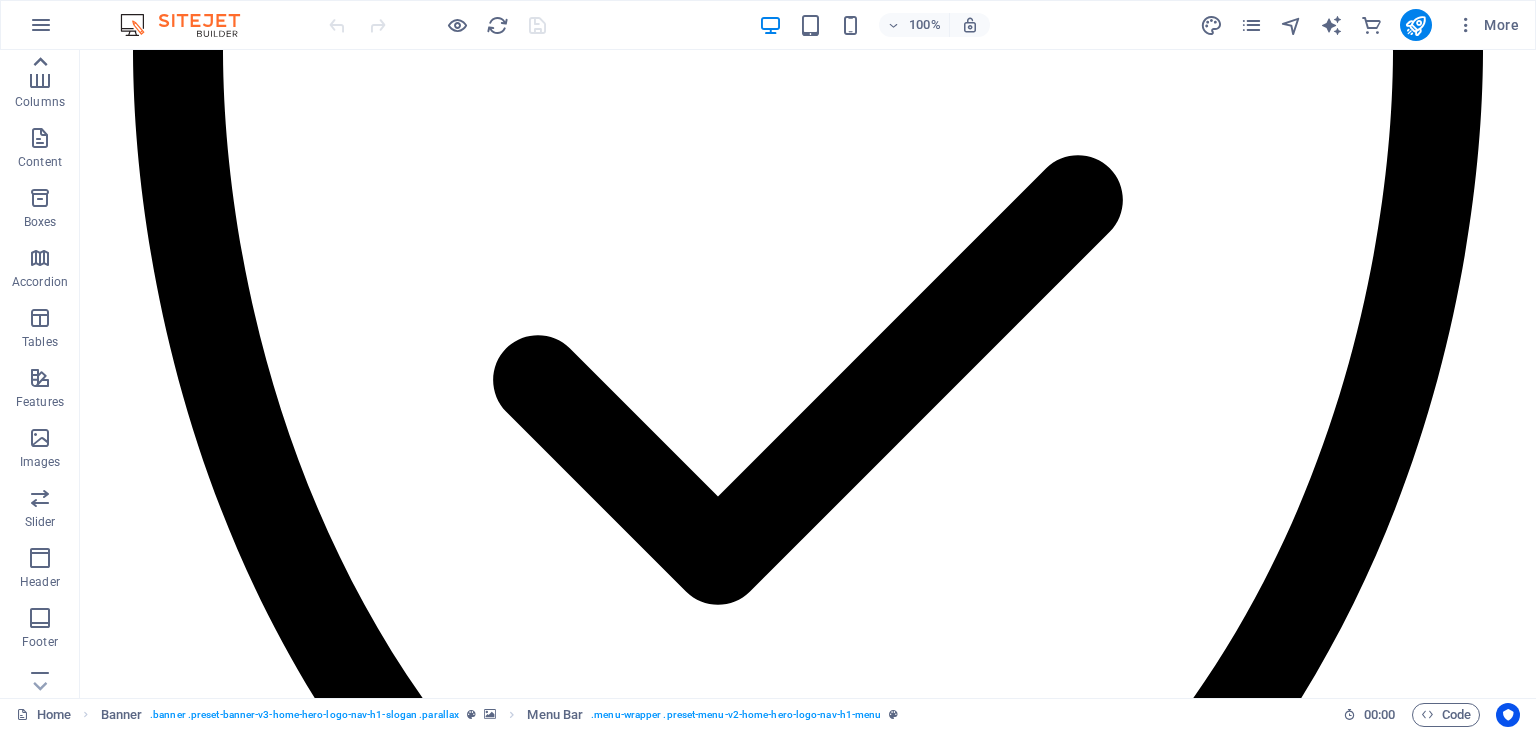 click 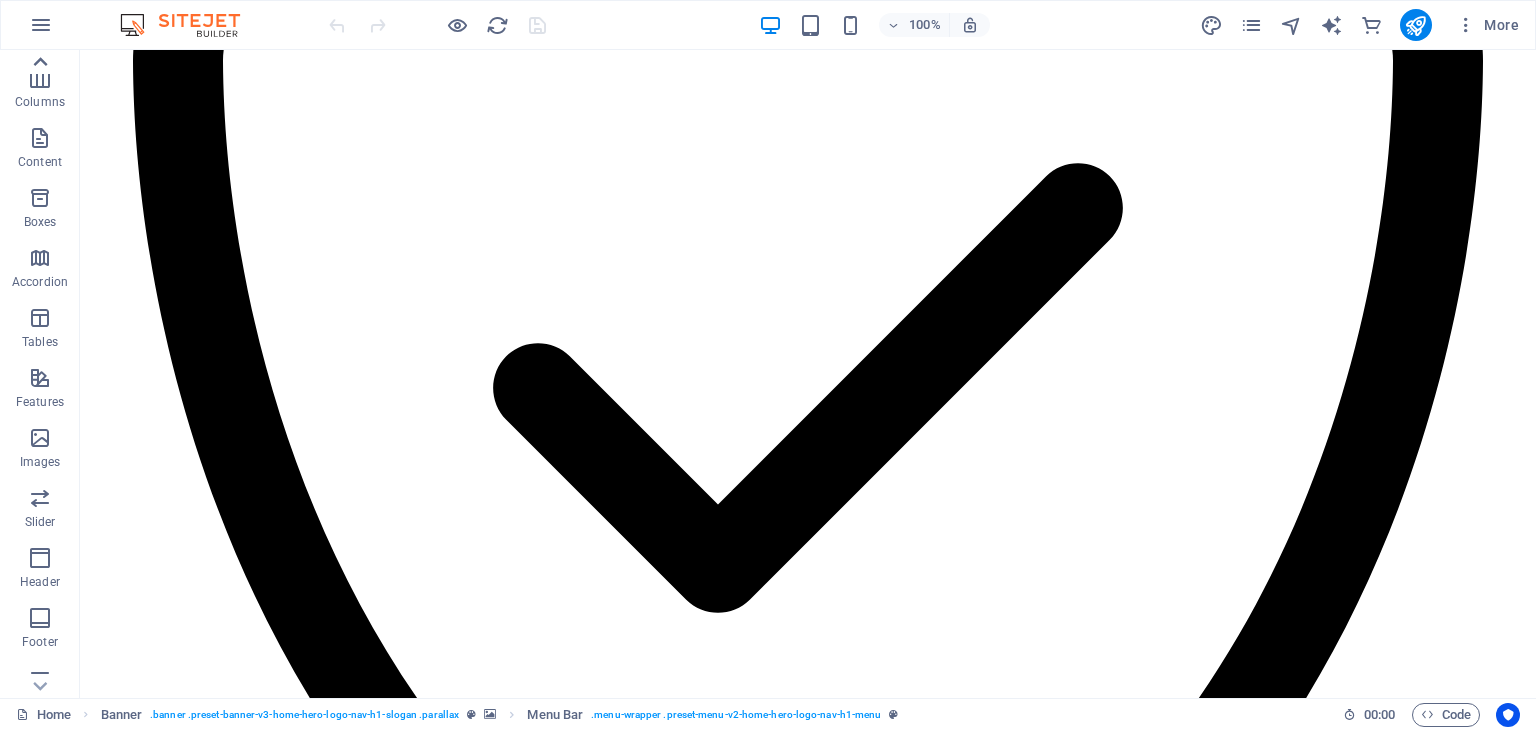 scroll, scrollTop: 0, scrollLeft: 0, axis: both 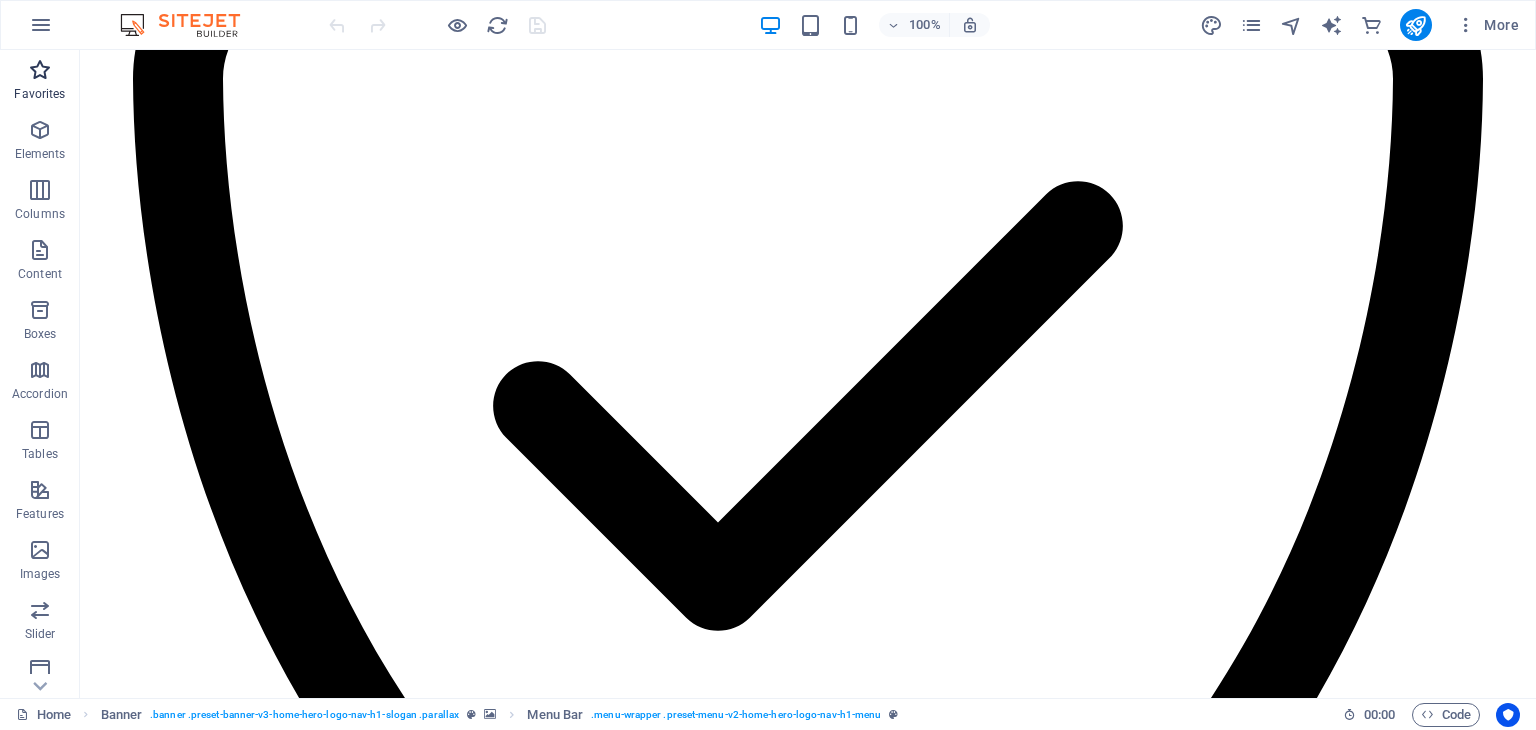 click on "Favorites" at bounding box center [39, 94] 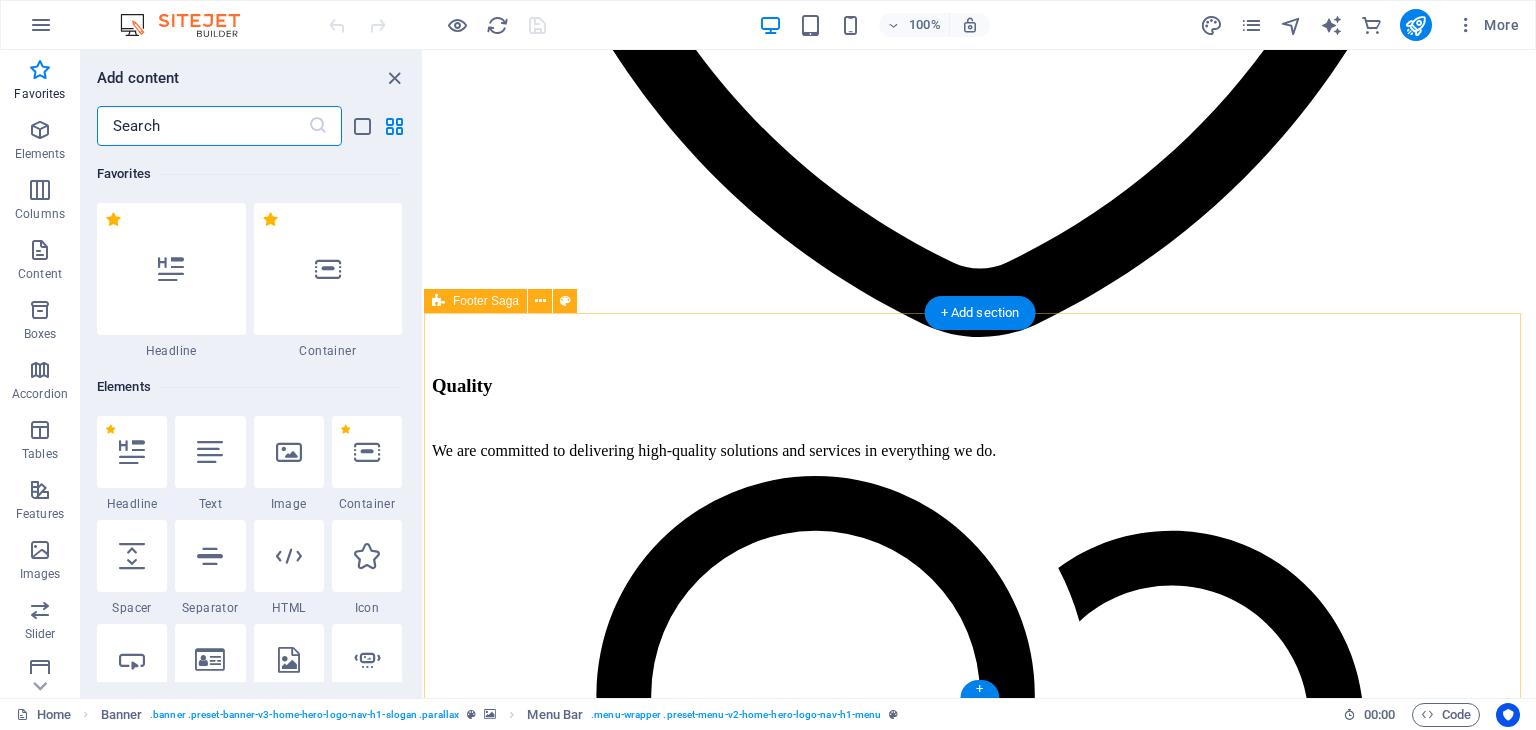 scroll, scrollTop: 3534, scrollLeft: 0, axis: vertical 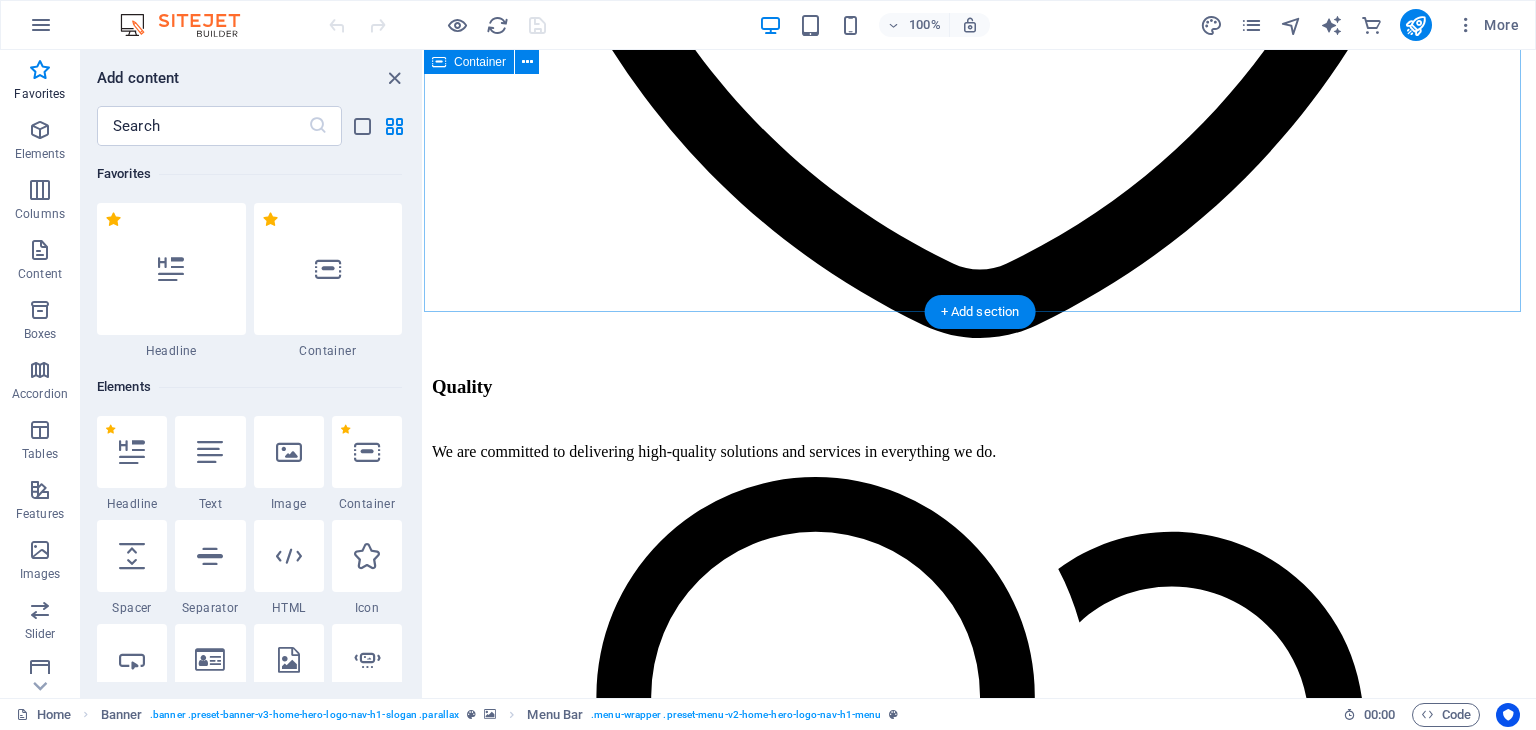 click on "Testimonials I highly recommend Eef KayTech for any business looking to enhance their engineering capabilities. Customer Feedback Eef KayTech provided us with an excellent solution that improved our operations significantly. Their team's expertise in technology consulting made a noticeable difference in our productivity. I highly recommend Eef KayTech for any business looking to enhance their engineering capabilities. Customer Feedback Eef KayTech provided us with an excellent solution that improved our operations significantly. 1 2 3" at bounding box center [980, 12044] 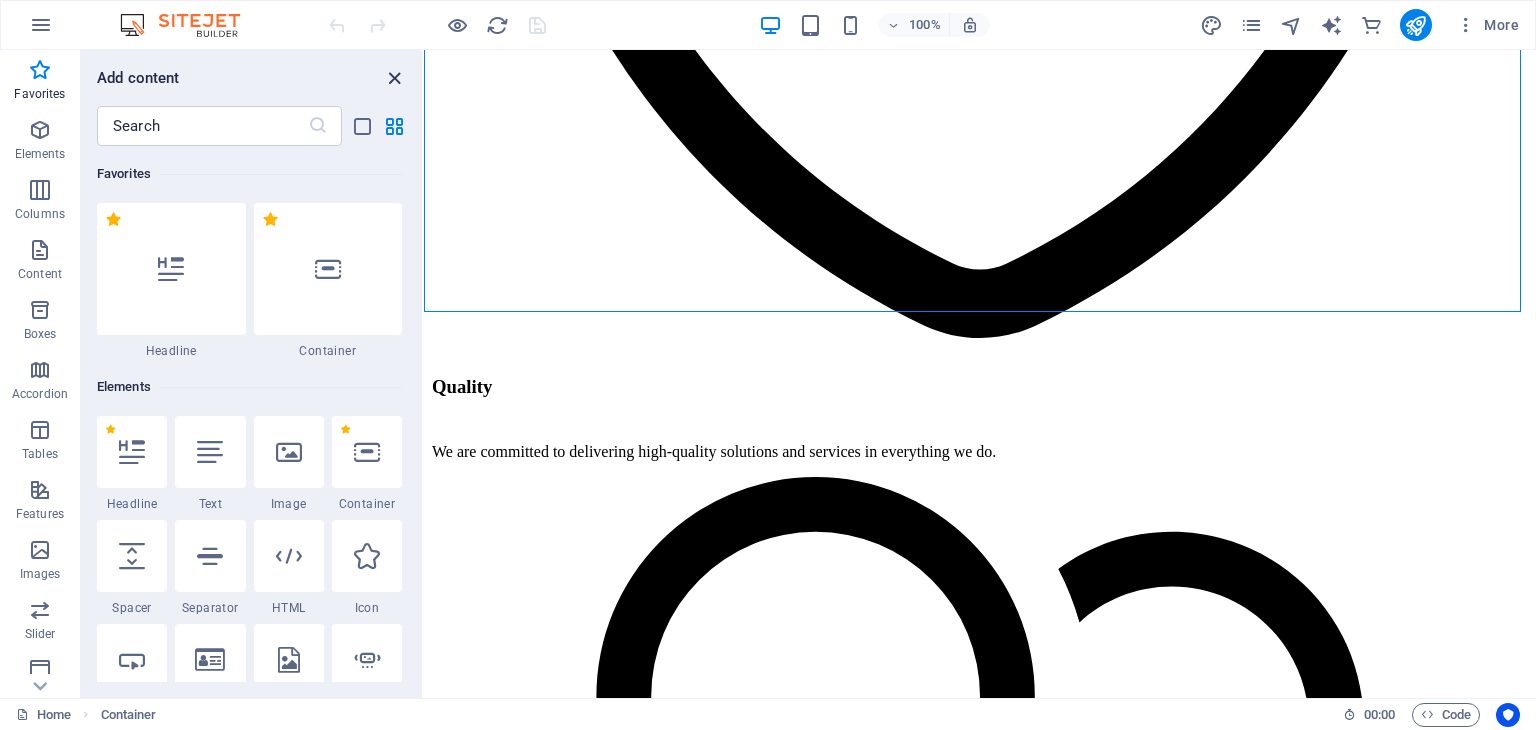 drag, startPoint x: 395, startPoint y: 77, endPoint x: 316, endPoint y: 27, distance: 93.49332 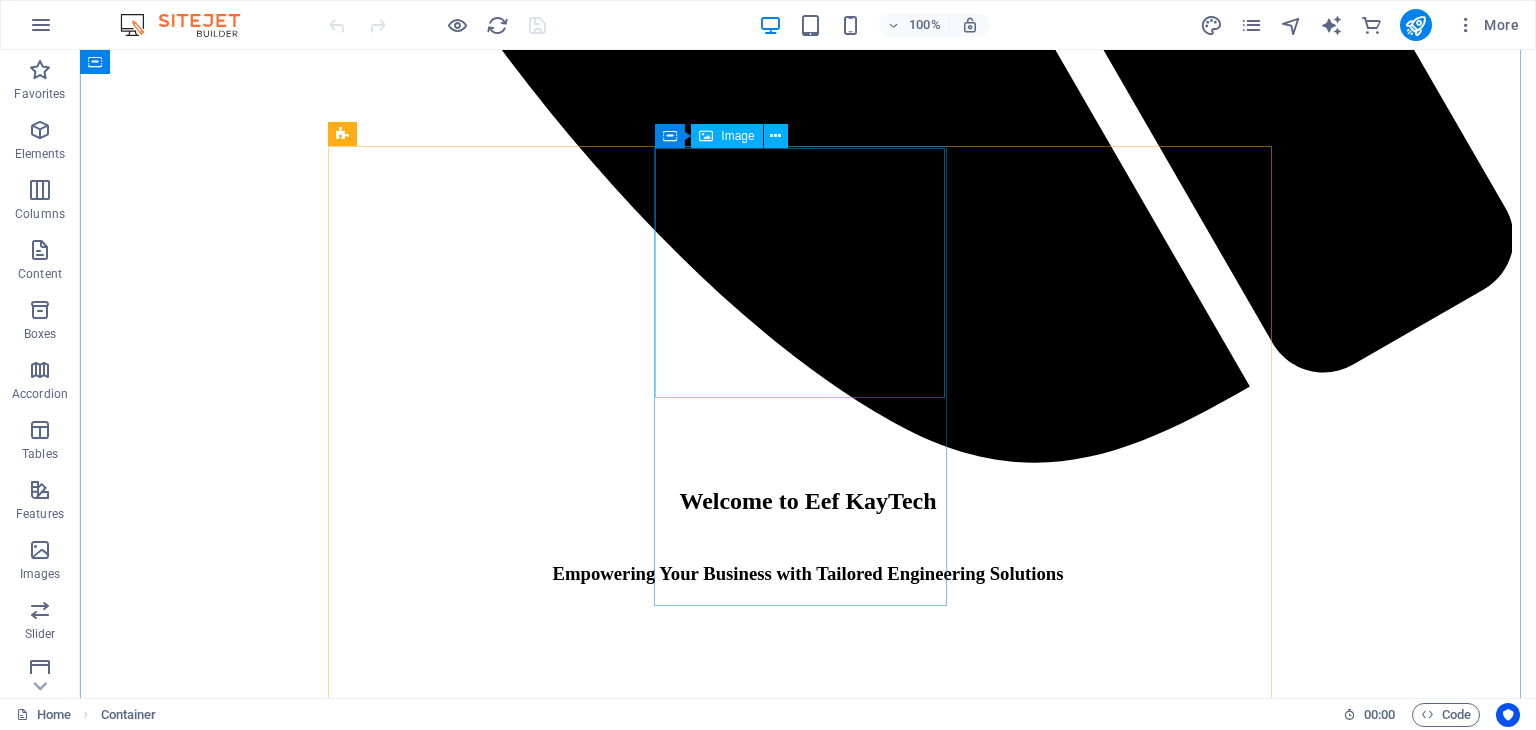scroll, scrollTop: 2234, scrollLeft: 0, axis: vertical 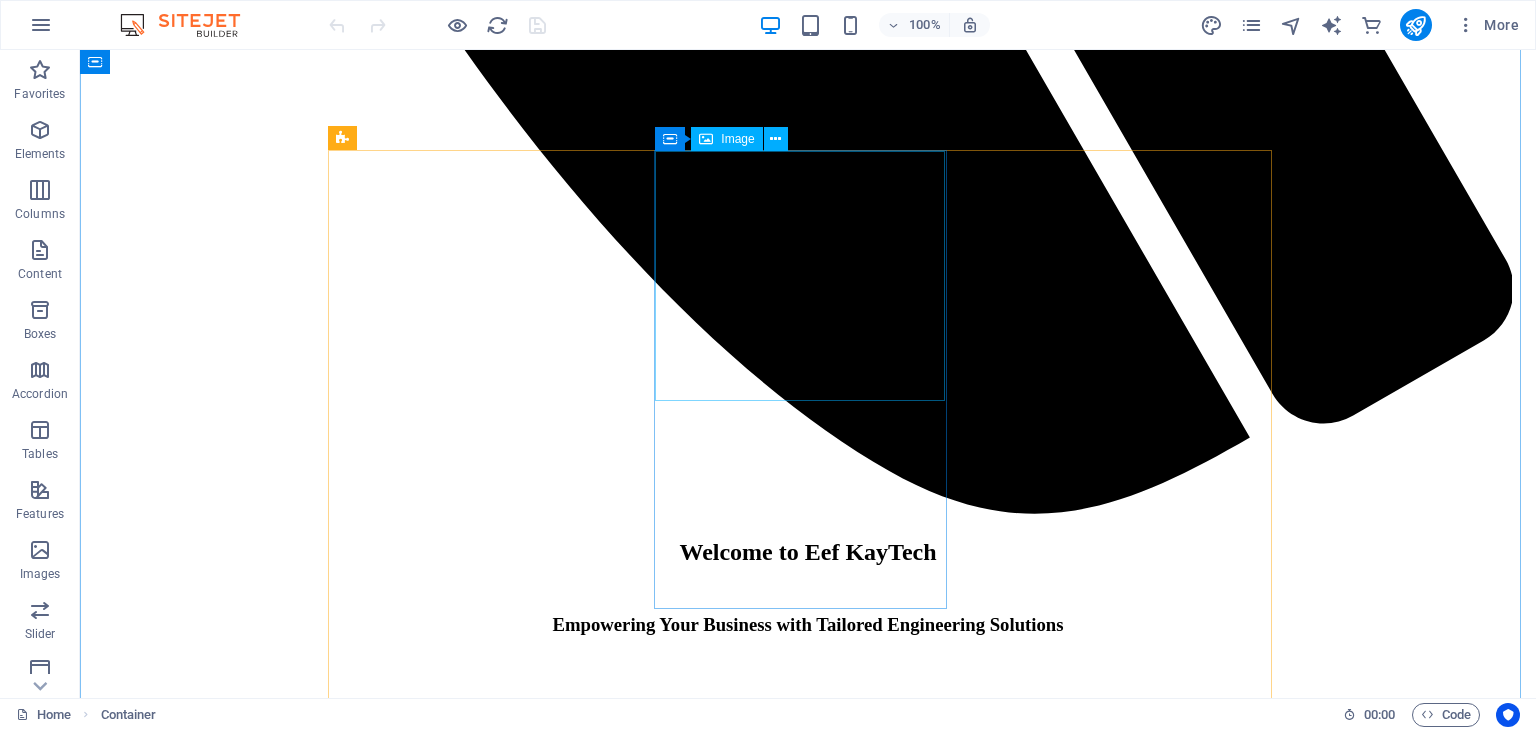 click at bounding box center (808, 14841) 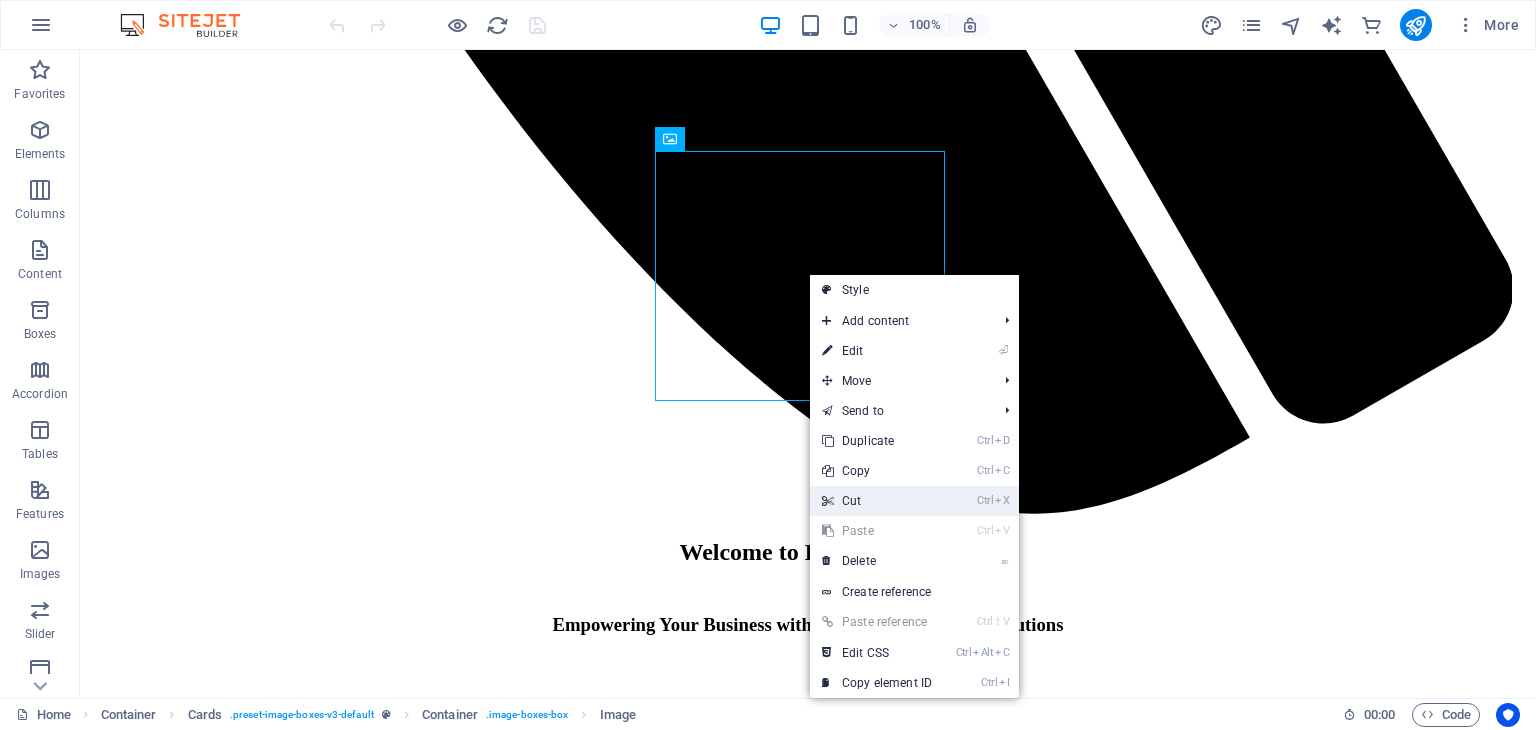 click on "Ctrl X  Cut" at bounding box center (877, 501) 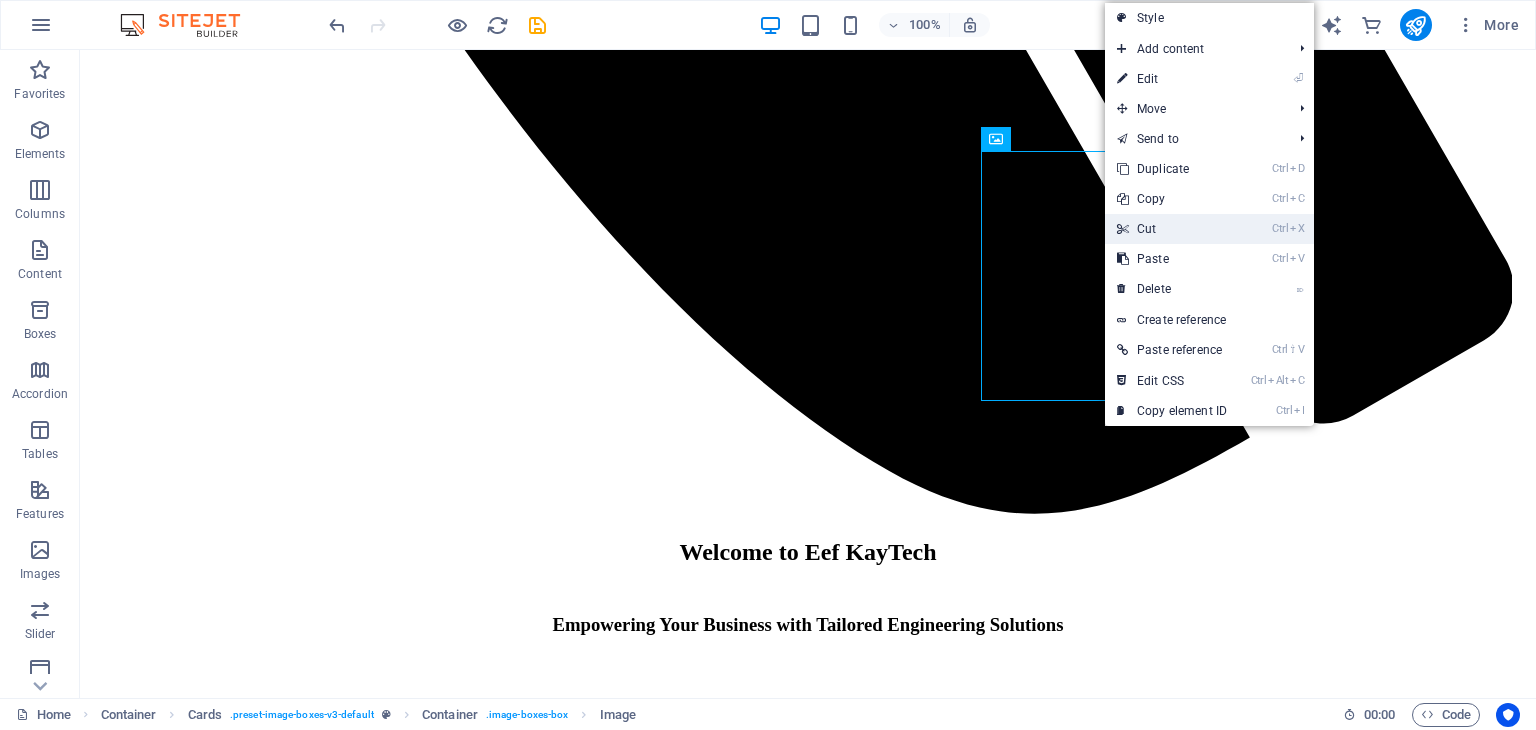 click on "Ctrl X  Cut" at bounding box center [1172, 229] 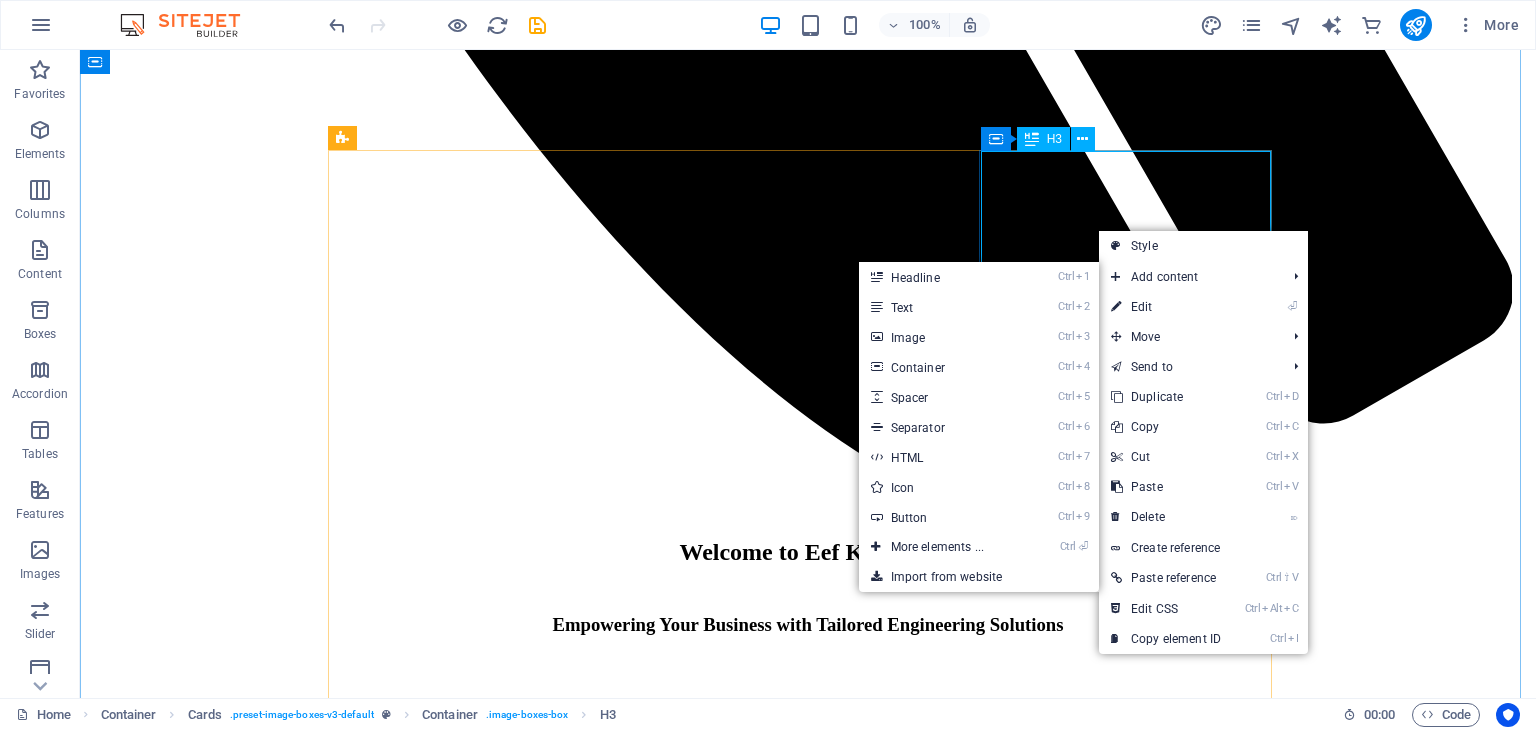 click on "[FIRST] [LAST] - Operations Manager" at bounding box center [808, 14805] 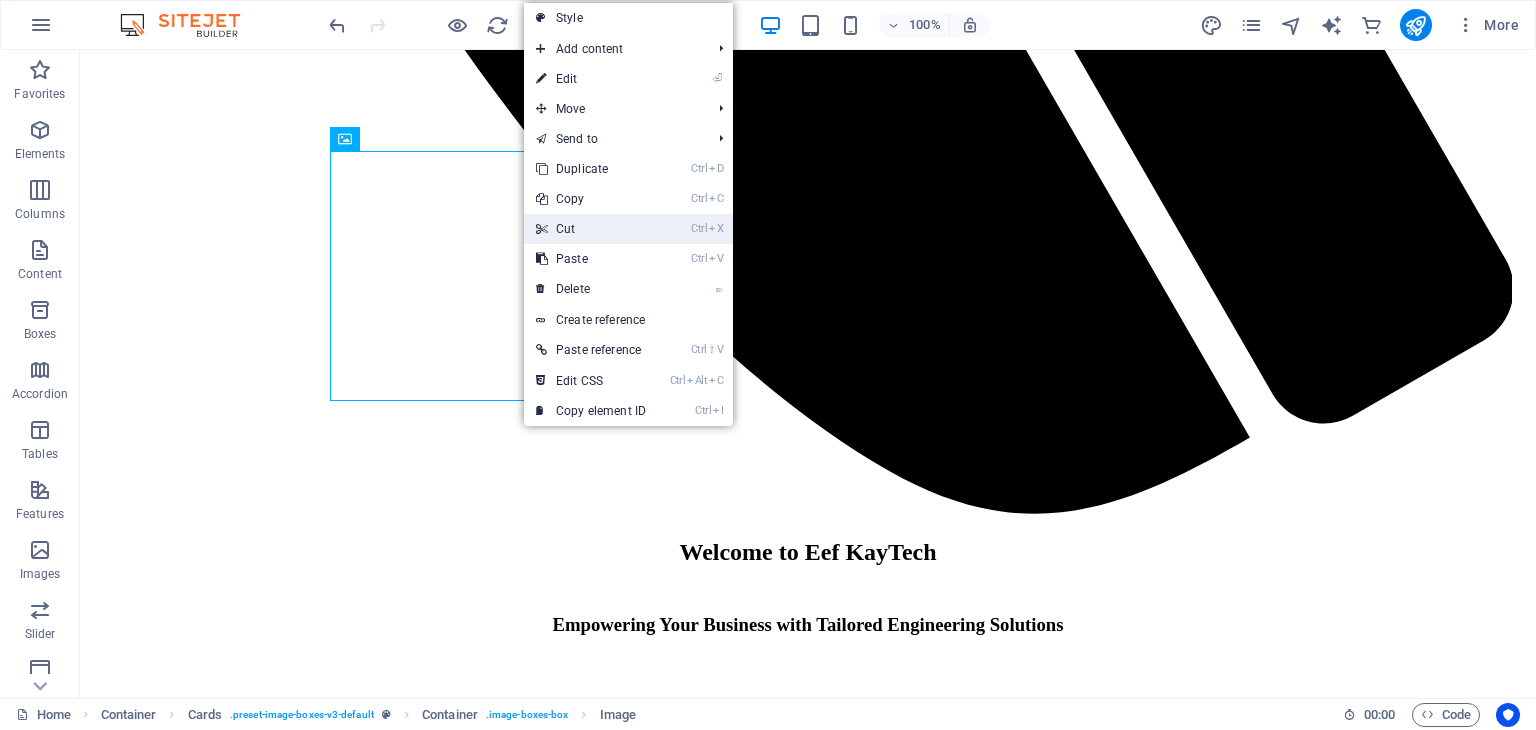 click on "Ctrl X  Cut" at bounding box center (591, 229) 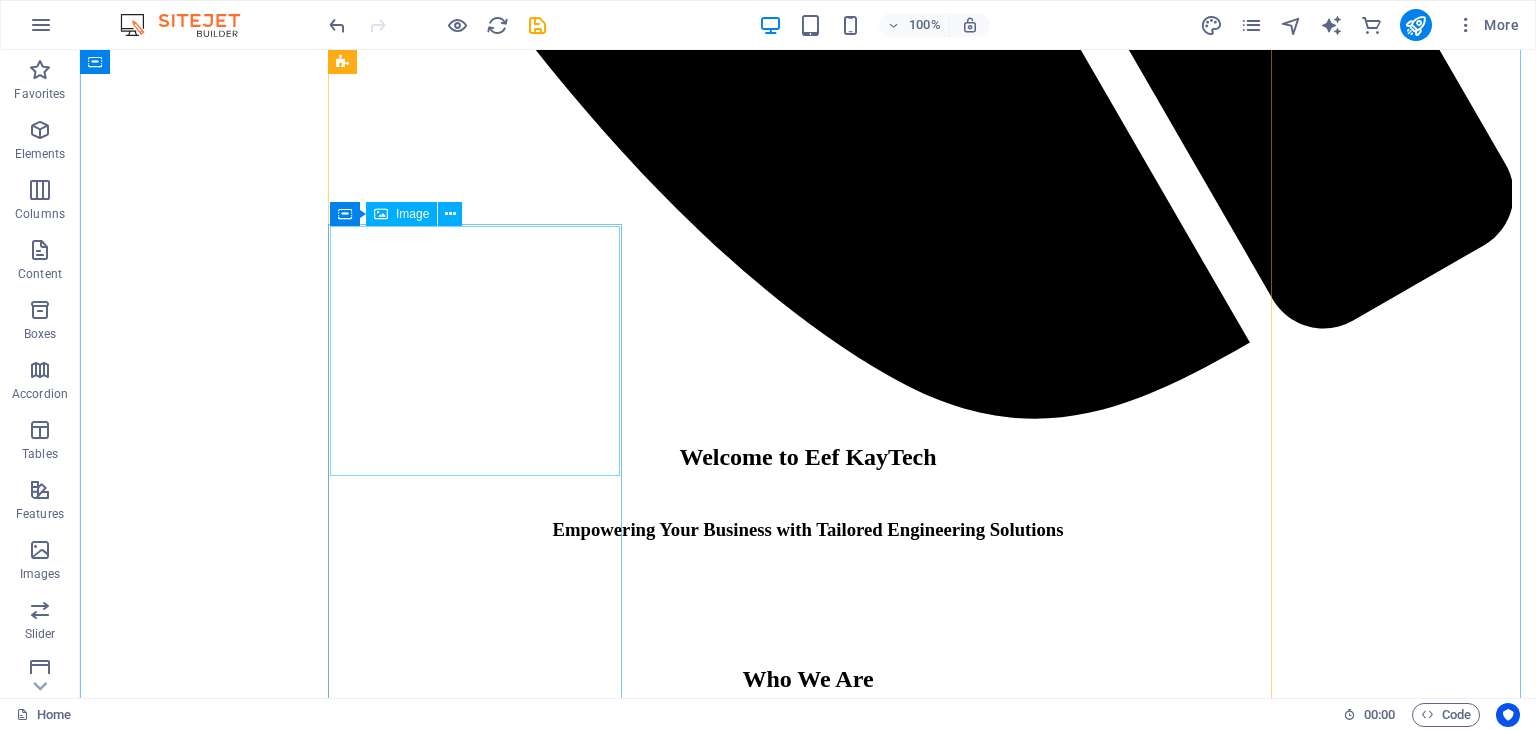 scroll, scrollTop: 2434, scrollLeft: 0, axis: vertical 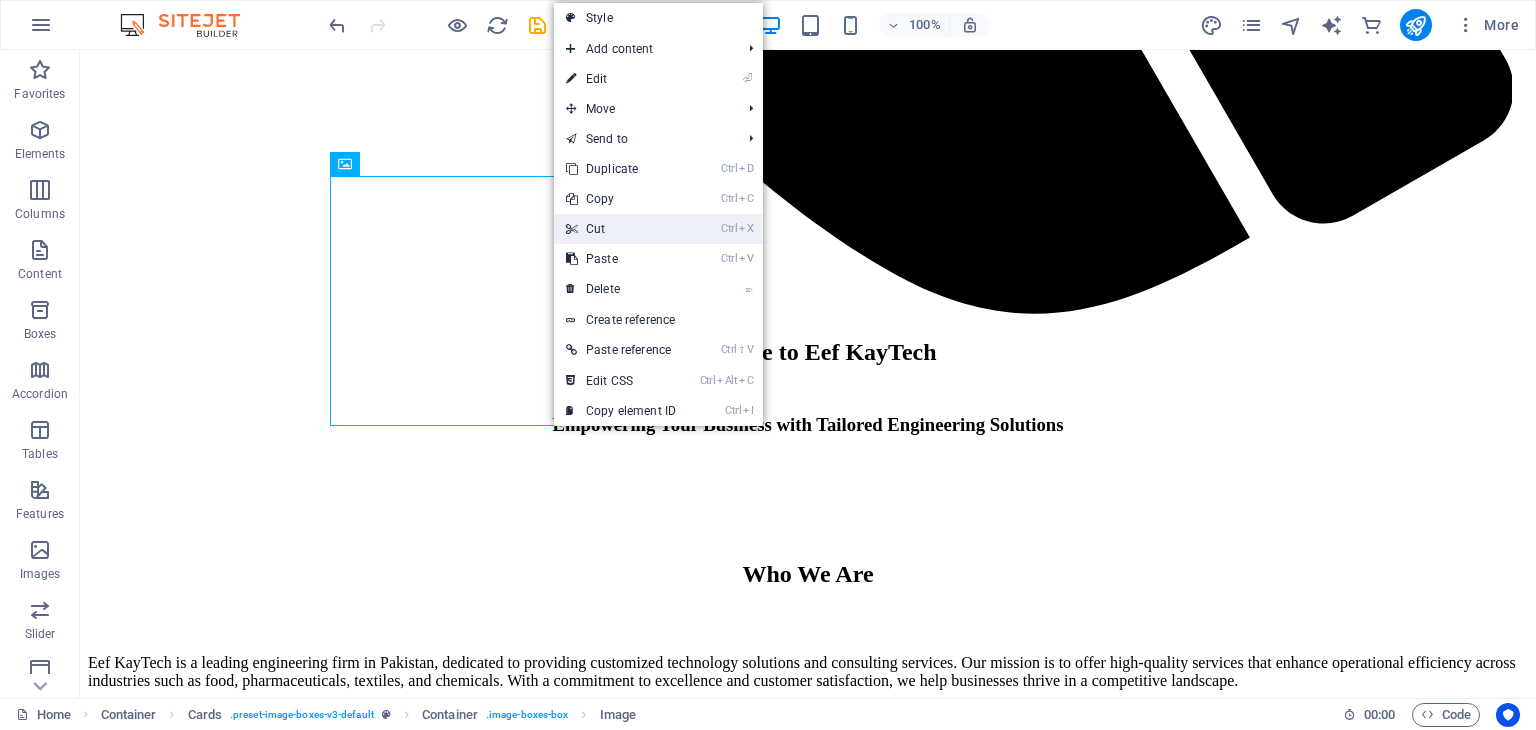 click on "Ctrl X  Cut" at bounding box center (621, 229) 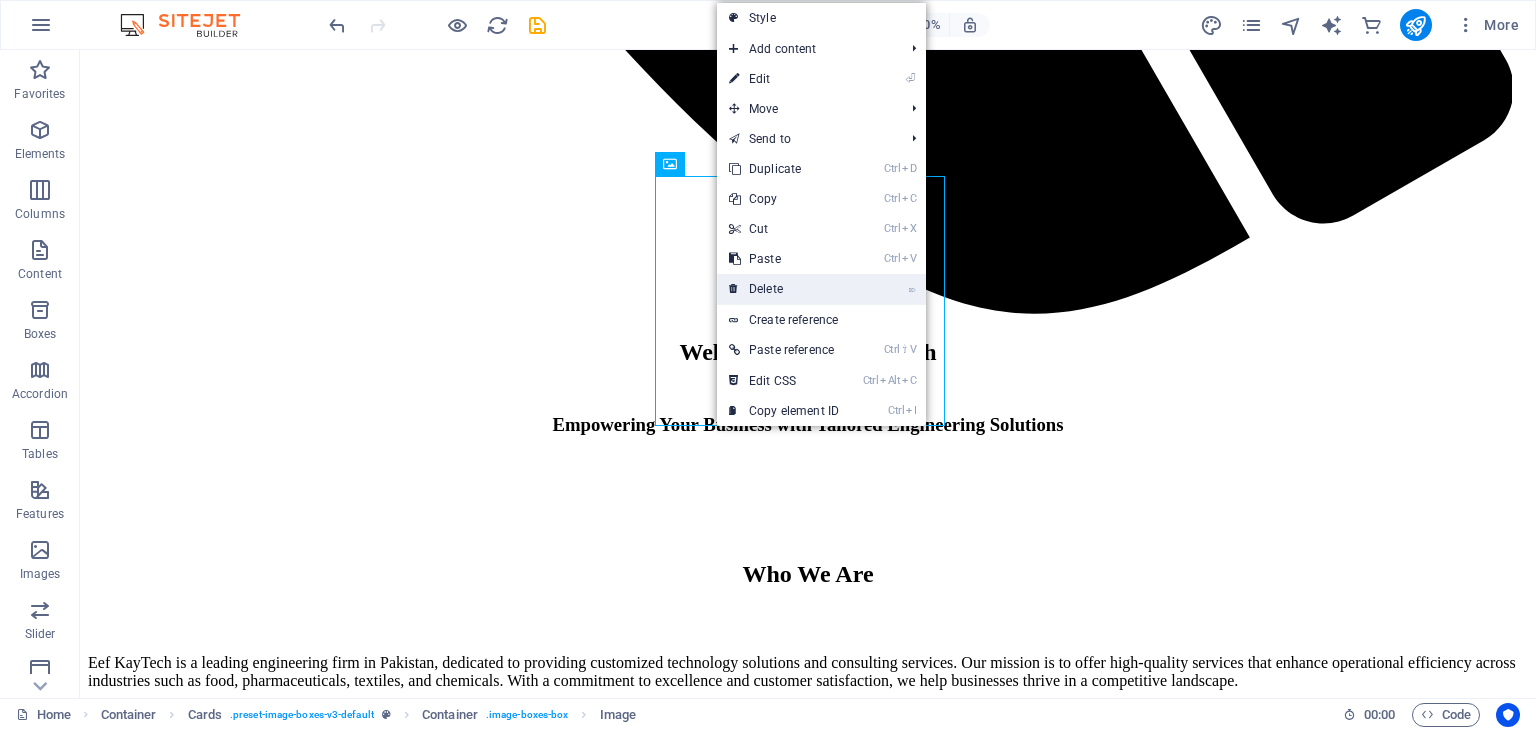 click on "⌦  Delete" at bounding box center [784, 289] 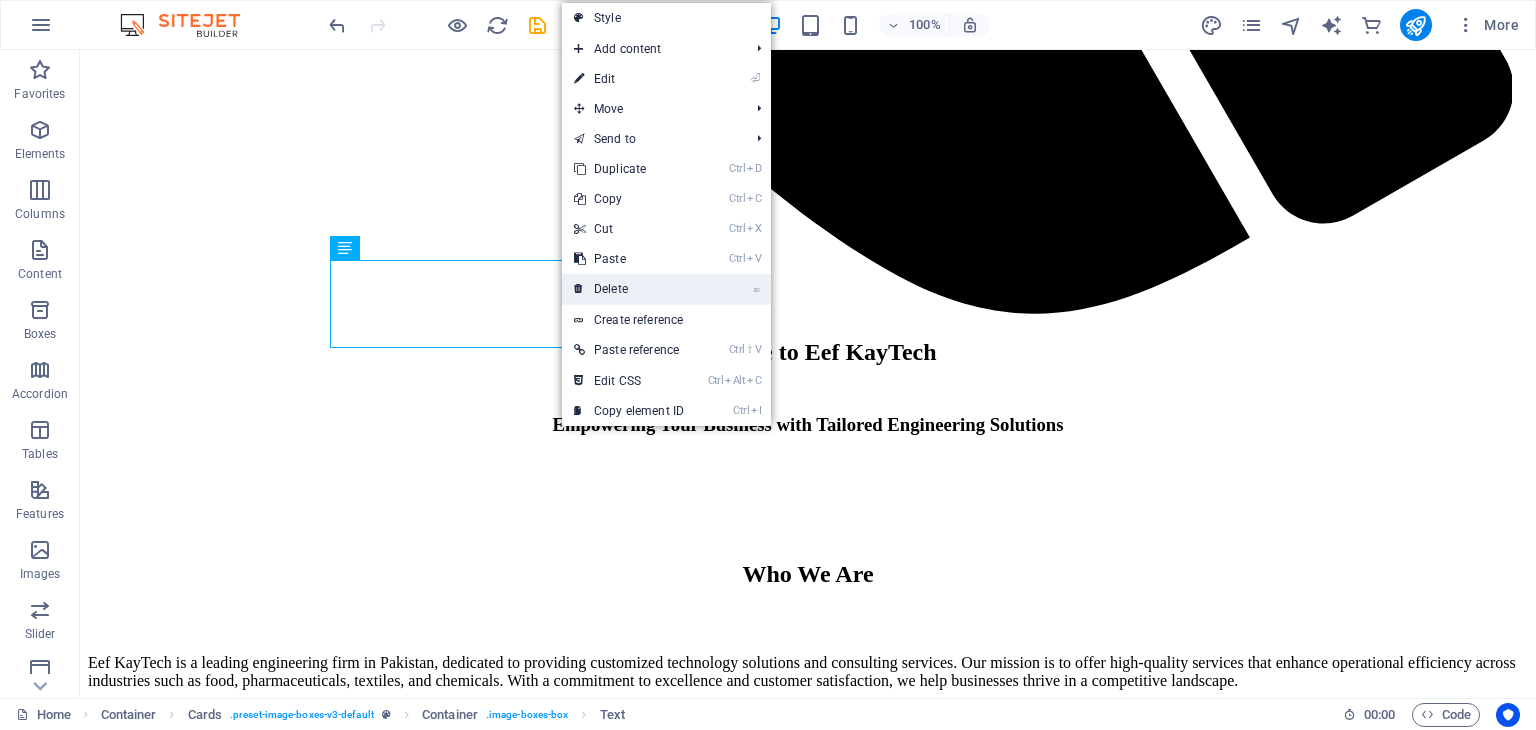 click on "⌦  Delete" at bounding box center [629, 289] 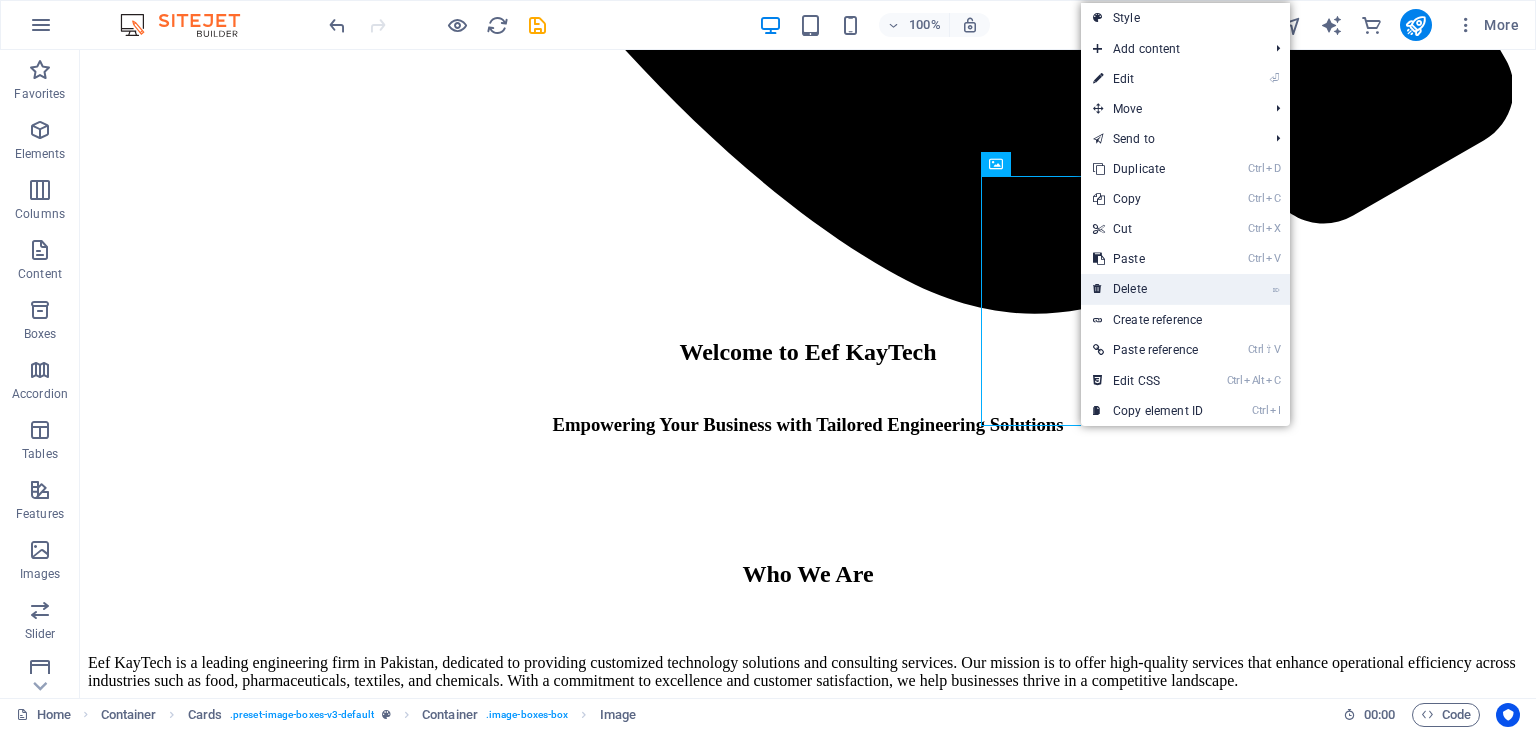 click on "⌦  Delete" at bounding box center (1148, 289) 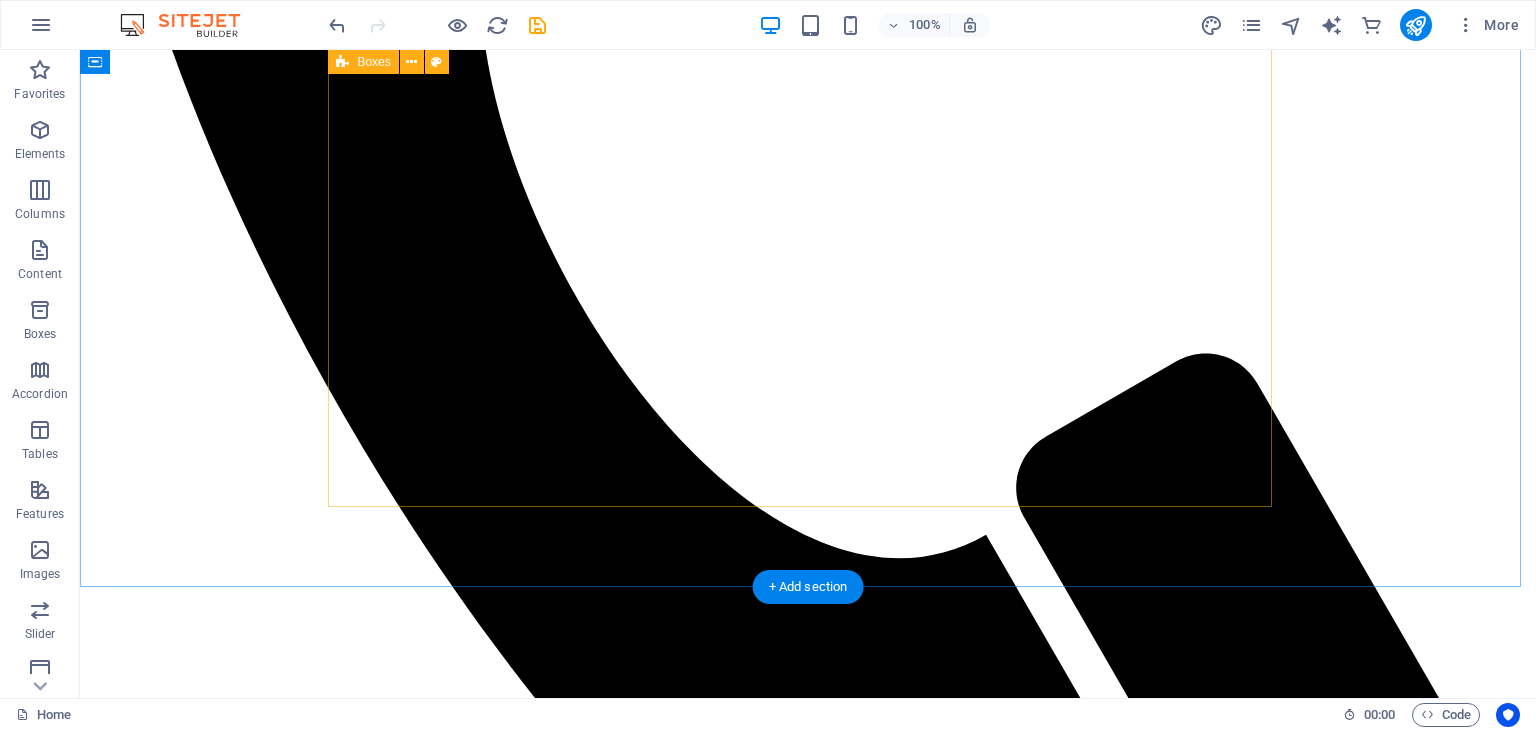 scroll, scrollTop: 1634, scrollLeft: 0, axis: vertical 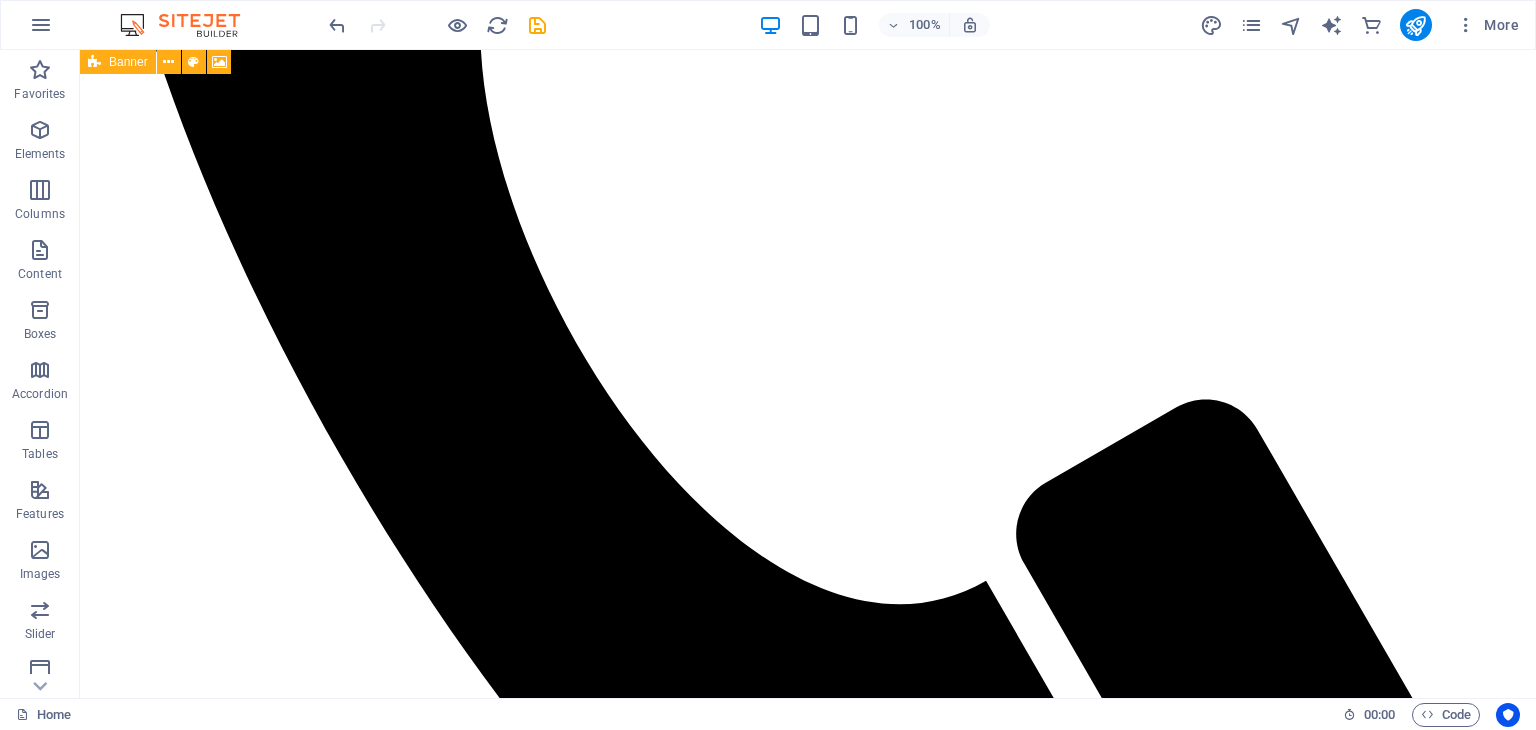 click at bounding box center [94, 62] 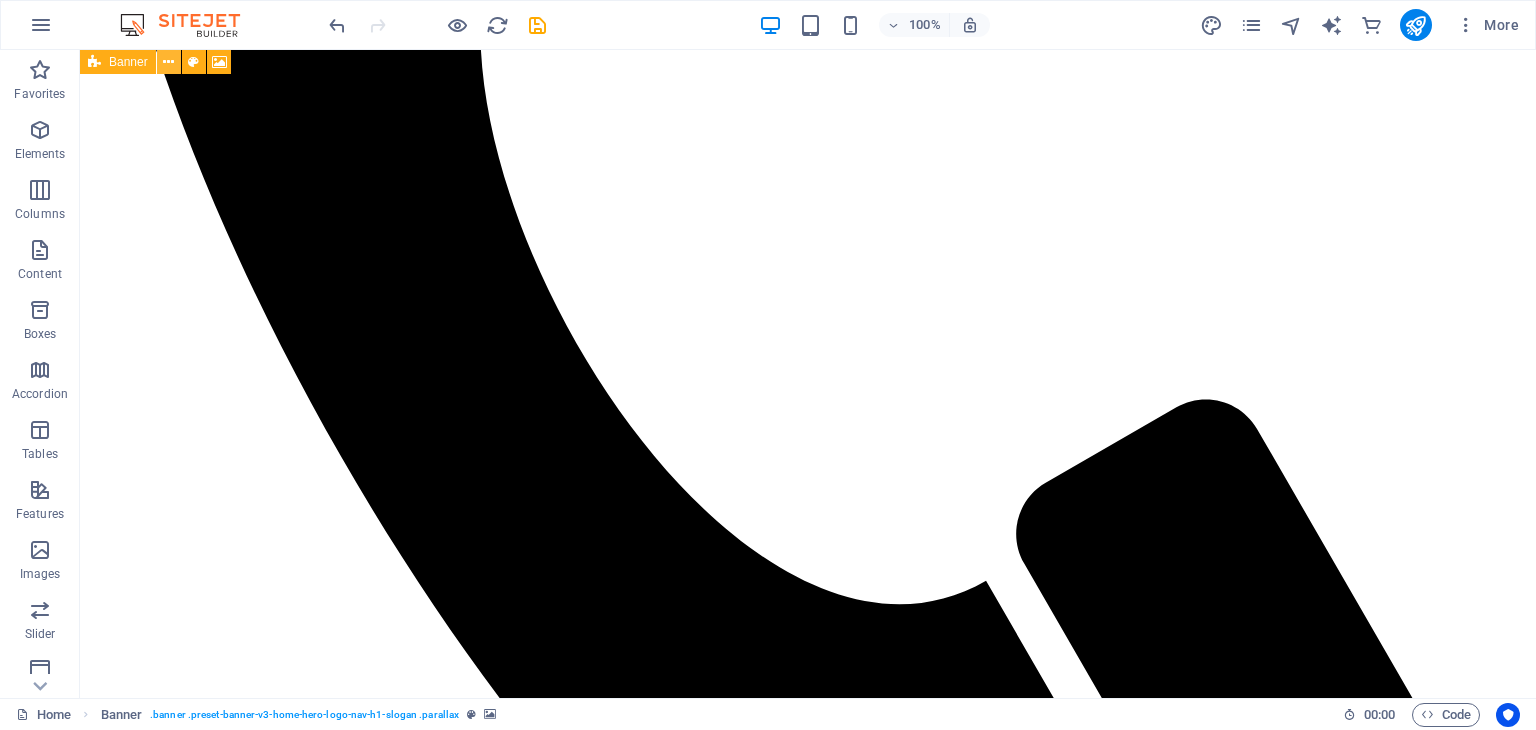 click at bounding box center [168, 62] 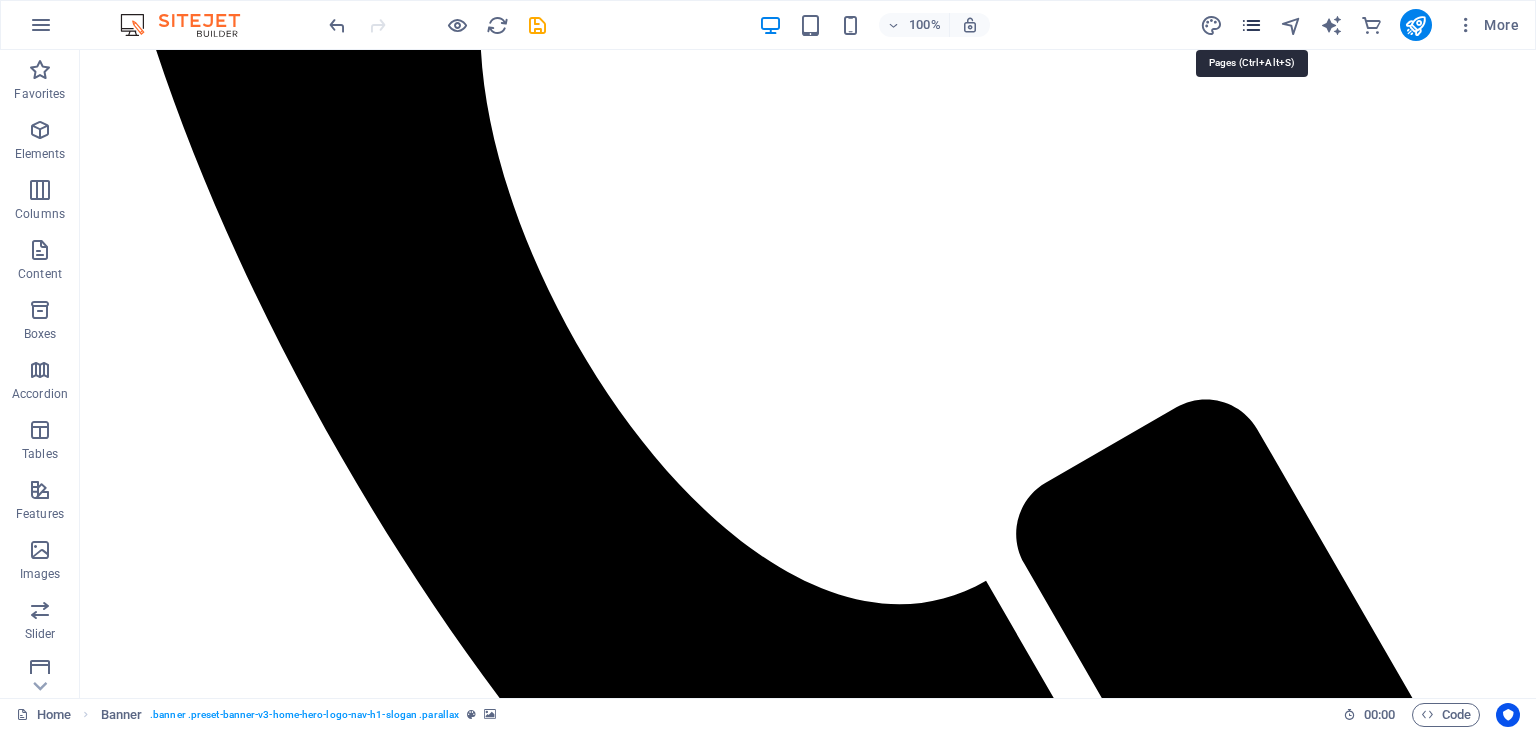 click at bounding box center [1251, 25] 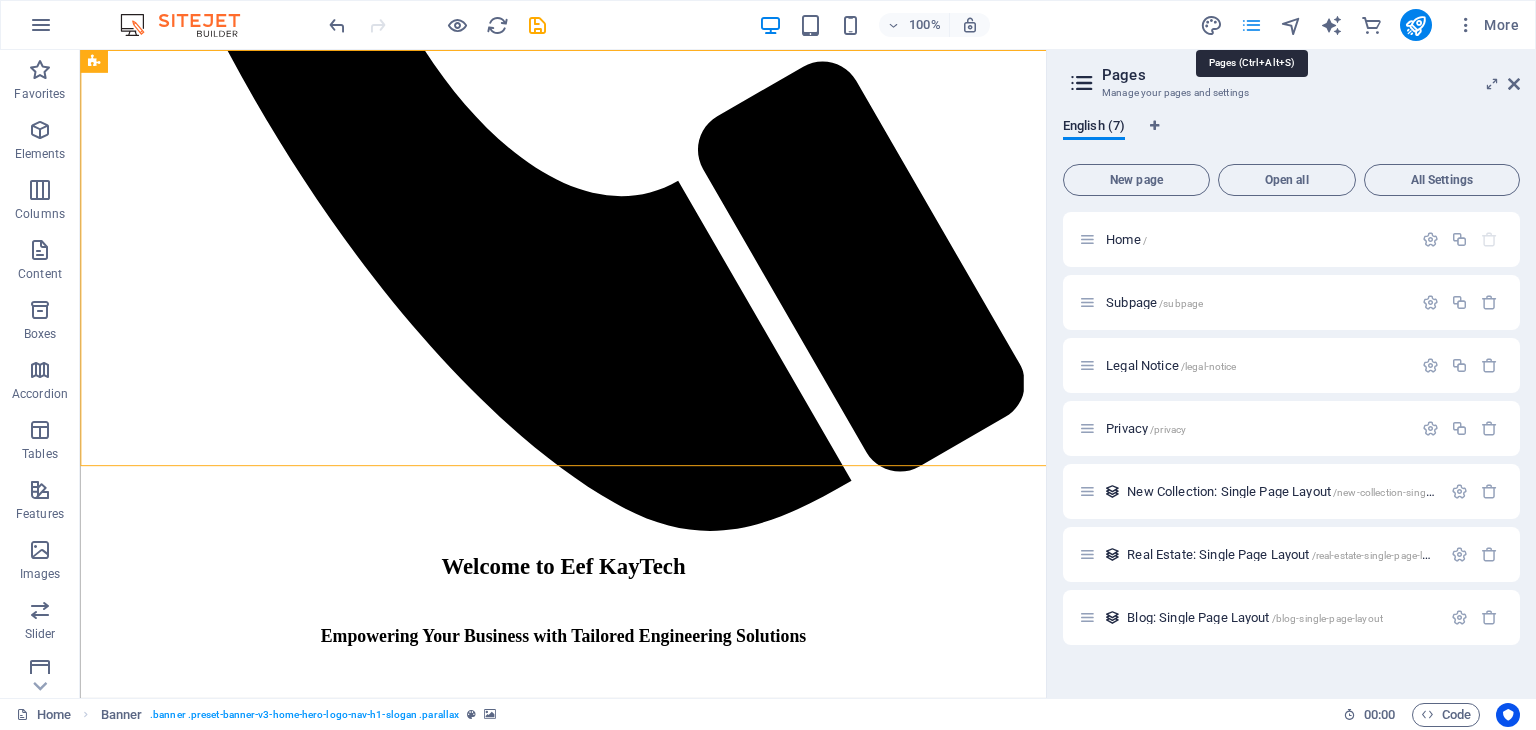 scroll, scrollTop: 0, scrollLeft: 0, axis: both 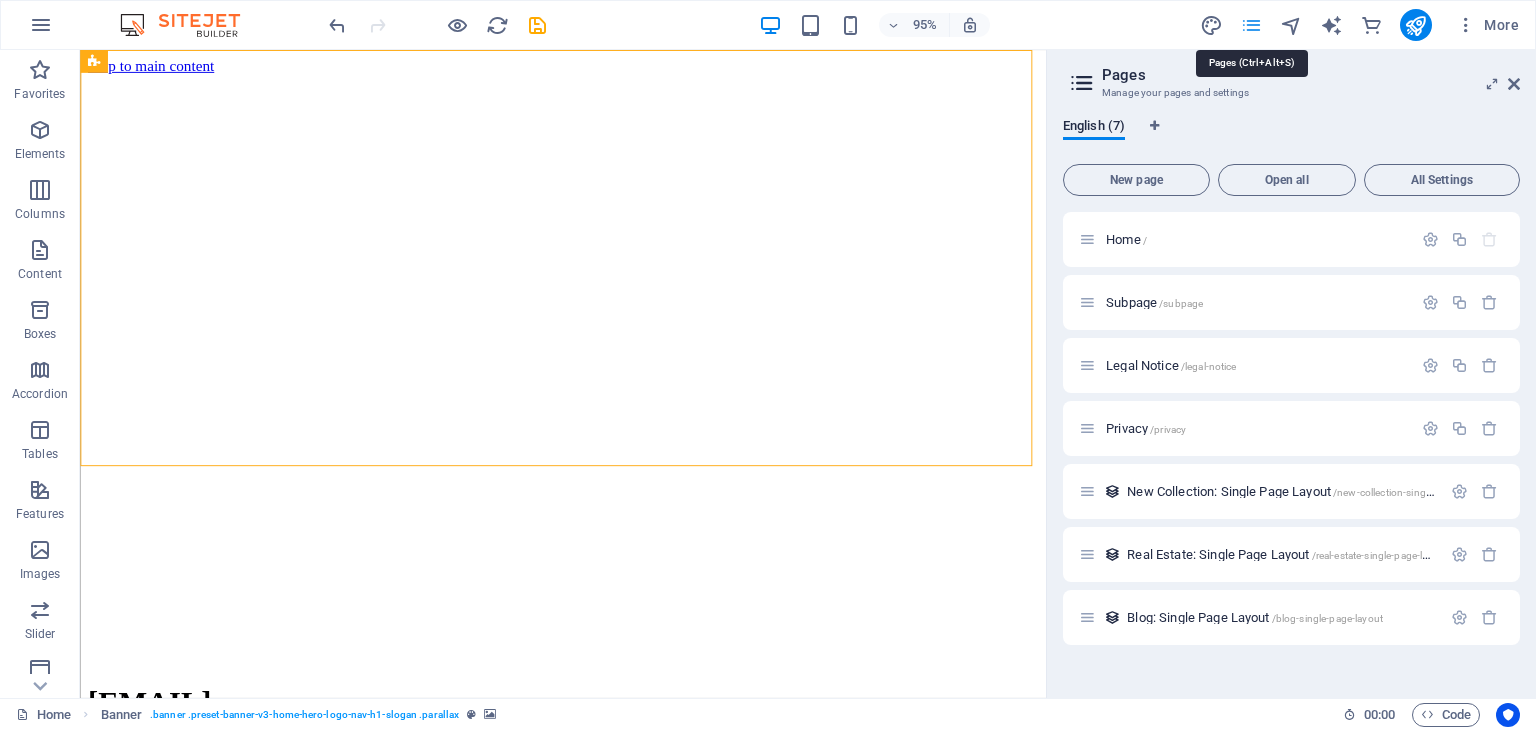 click at bounding box center [1251, 25] 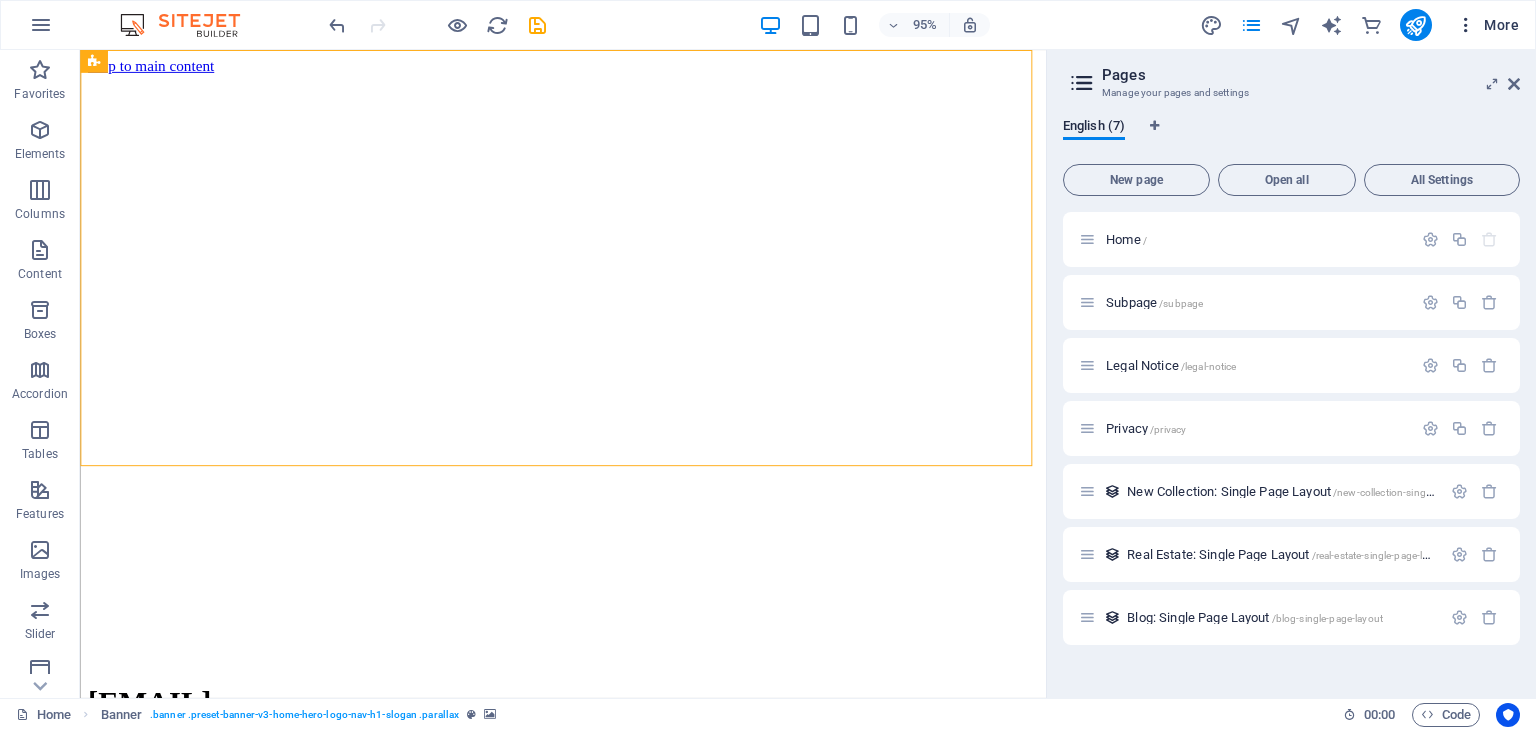 click on "More" at bounding box center [1487, 25] 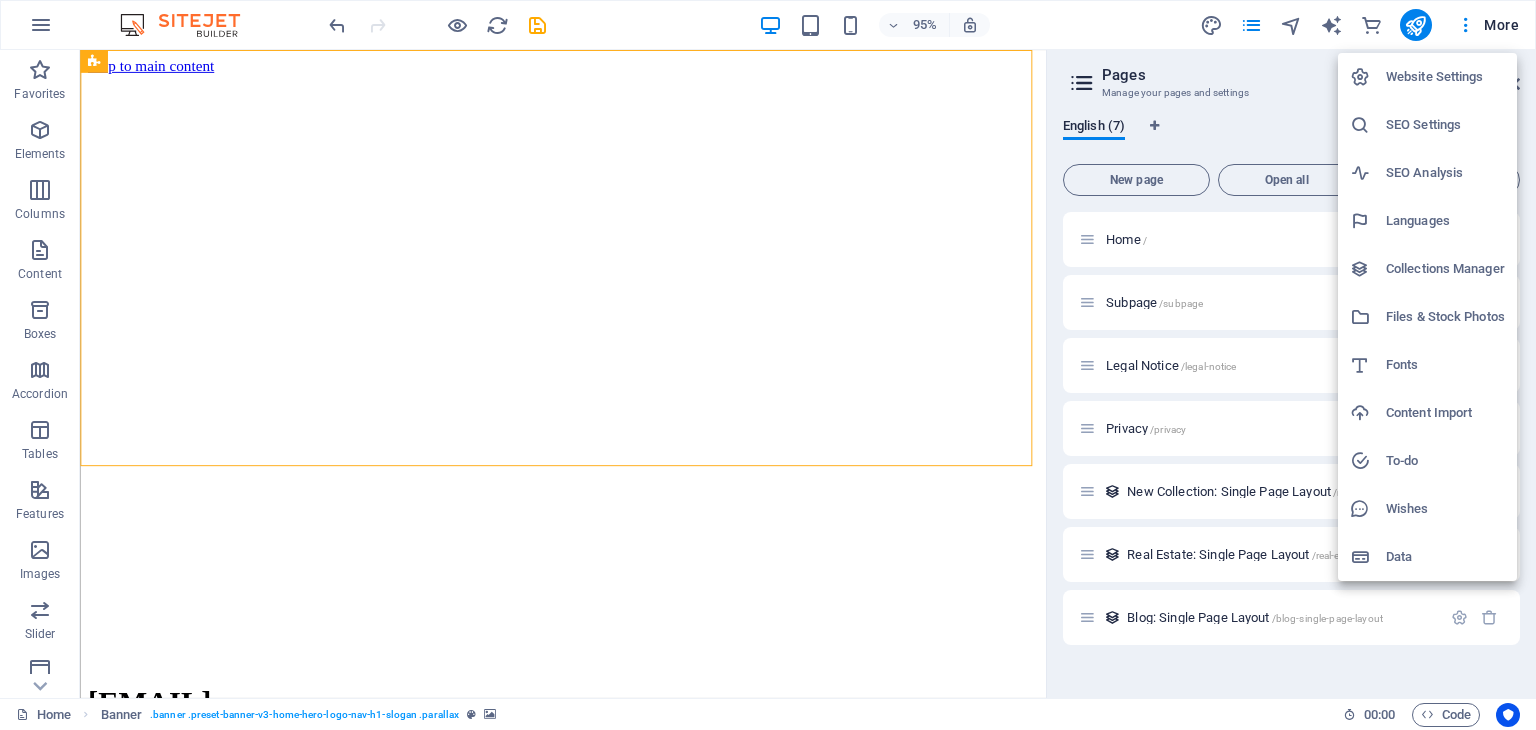 click on "Content Import" at bounding box center (1445, 413) 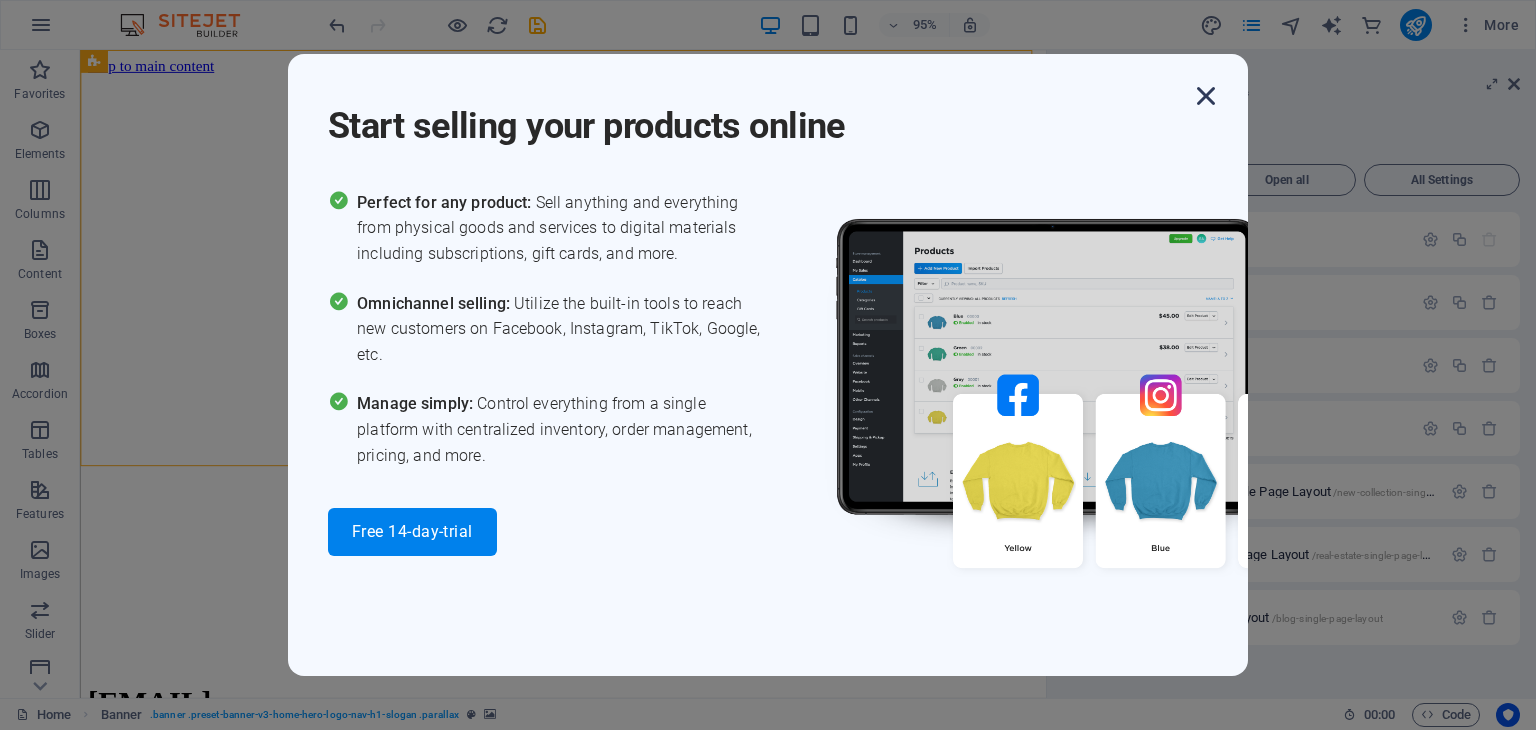 click at bounding box center [1206, 96] 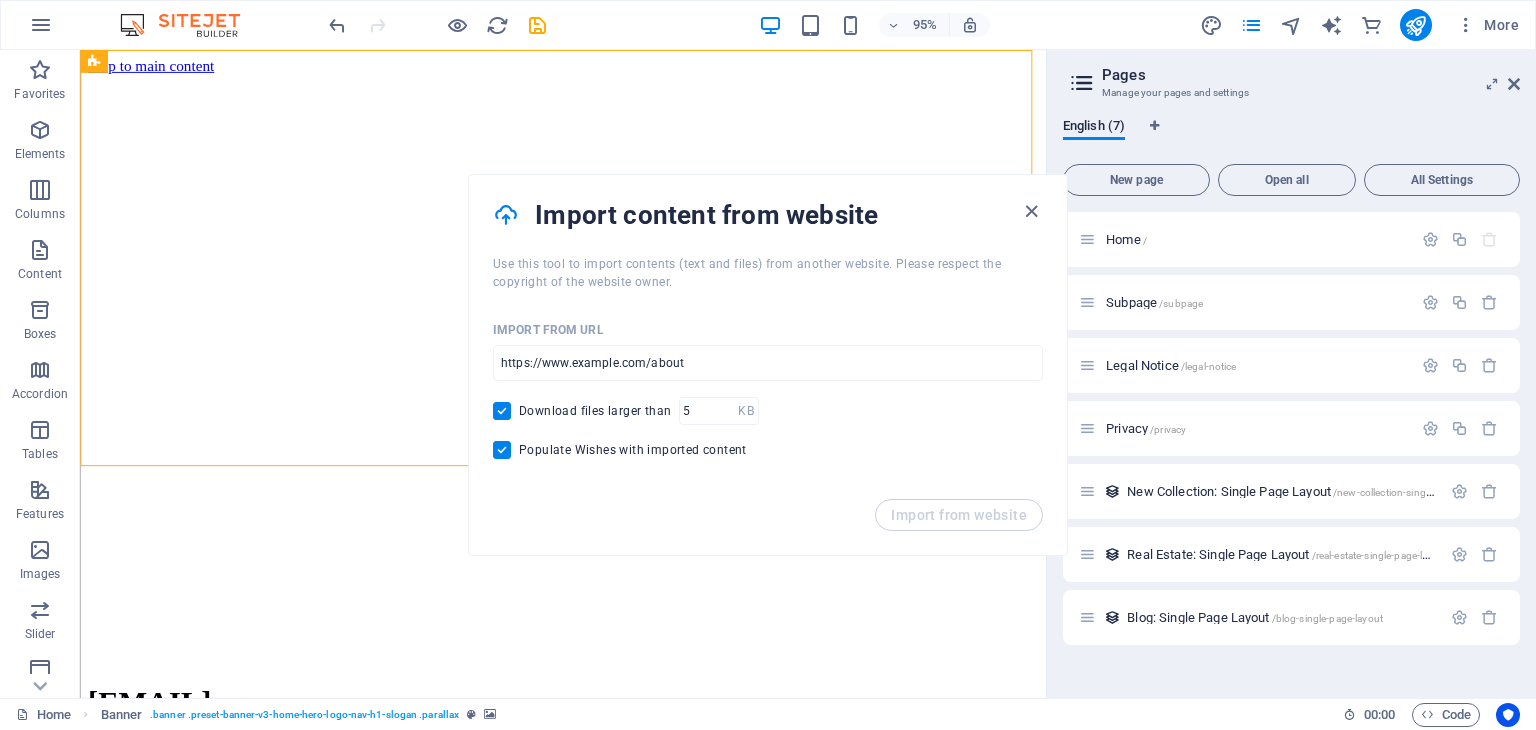 click on "English (7)" at bounding box center [1291, 137] 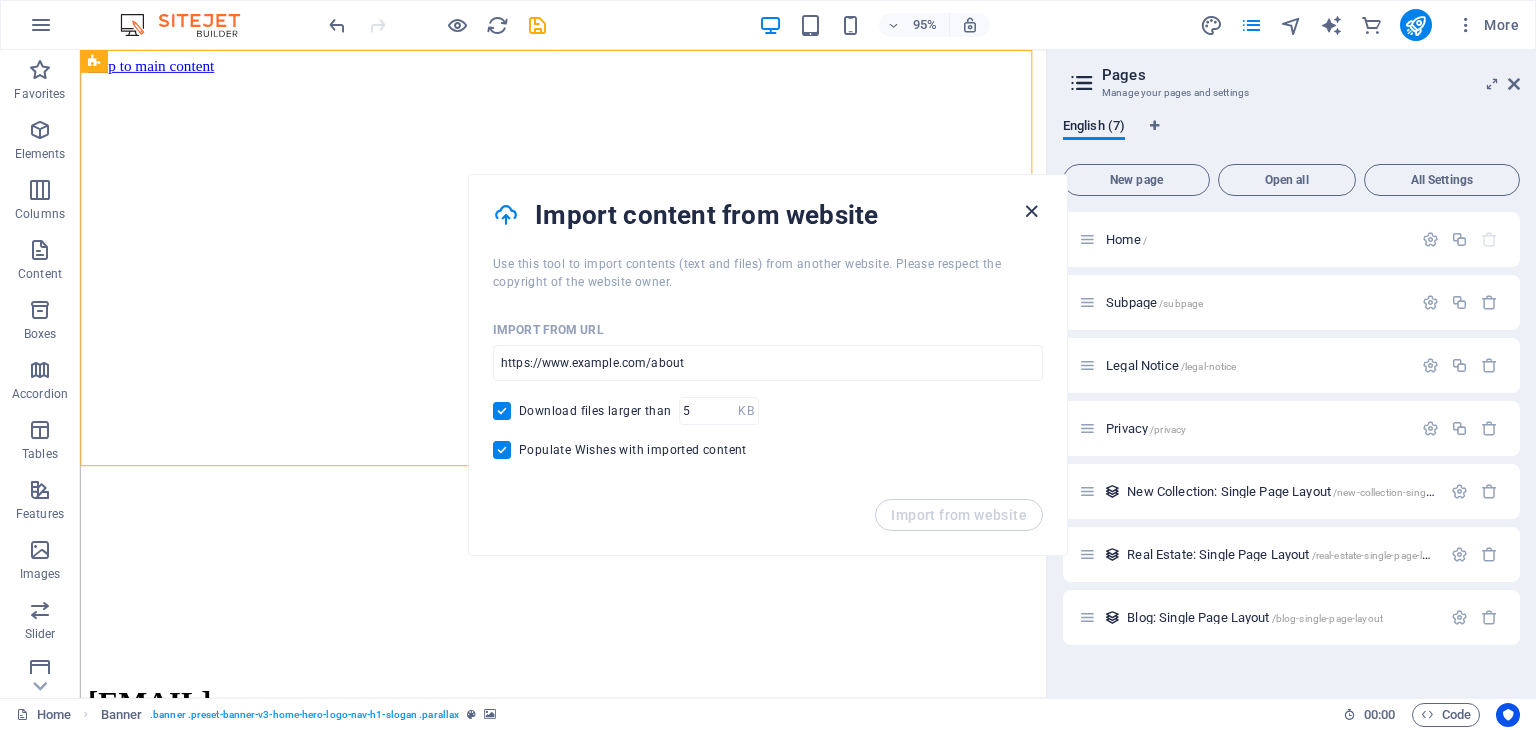 click at bounding box center [1031, 211] 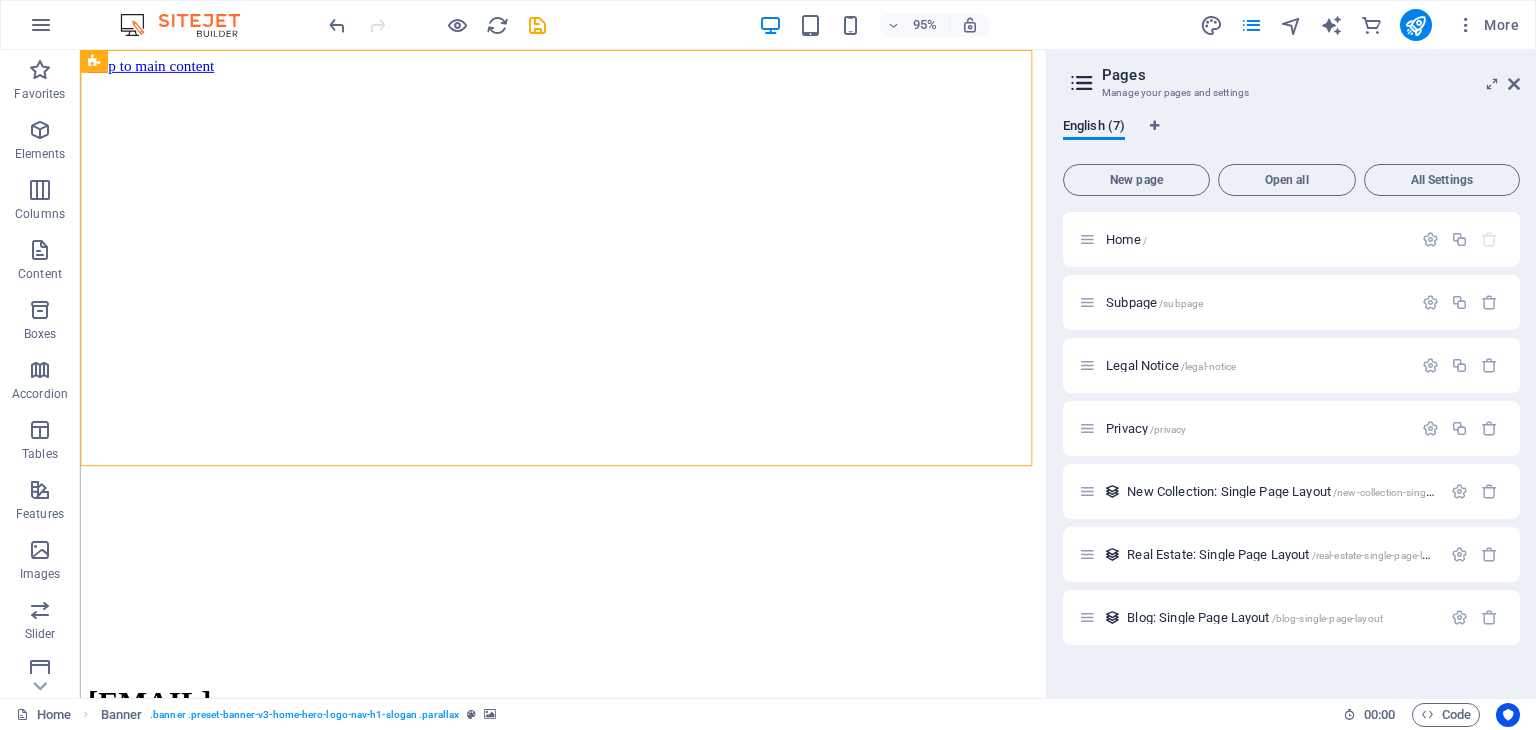 click on "Pages Manage your pages and settings English (7) New page Open all All Settings Home / Subpage /subpage Legal Notice /legal-notice Privacy /privacy New Collection: Single Page Layout /new-collection-single-page-layout Real Estate: Single Page Layout /real-estate-single-page-layout Blog: Single Page Layout /blog-single-page-layout" at bounding box center [1291, 374] 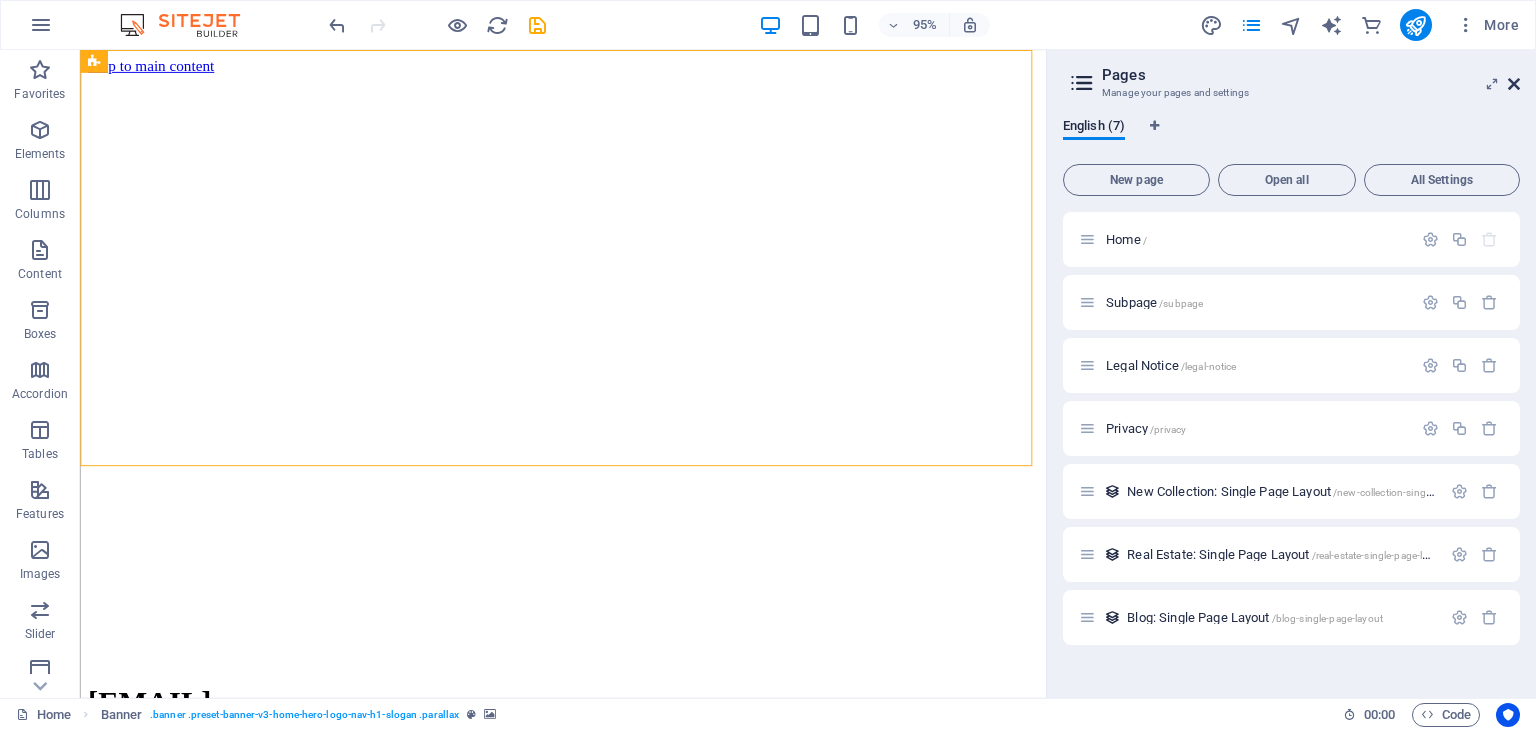 drag, startPoint x: 1517, startPoint y: 85, endPoint x: 1424, endPoint y: 1, distance: 125.31959 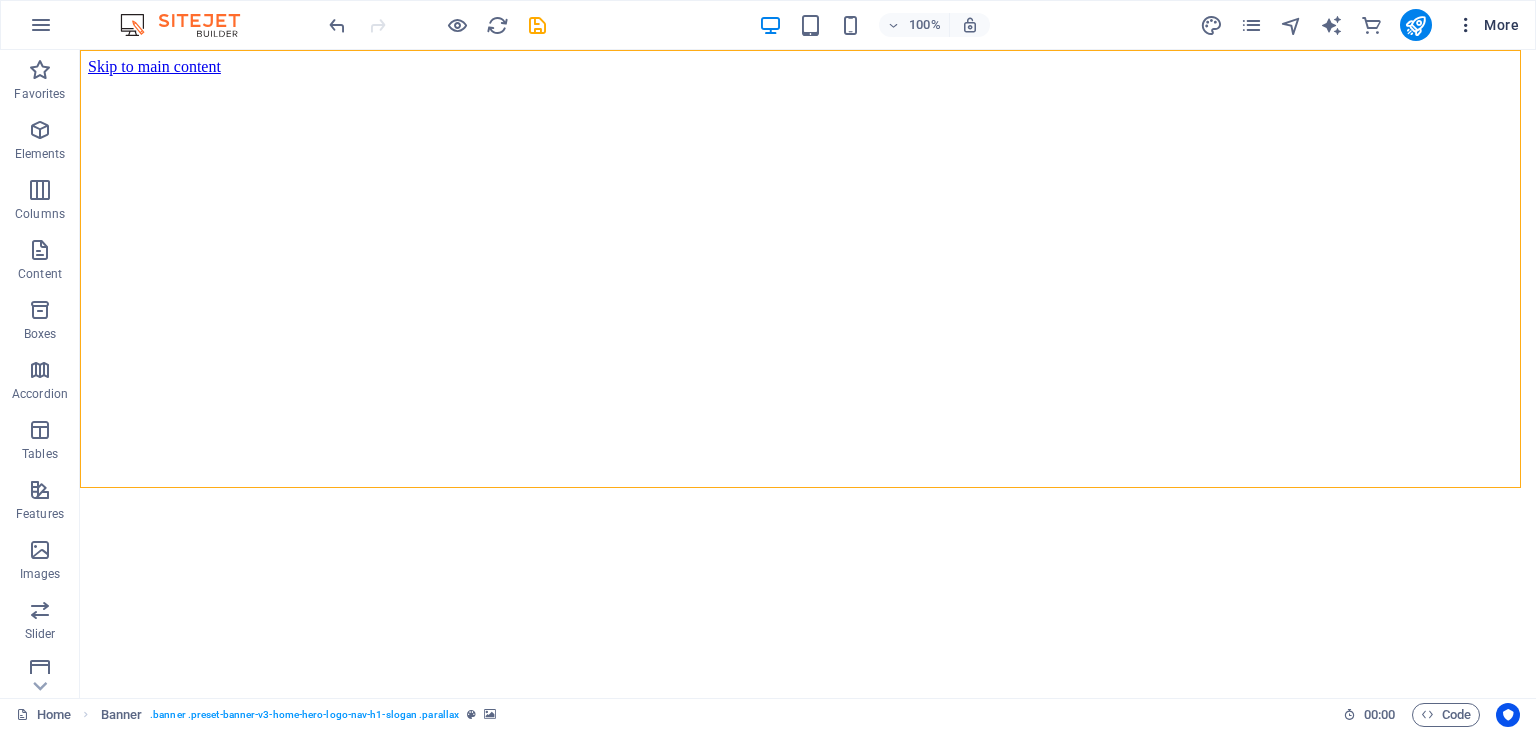 click on "More" at bounding box center [1487, 25] 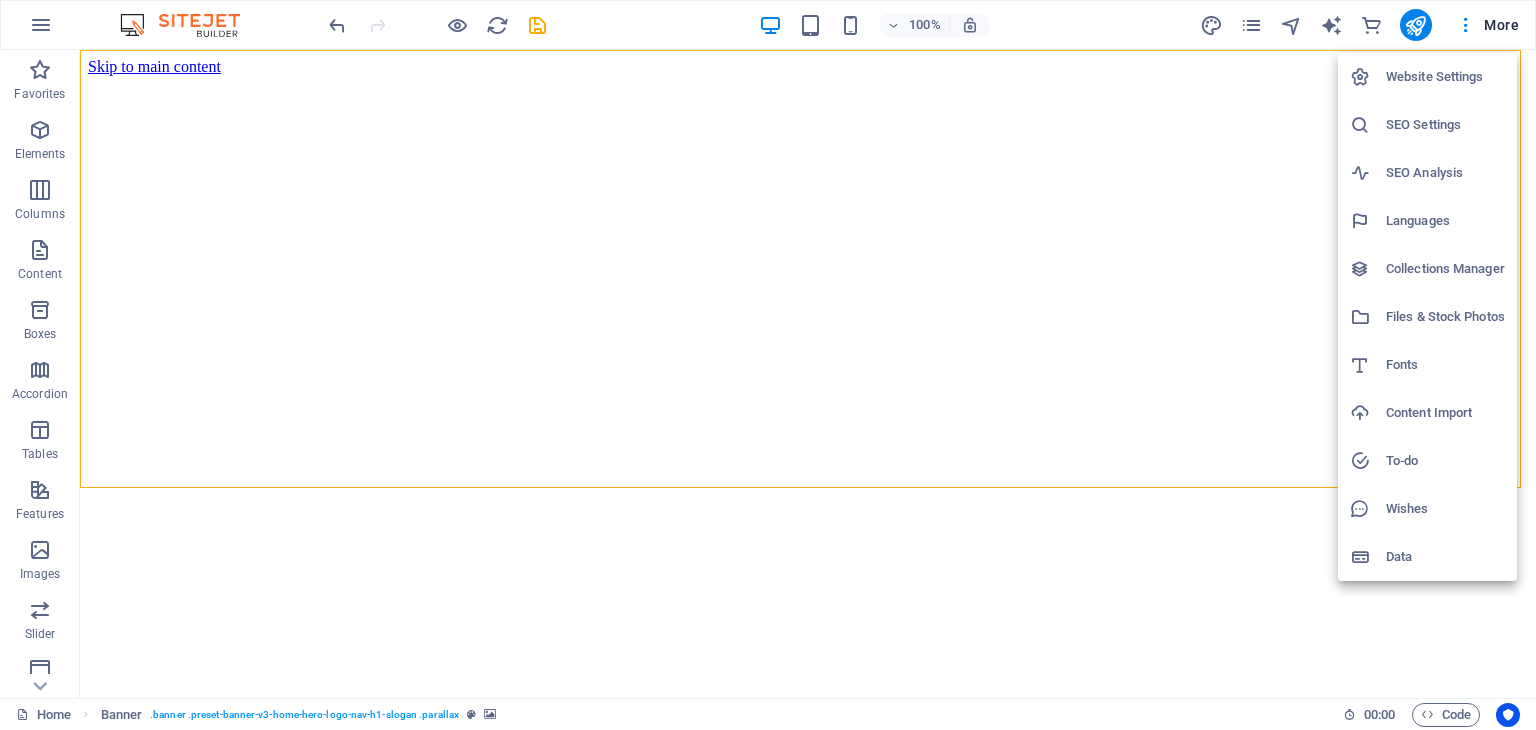 click on "Website Settings" at bounding box center (1445, 77) 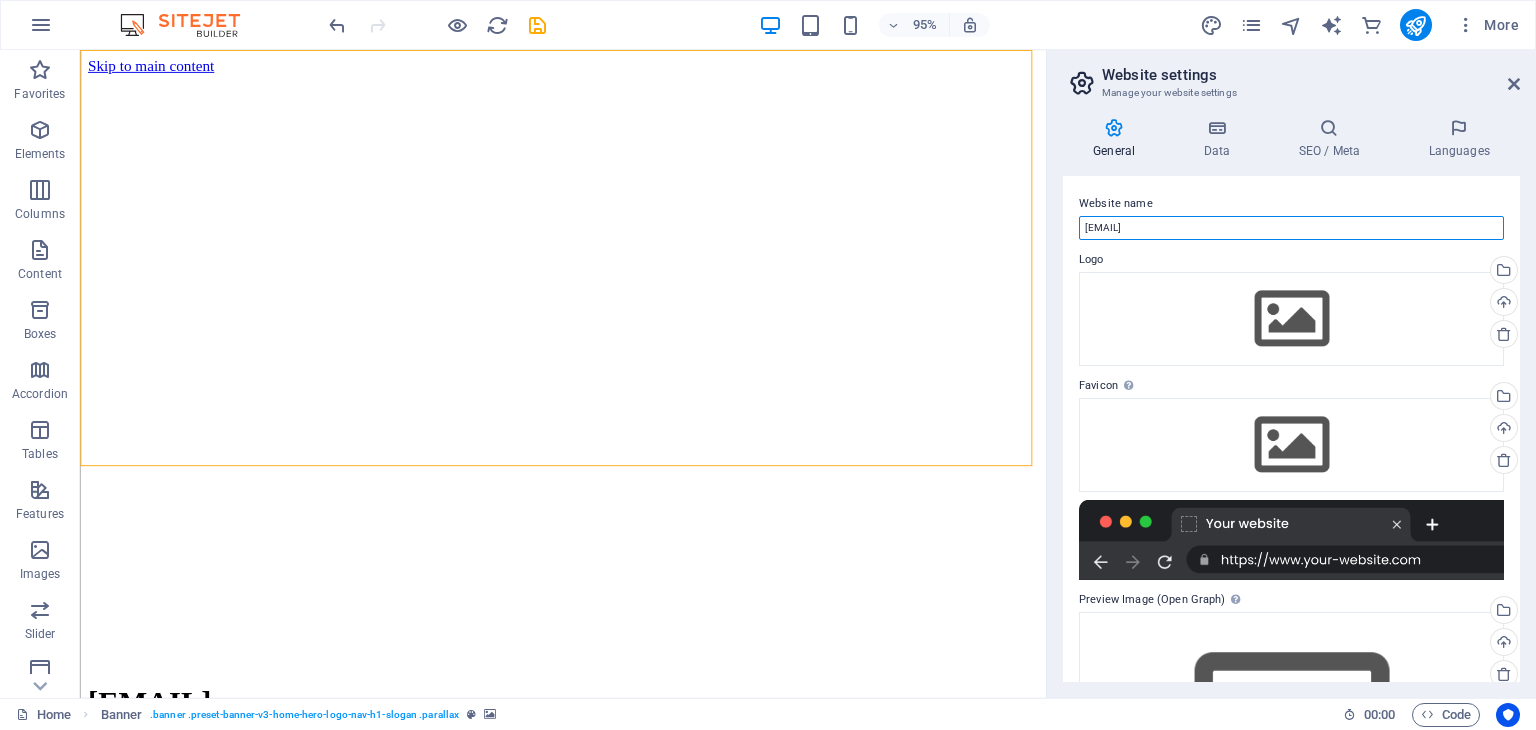 click on "eefkaytech.com" at bounding box center (1291, 228) 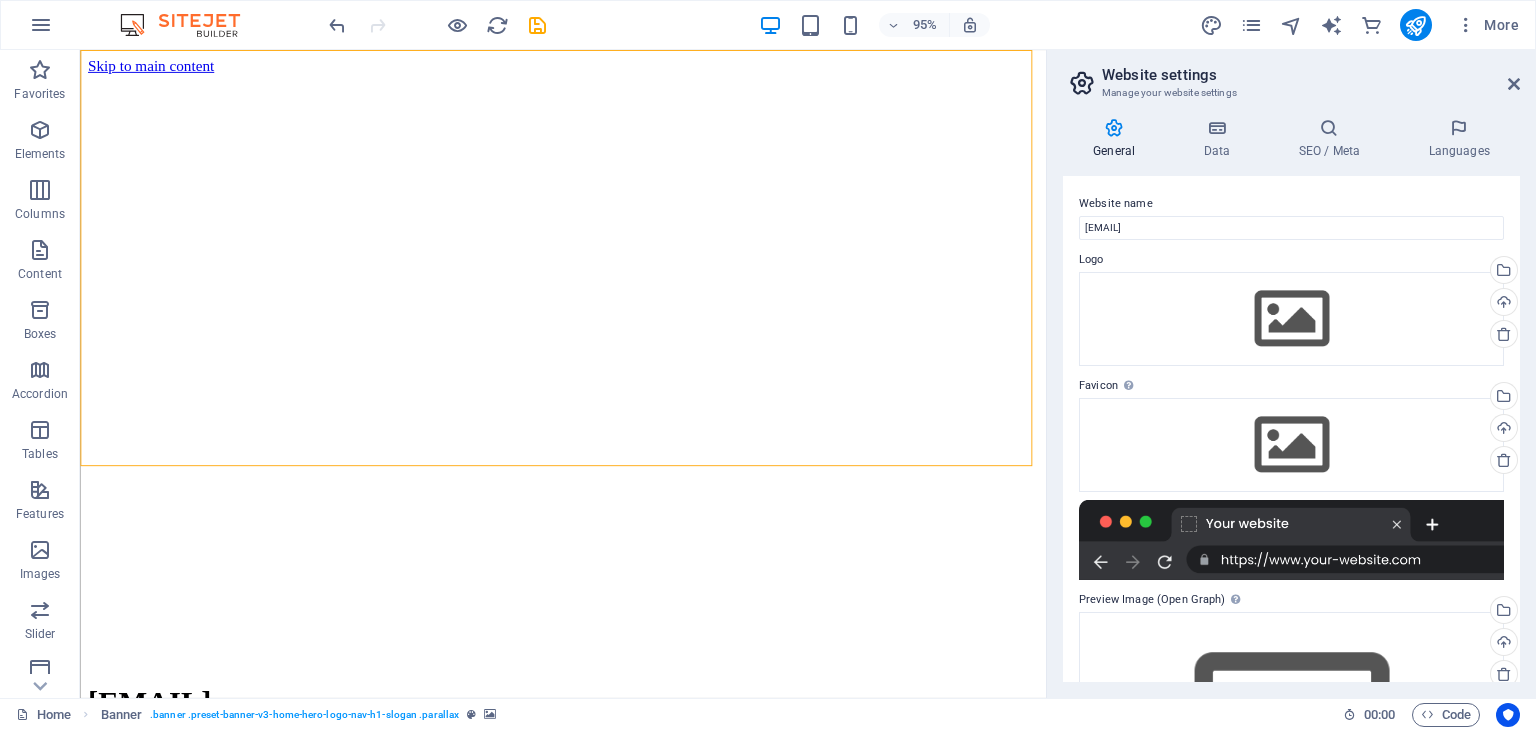 click on "Website settings" at bounding box center [1311, 75] 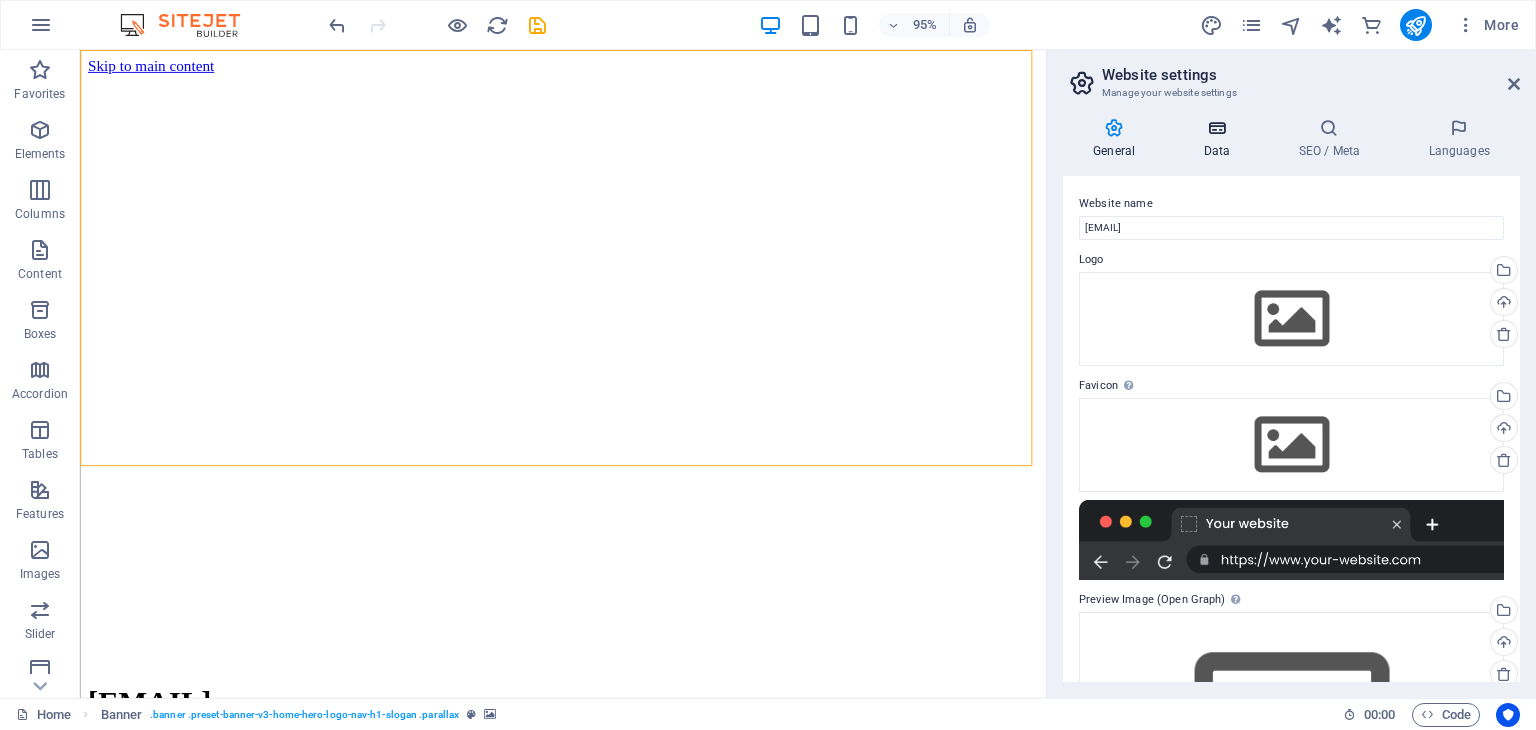 click at bounding box center [1216, 128] 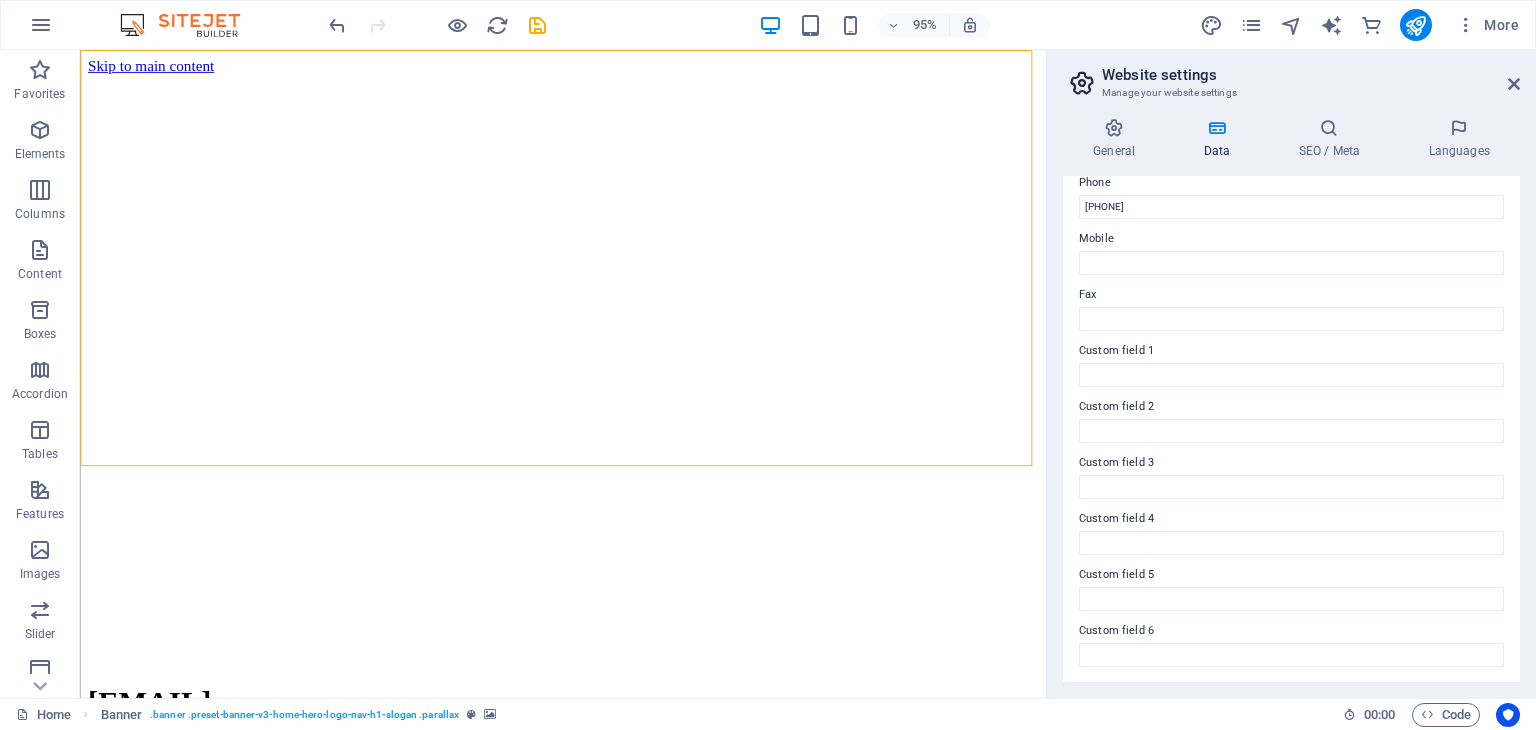 scroll, scrollTop: 0, scrollLeft: 0, axis: both 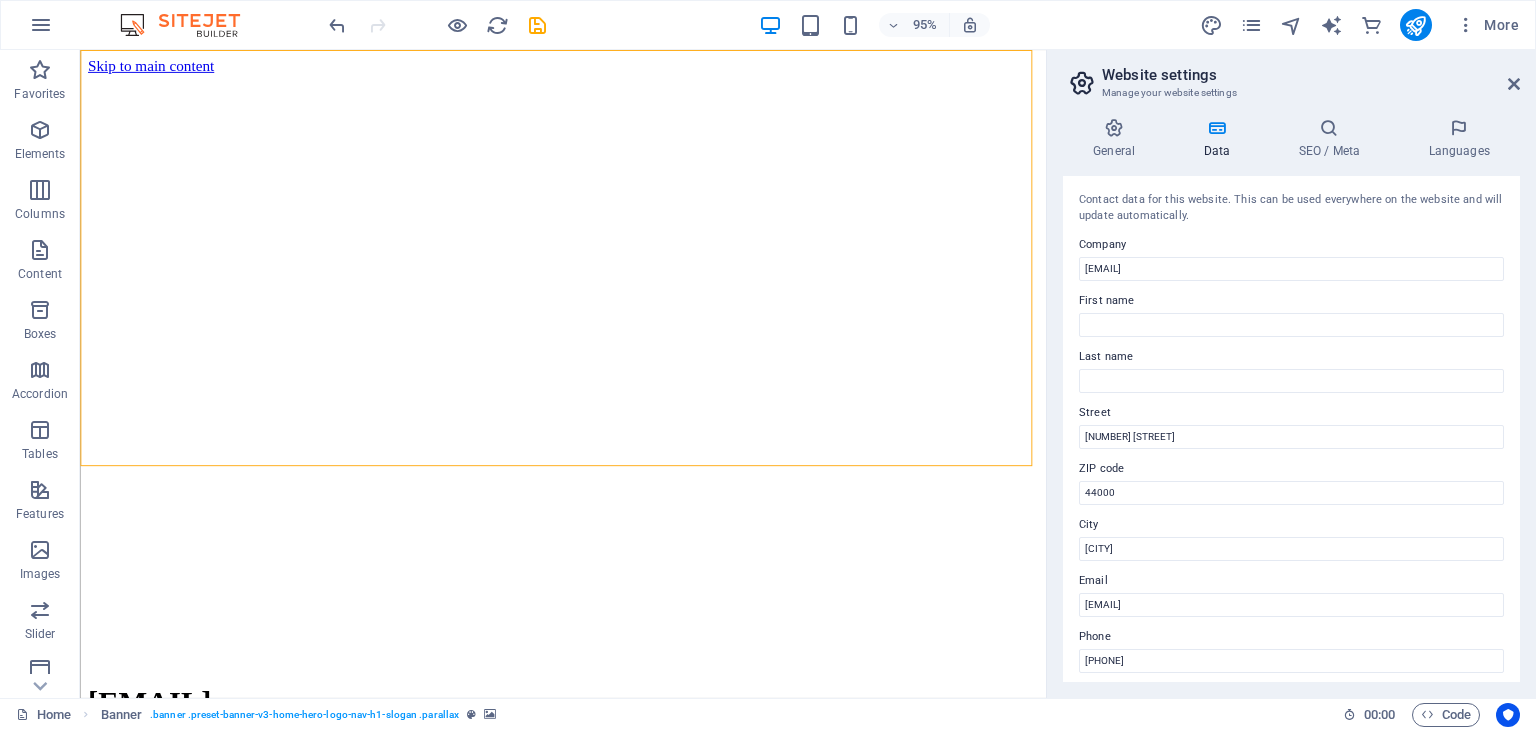 drag, startPoint x: 1104, startPoint y: 147, endPoint x: 1244, endPoint y: 149, distance: 140.01428 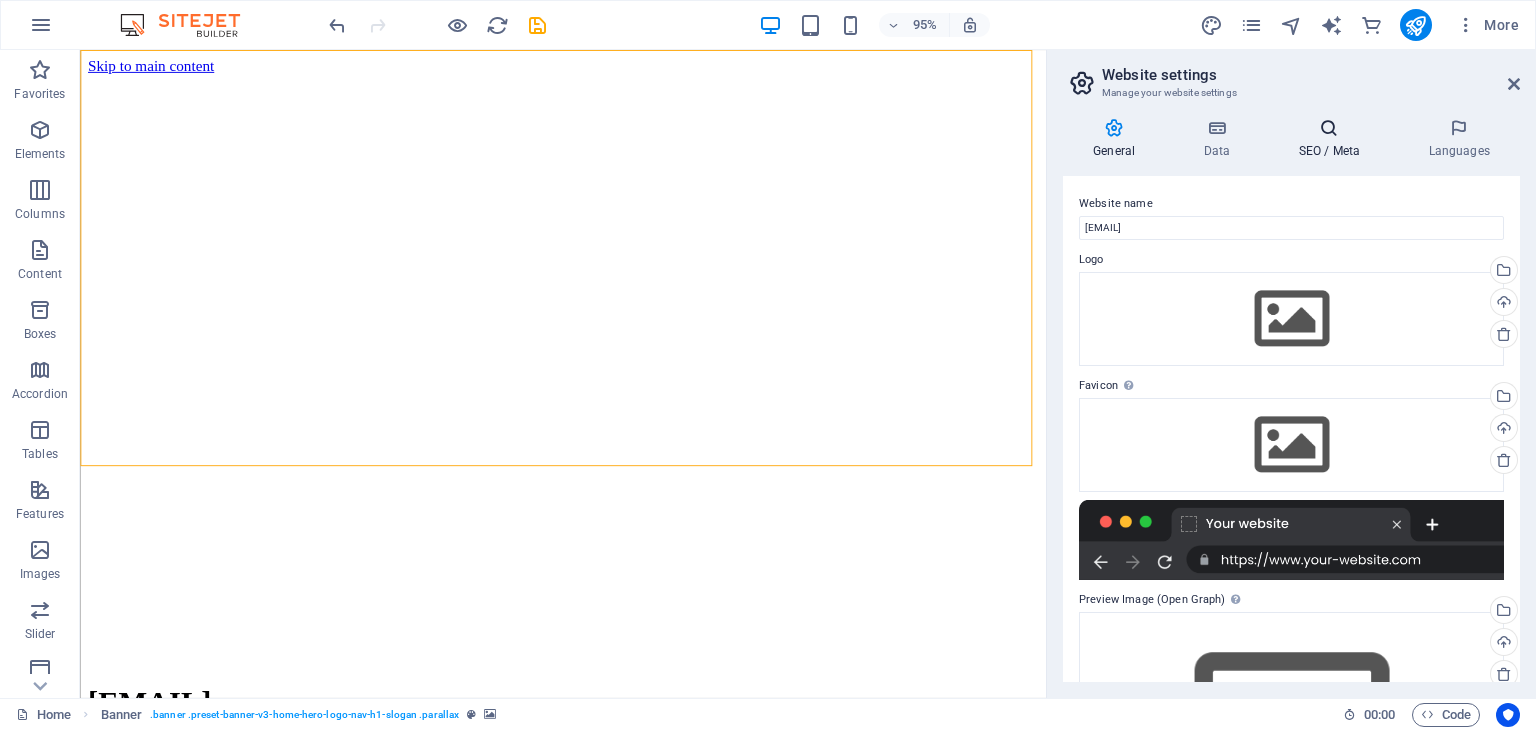 click on "SEO / Meta" at bounding box center (1333, 139) 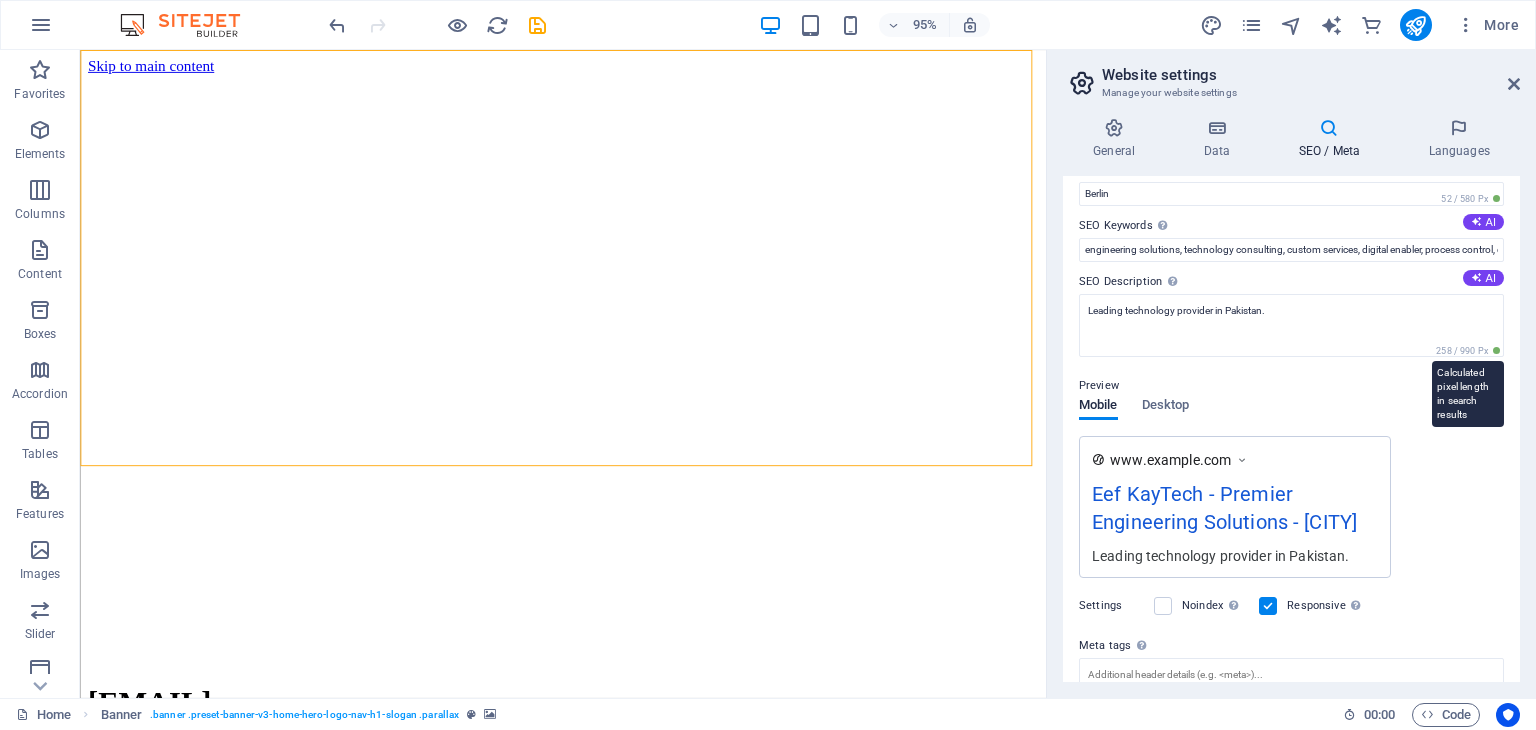 scroll, scrollTop: 0, scrollLeft: 0, axis: both 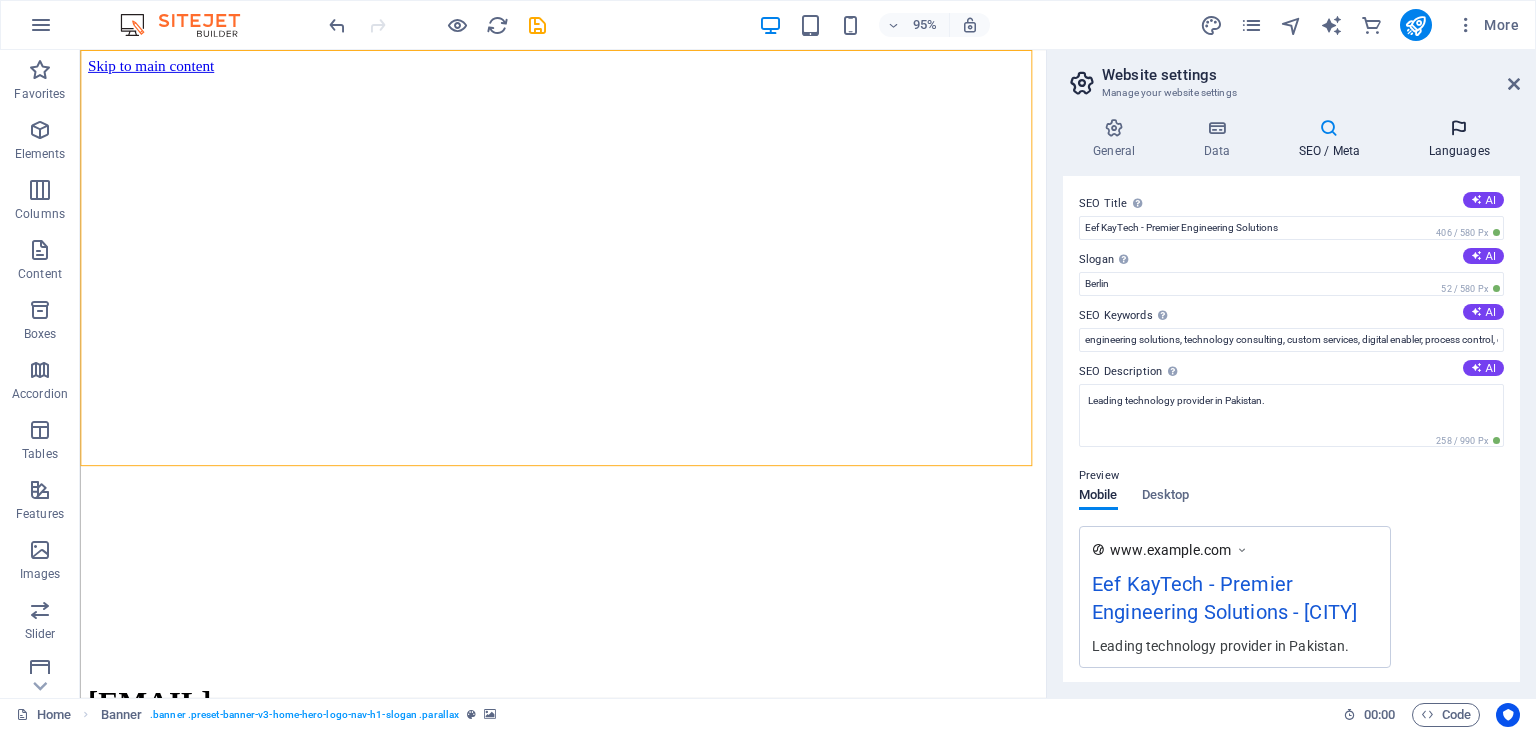 click on "Languages" at bounding box center (1459, 139) 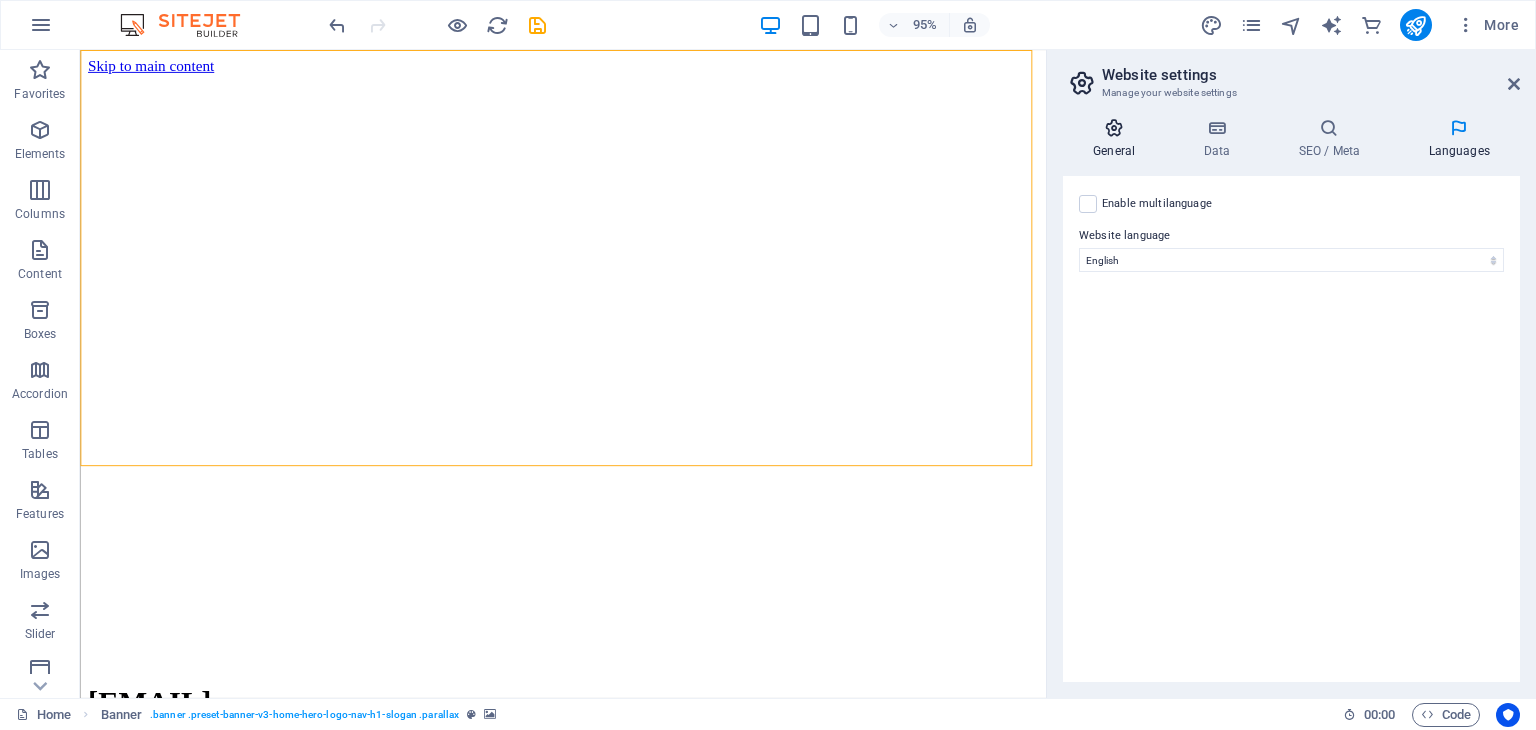 click on "General" at bounding box center (1118, 139) 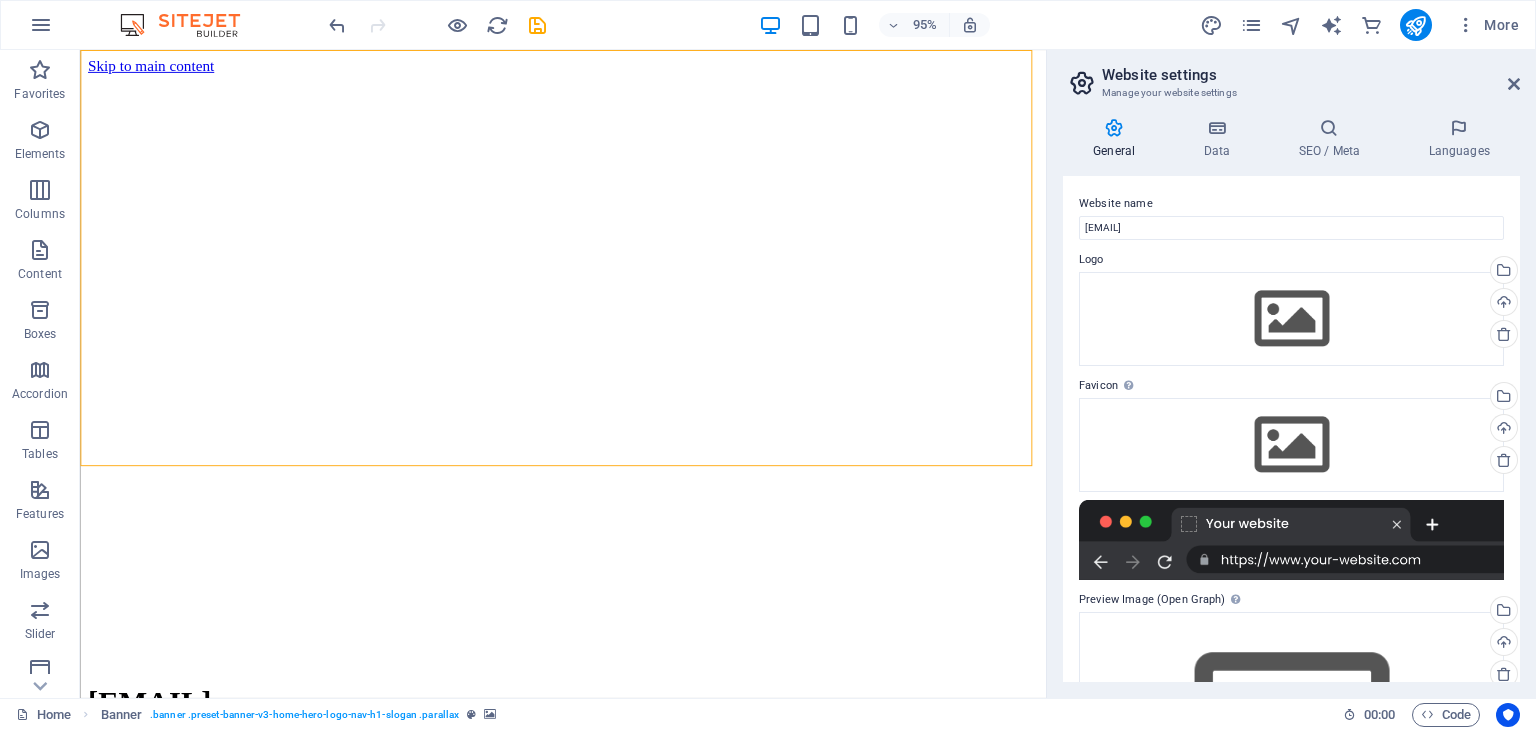 scroll, scrollTop: 176, scrollLeft: 0, axis: vertical 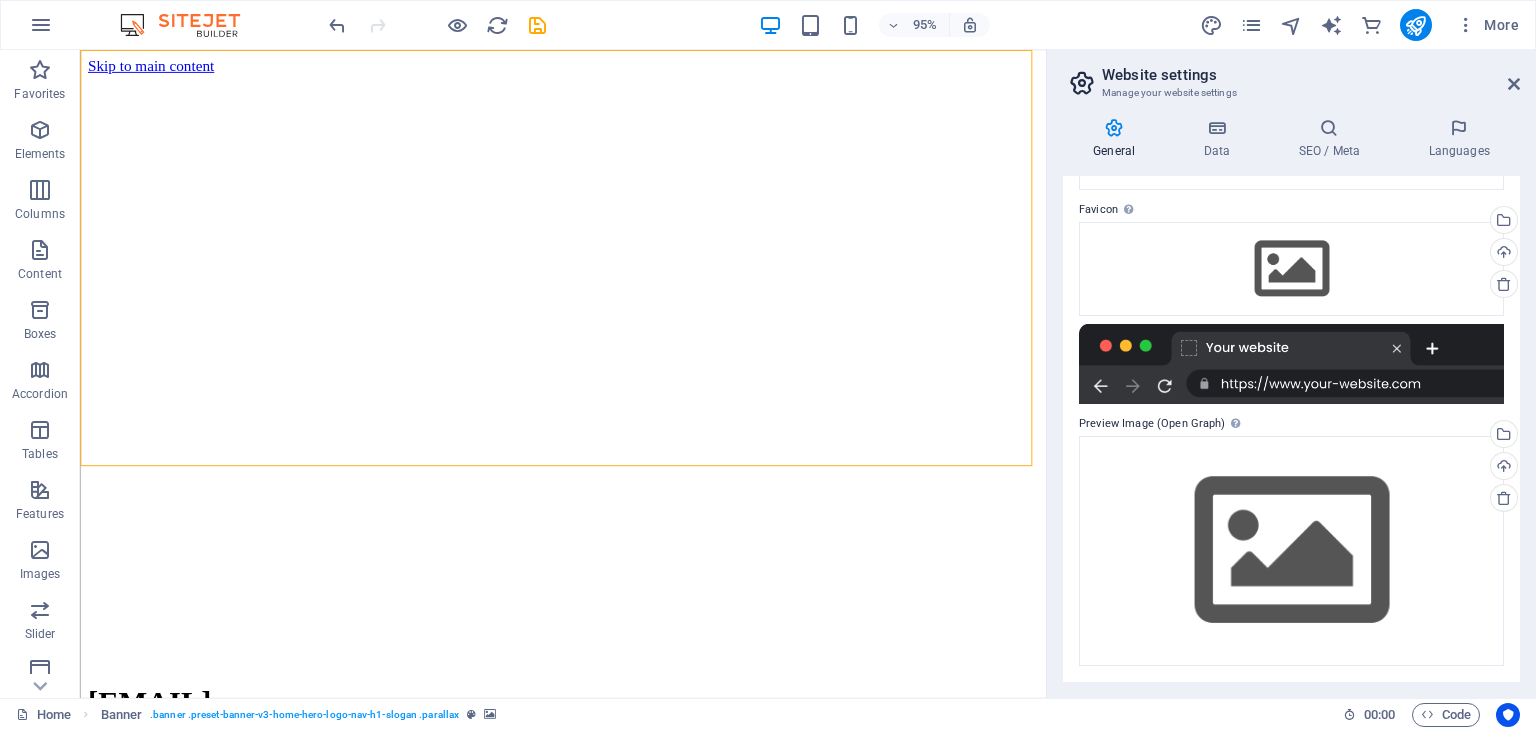 click at bounding box center (1291, 364) 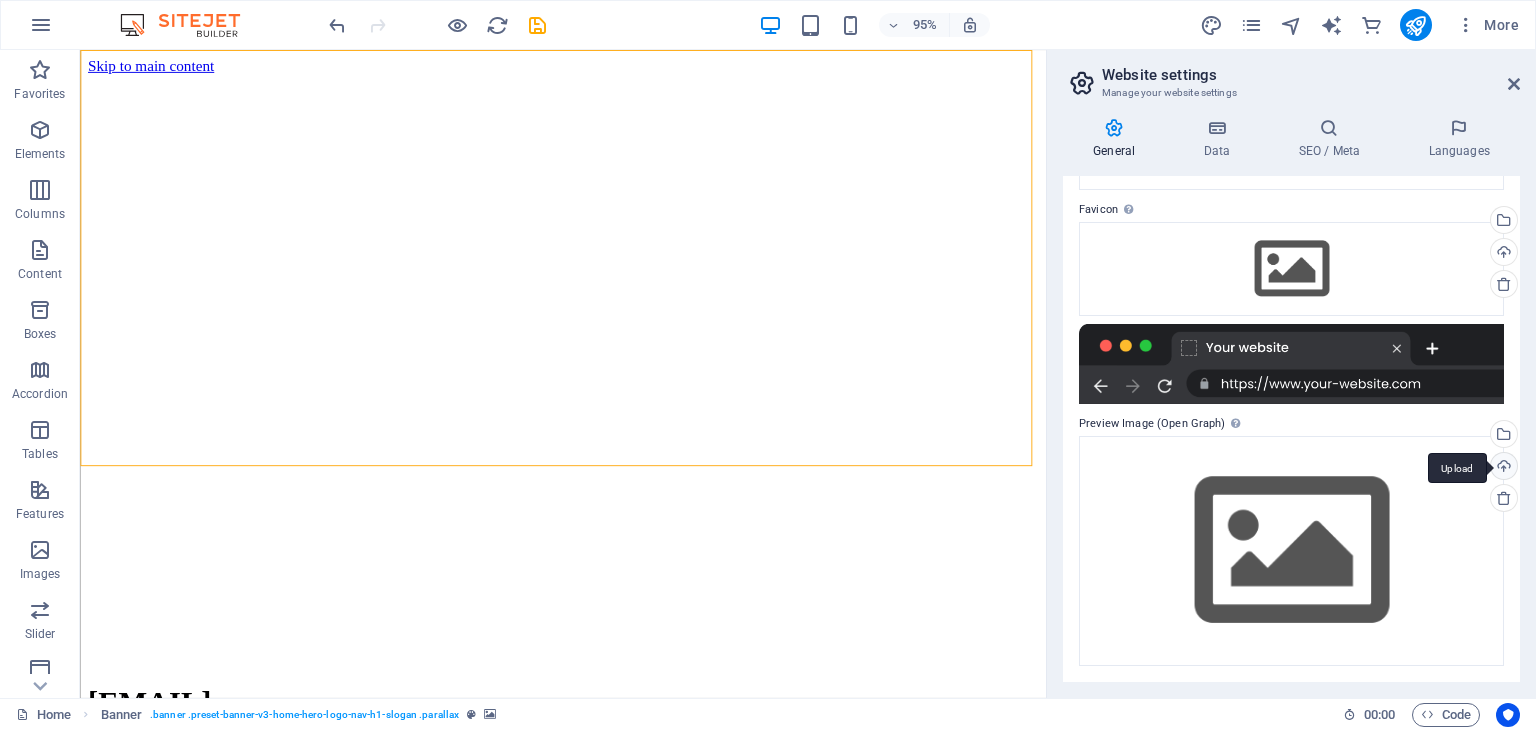 click on "Upload" at bounding box center [1502, 468] 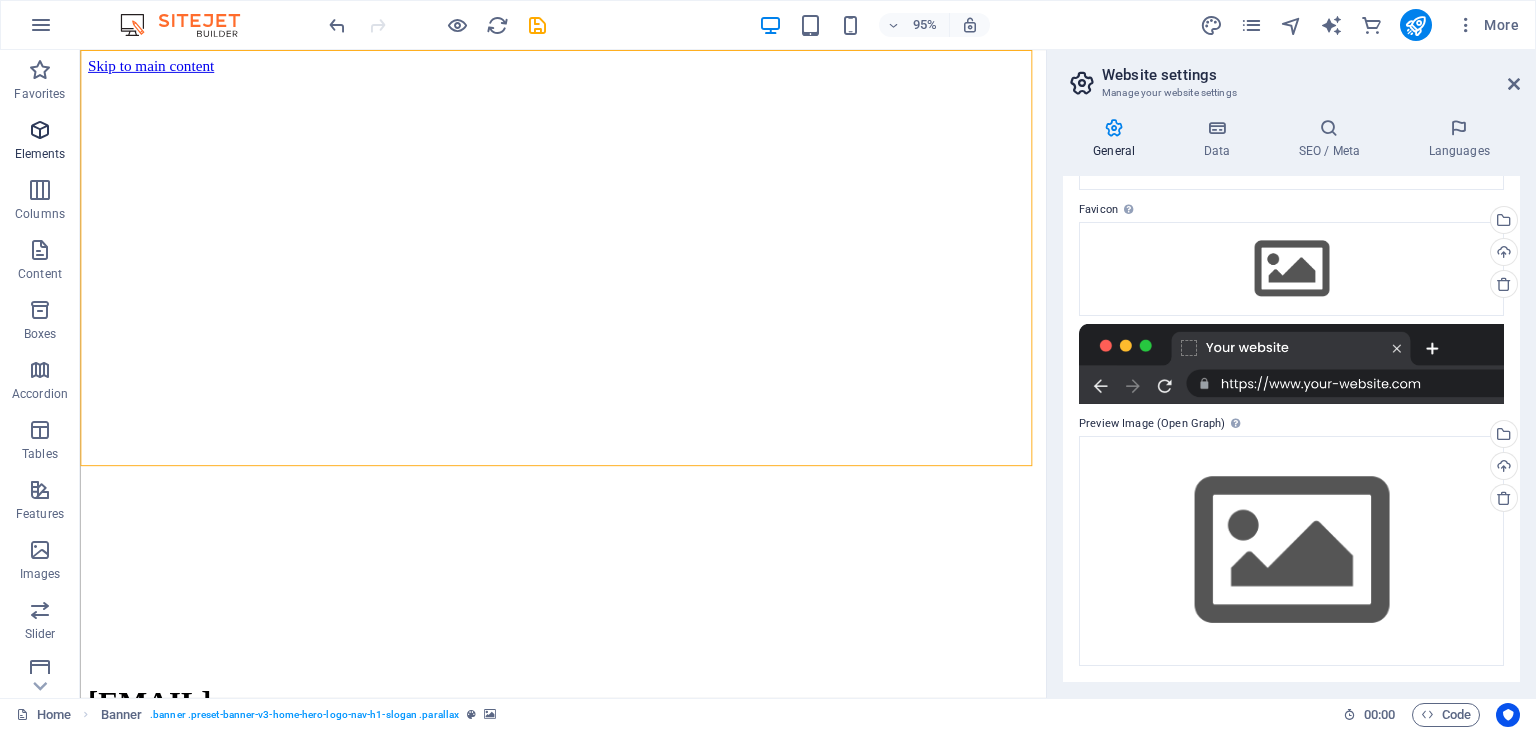 click on "Elements" at bounding box center [40, 154] 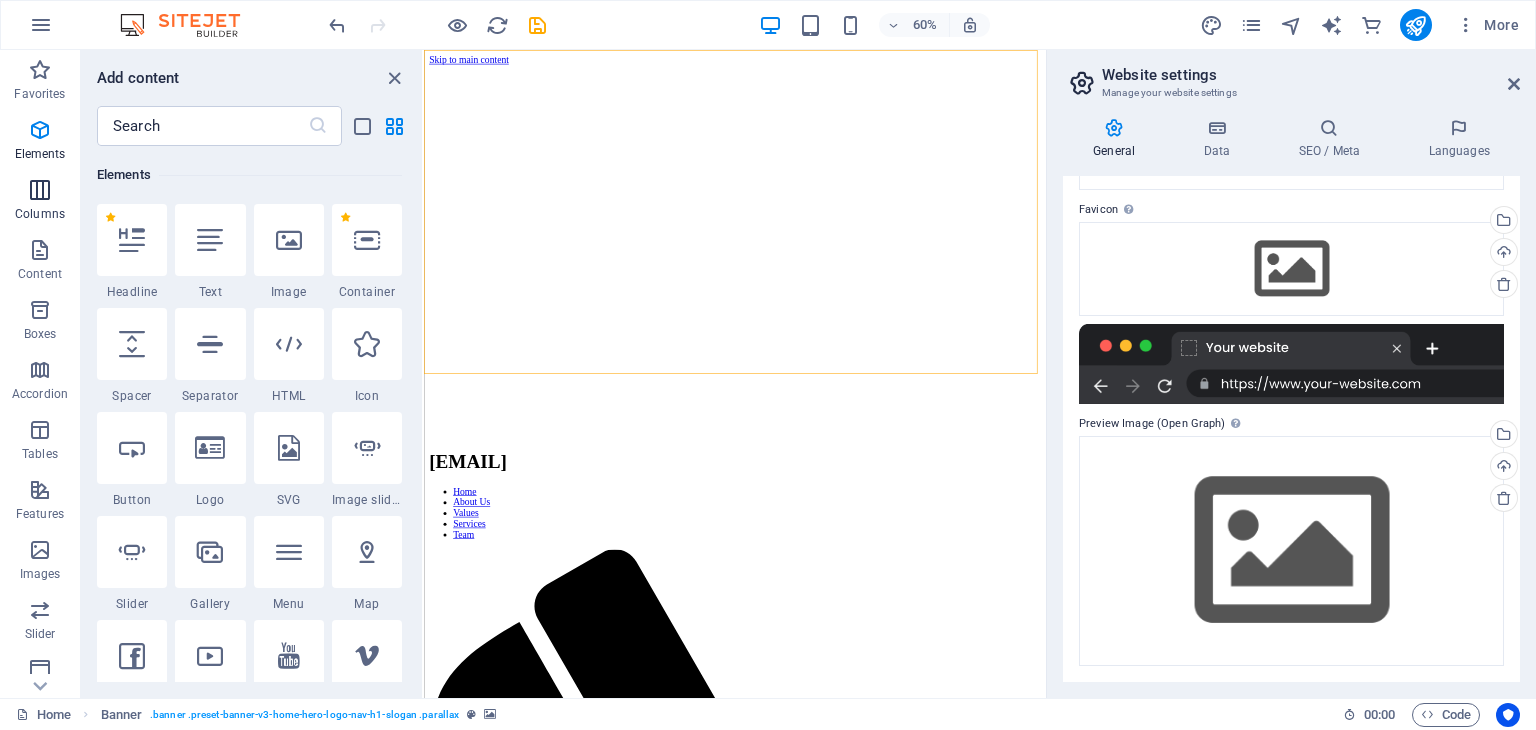 click at bounding box center (40, 190) 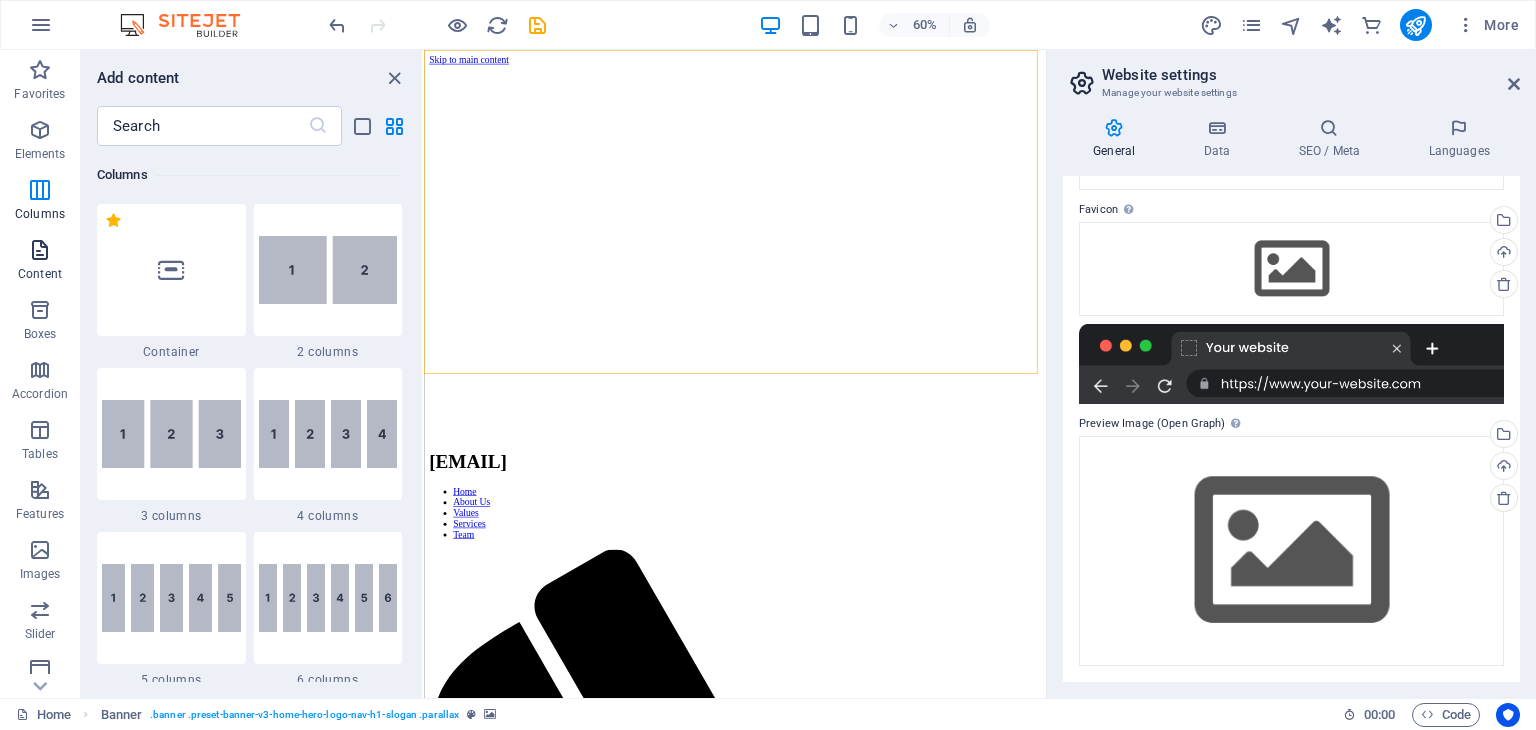 click at bounding box center (40, 250) 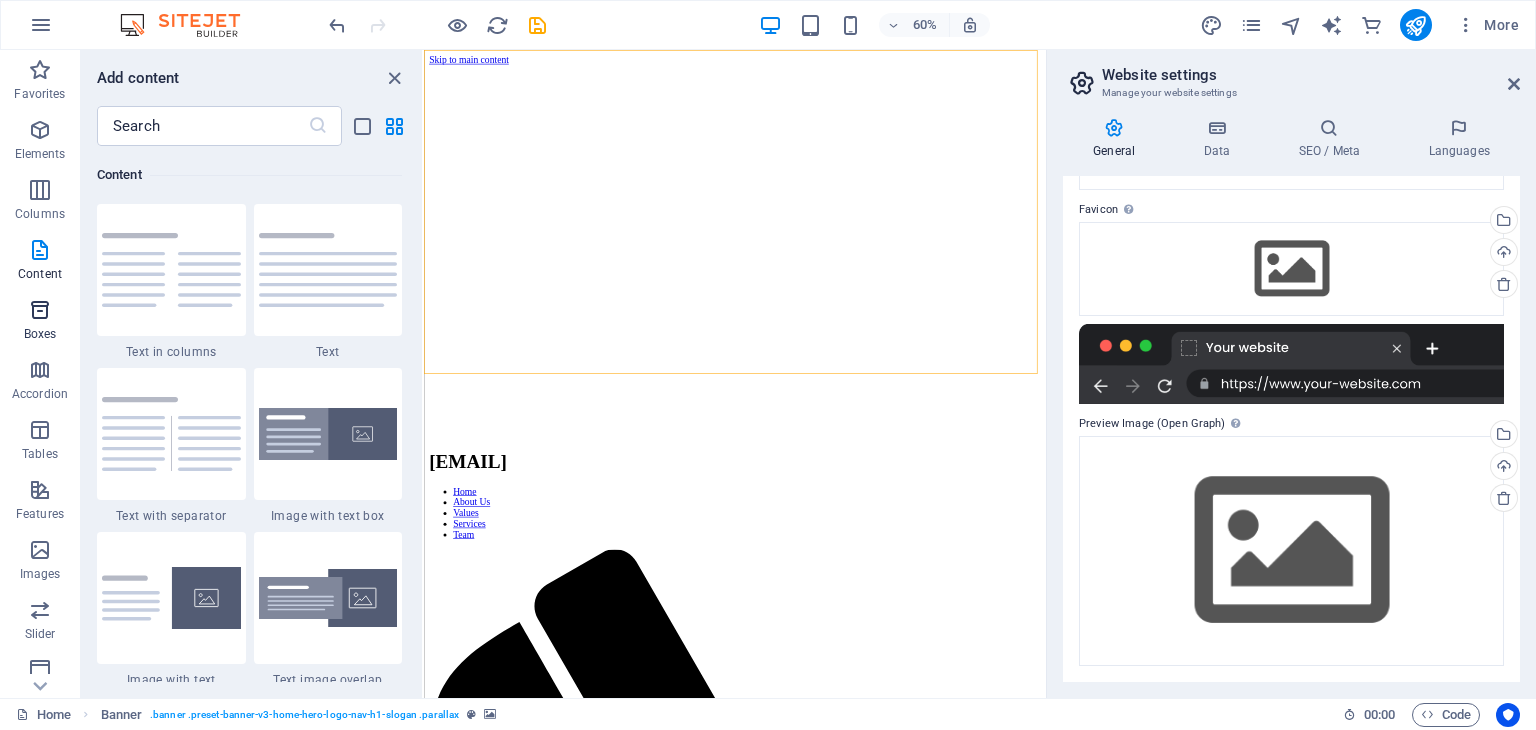click on "Boxes" at bounding box center (40, 322) 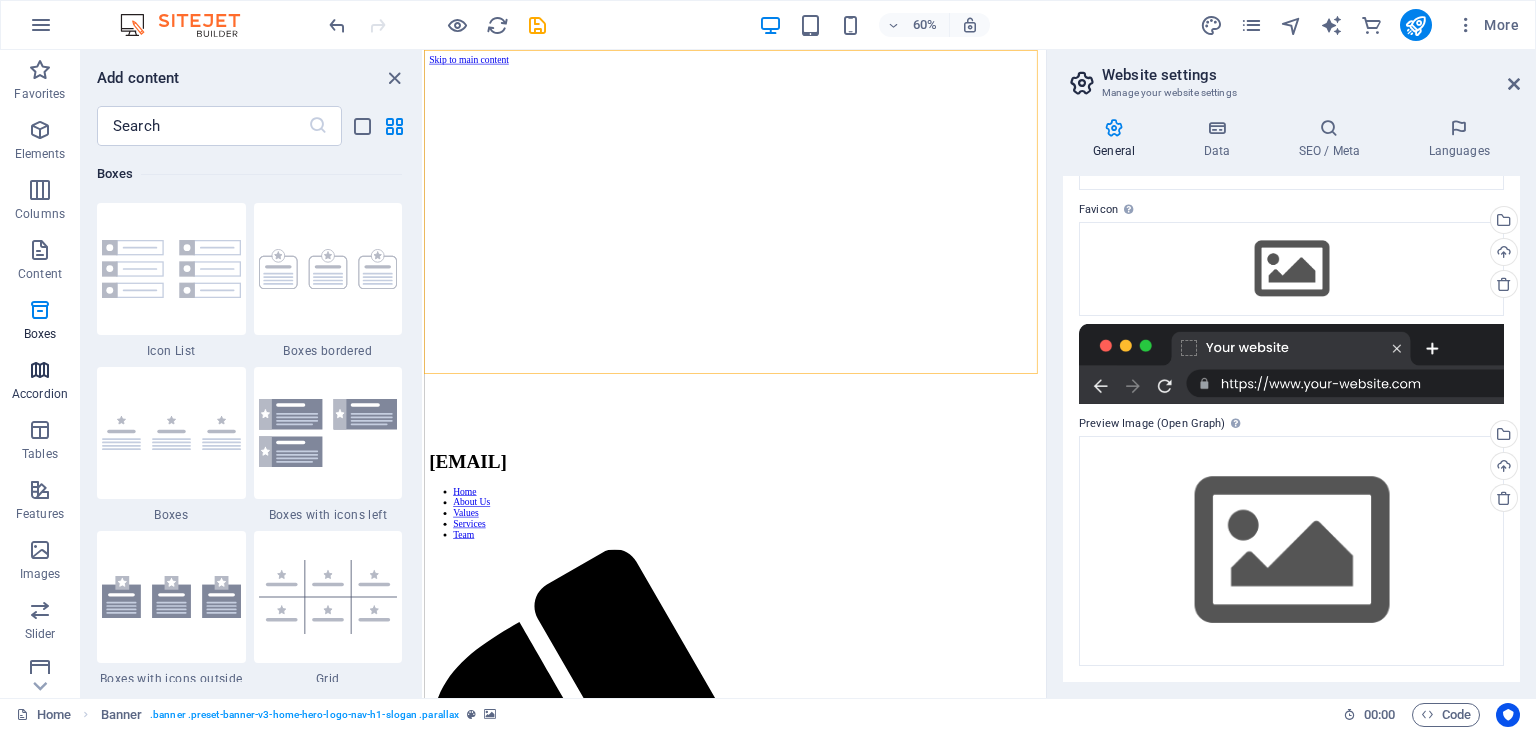click at bounding box center [40, 370] 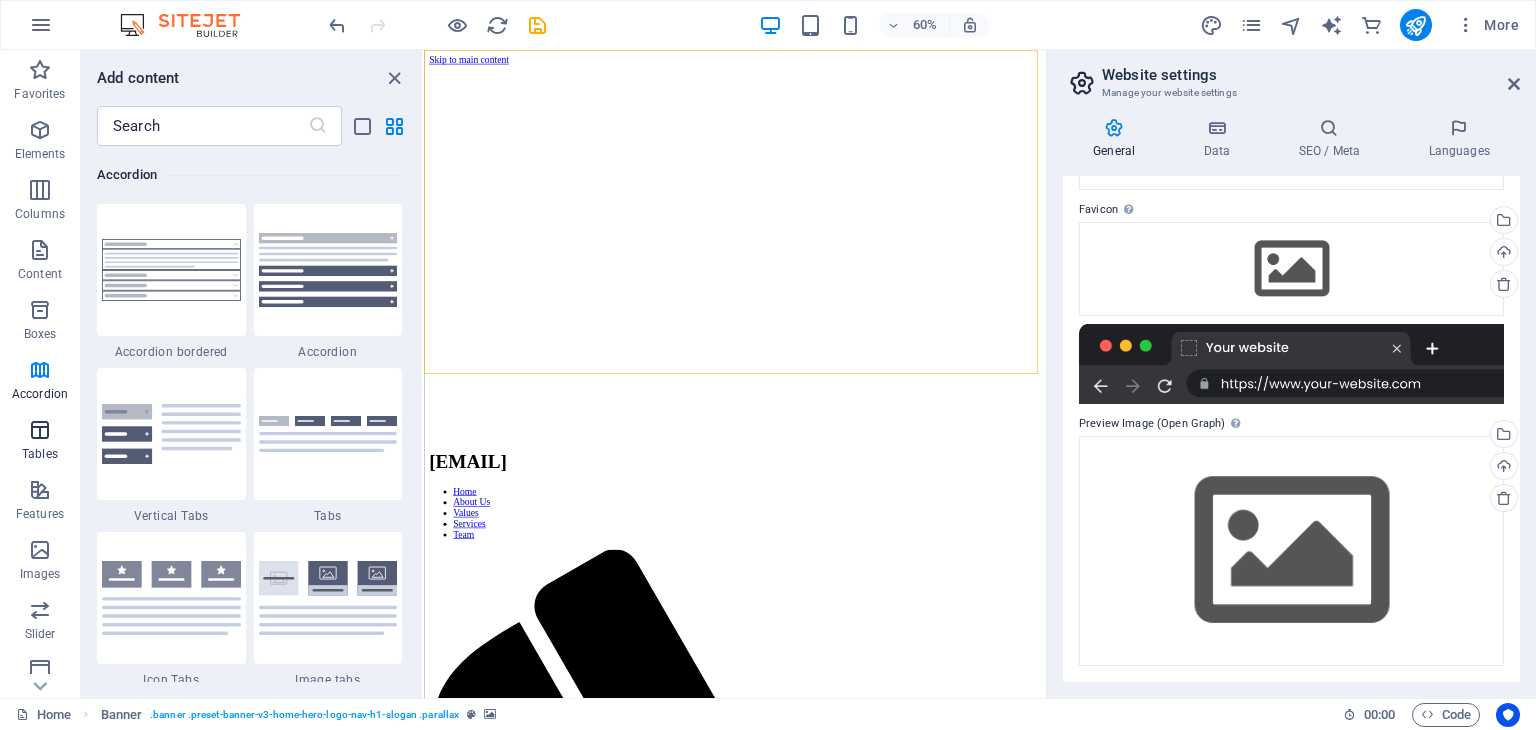 click at bounding box center (40, 430) 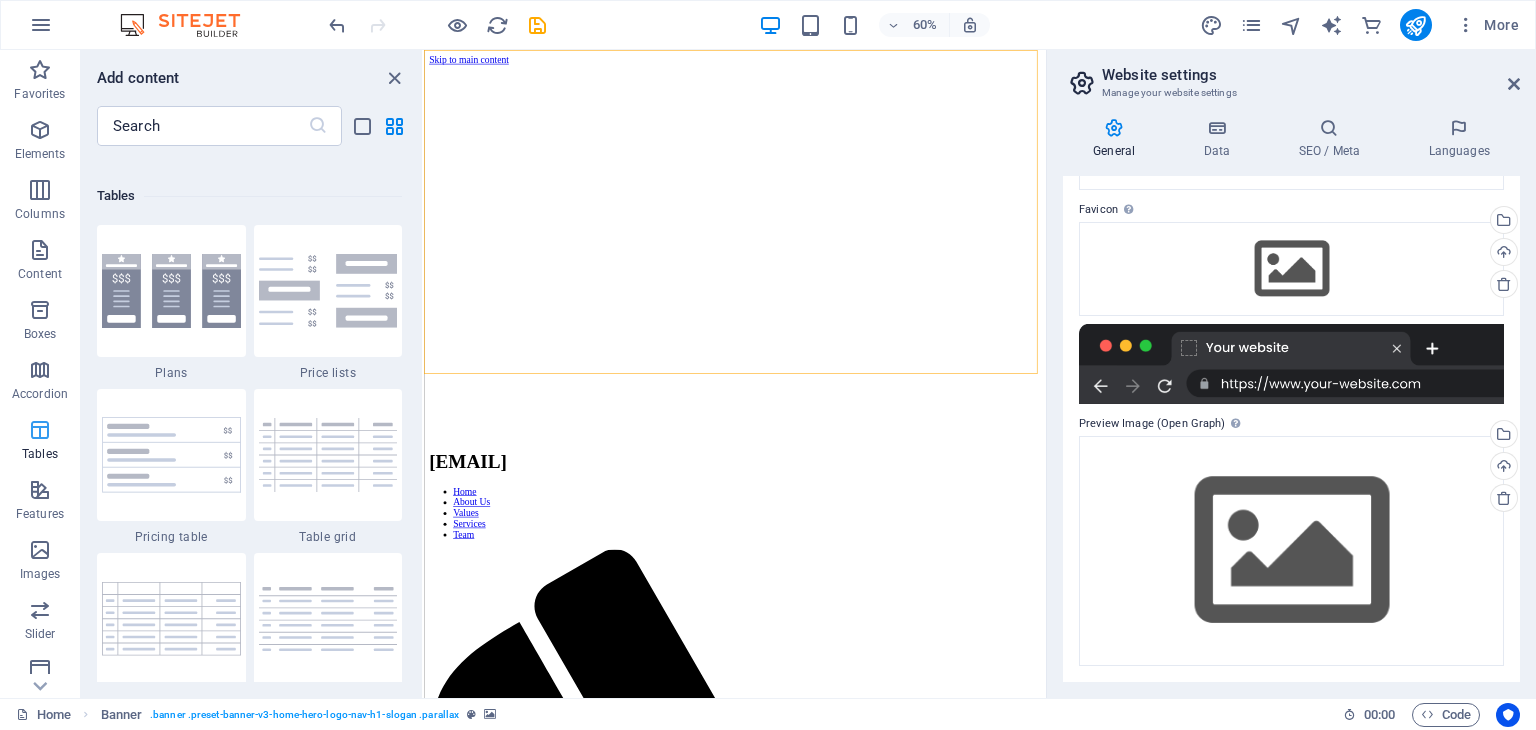 scroll, scrollTop: 6925, scrollLeft: 0, axis: vertical 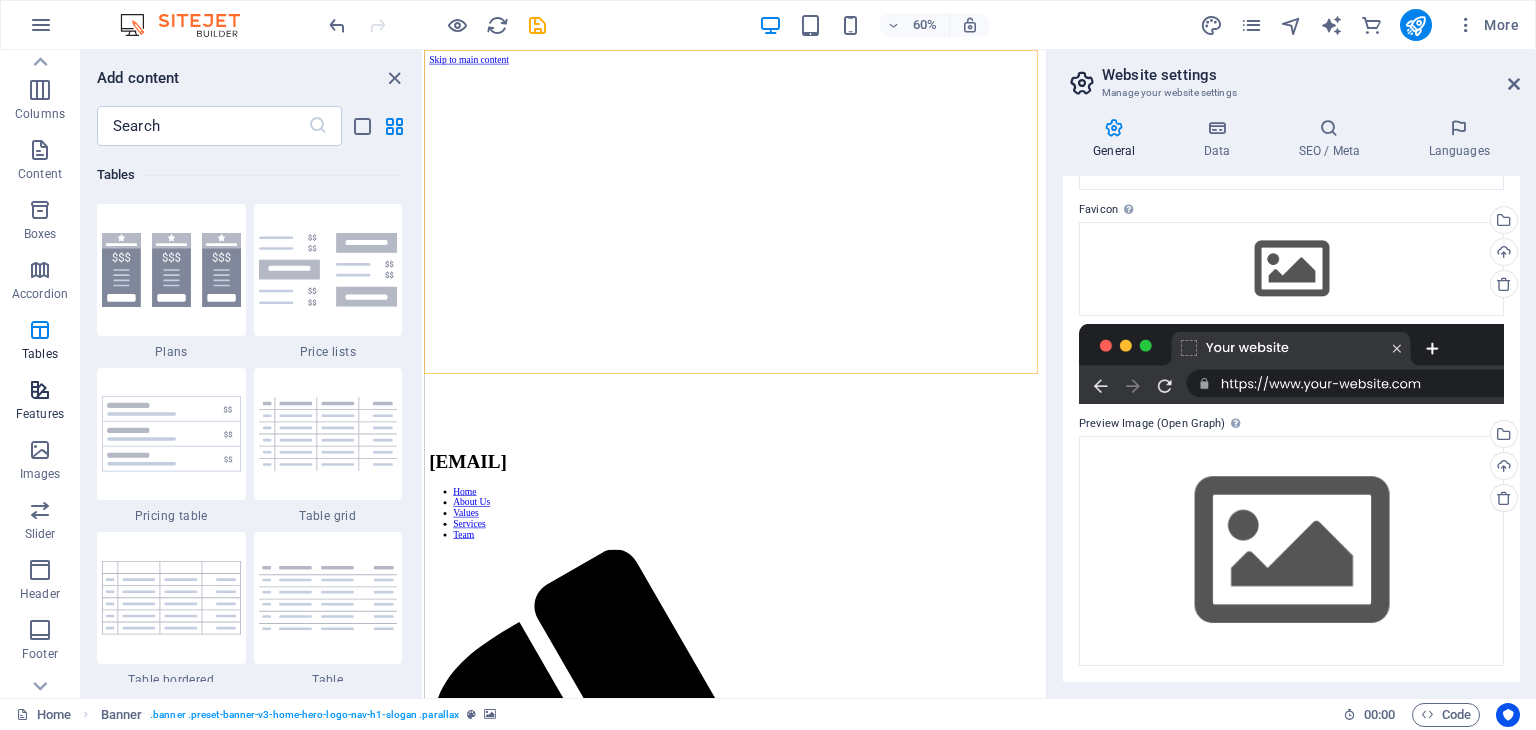 click at bounding box center (40, 390) 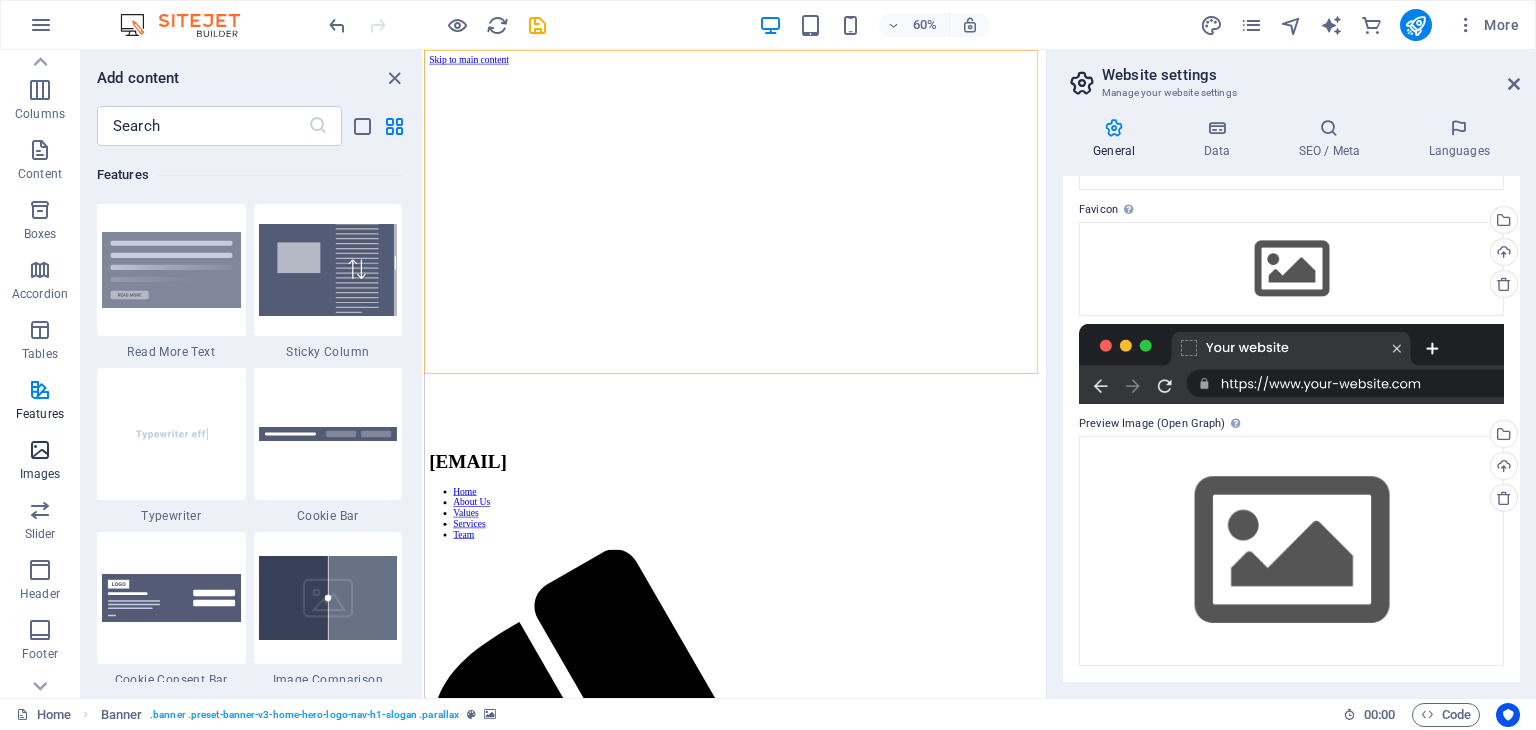 click at bounding box center (40, 450) 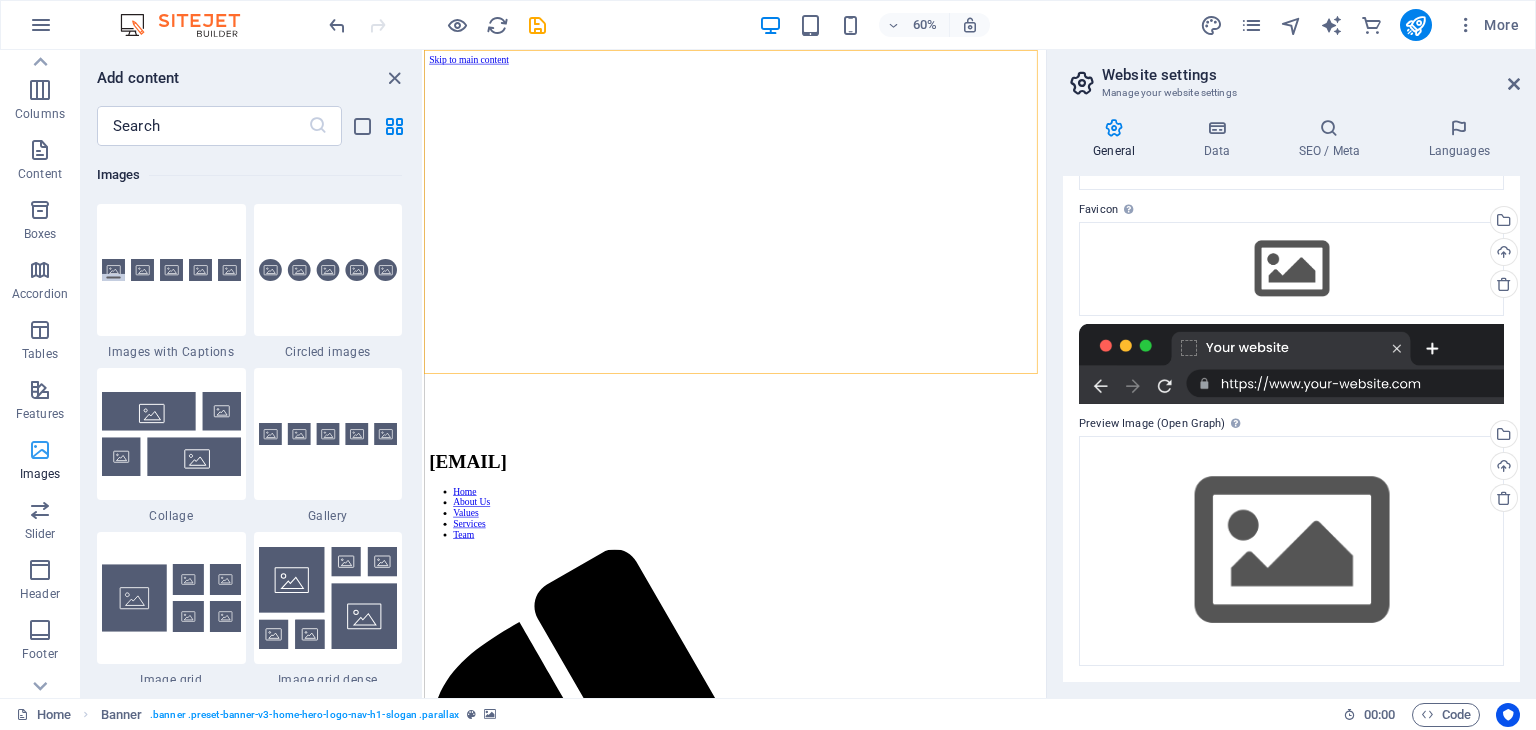 scroll, scrollTop: 10140, scrollLeft: 0, axis: vertical 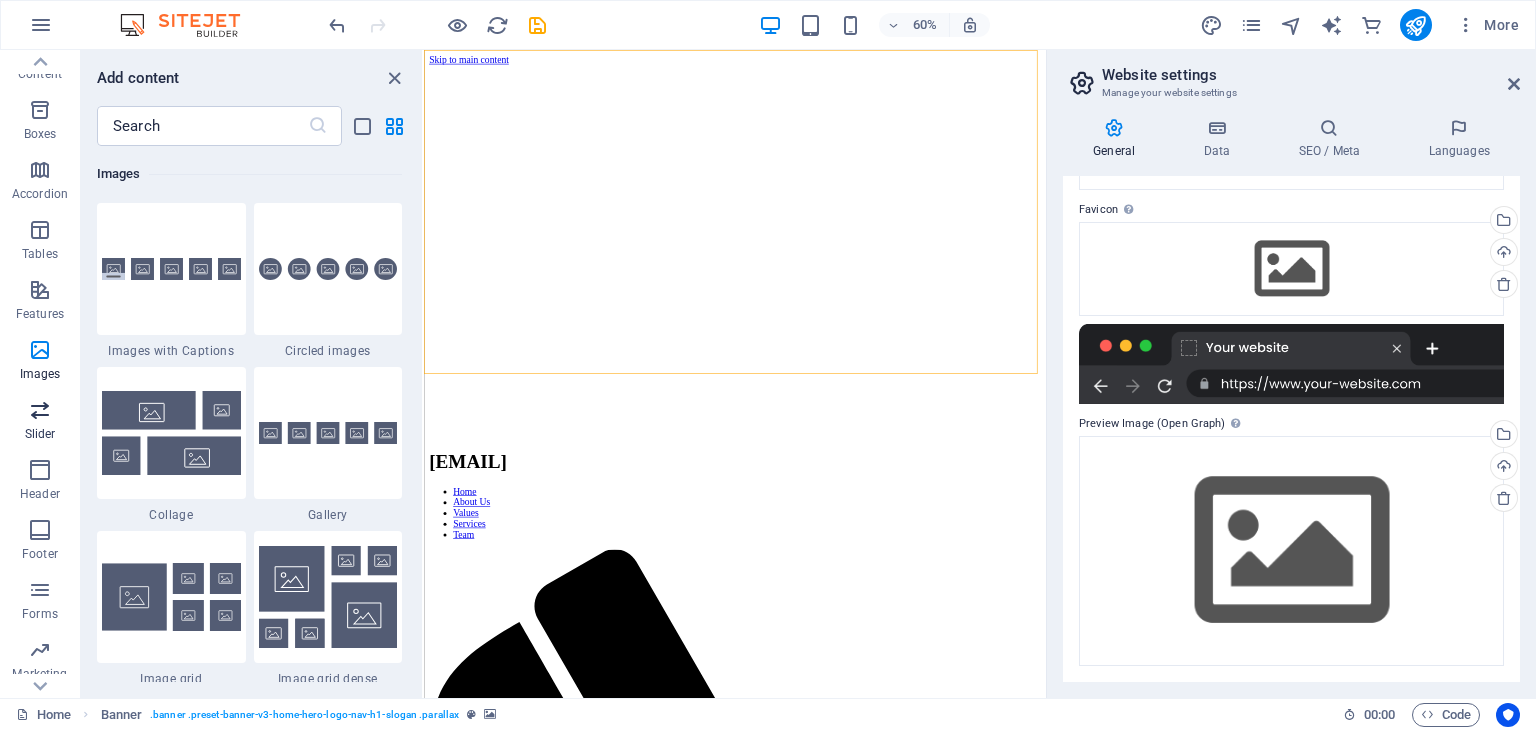 click at bounding box center (40, 410) 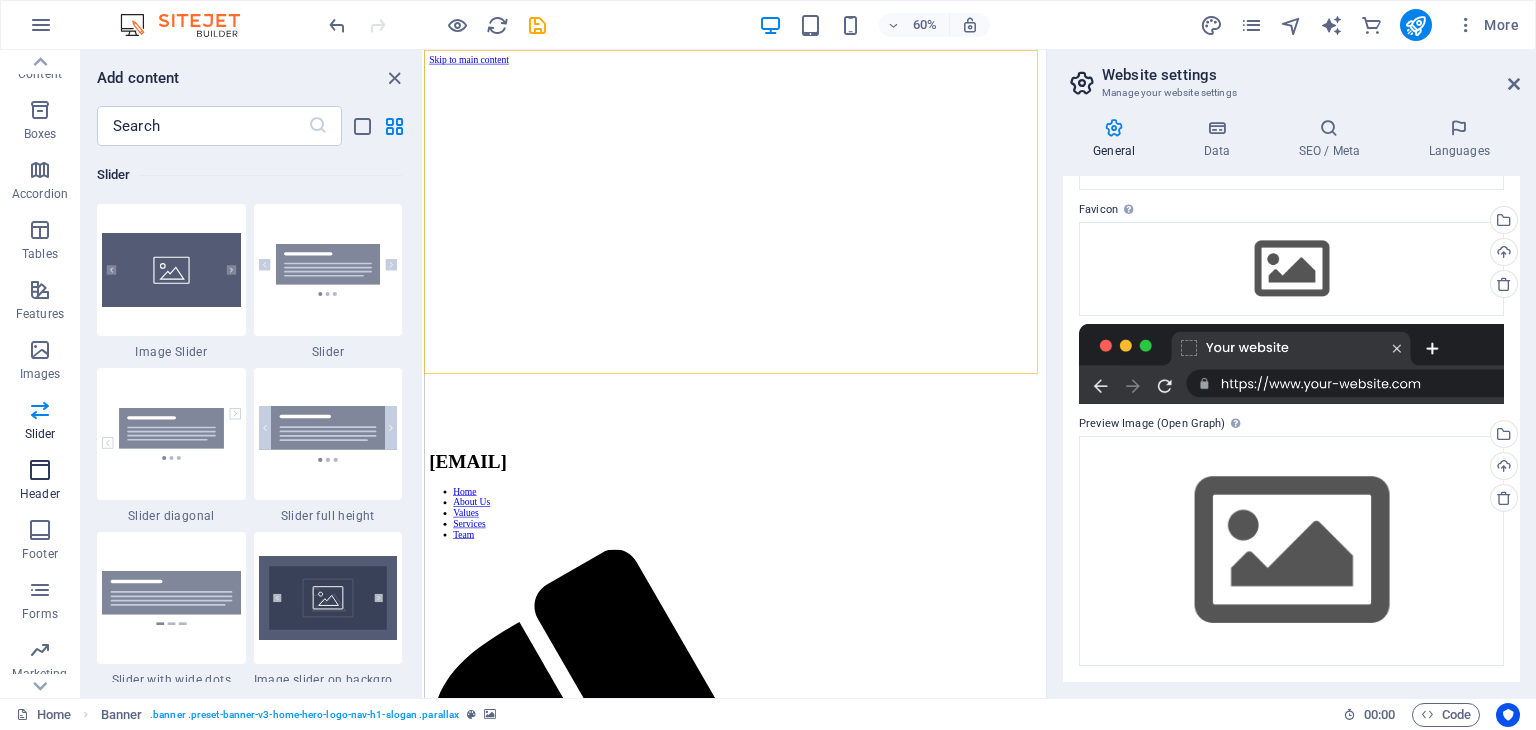 click at bounding box center (40, 470) 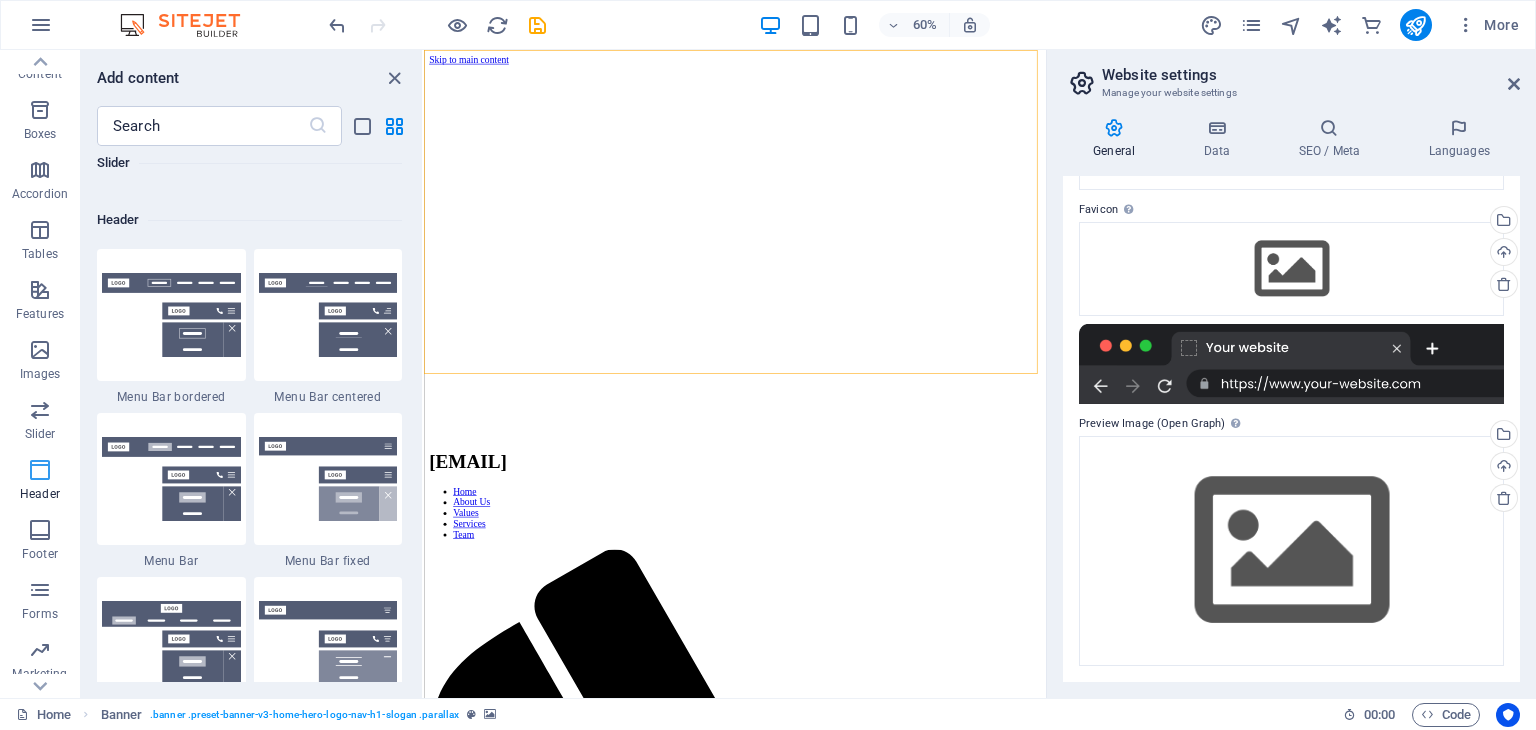 scroll, scrollTop: 12041, scrollLeft: 0, axis: vertical 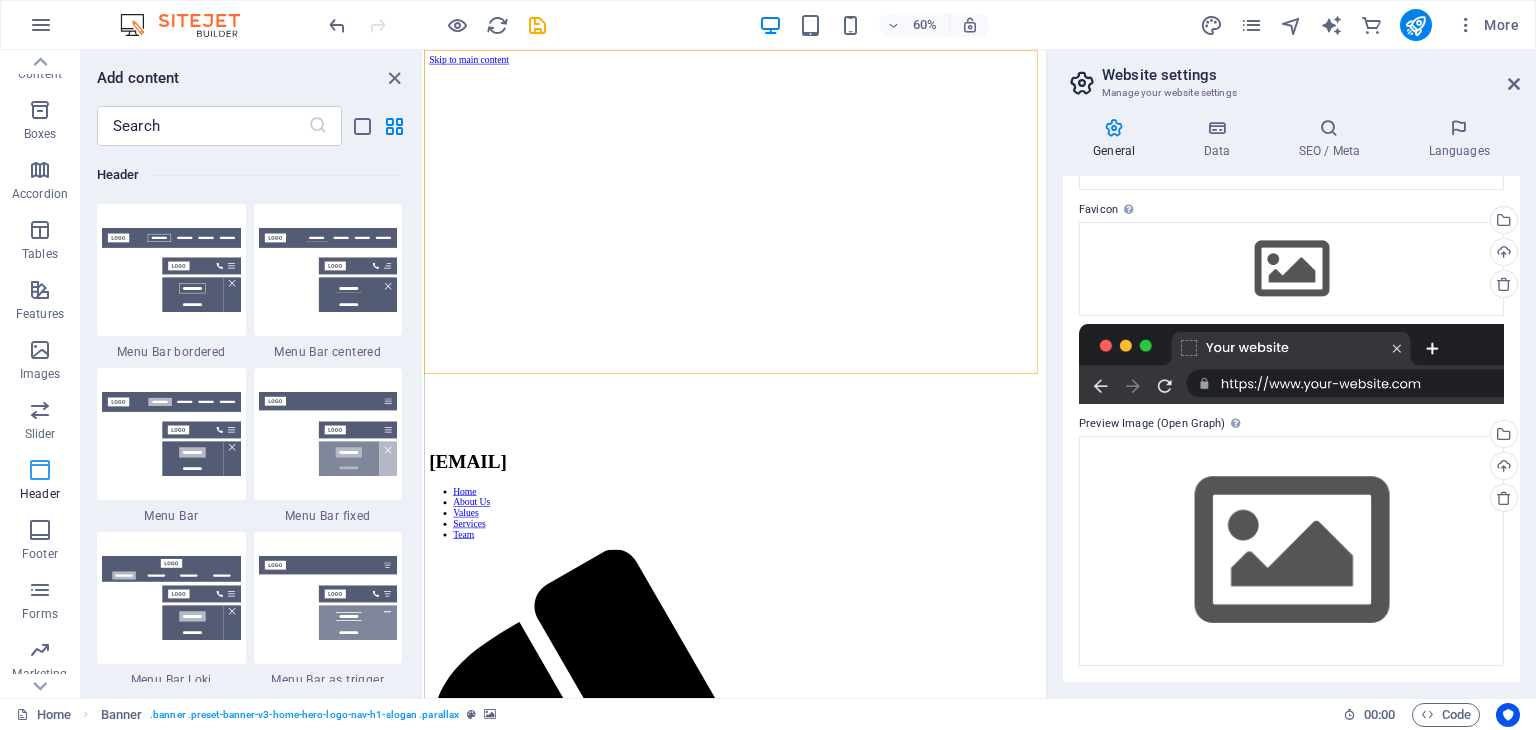 click on "Header" at bounding box center (40, 480) 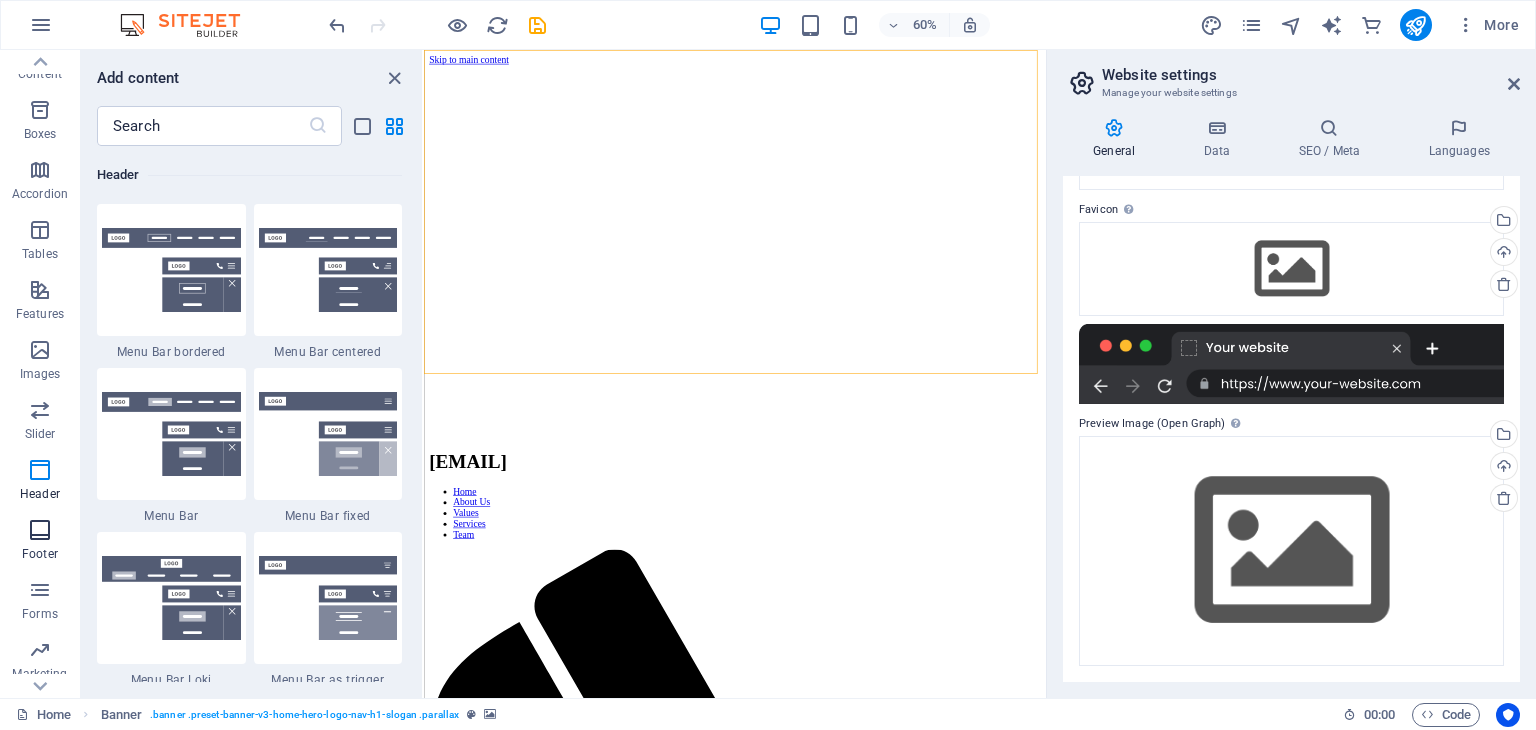click at bounding box center [40, 530] 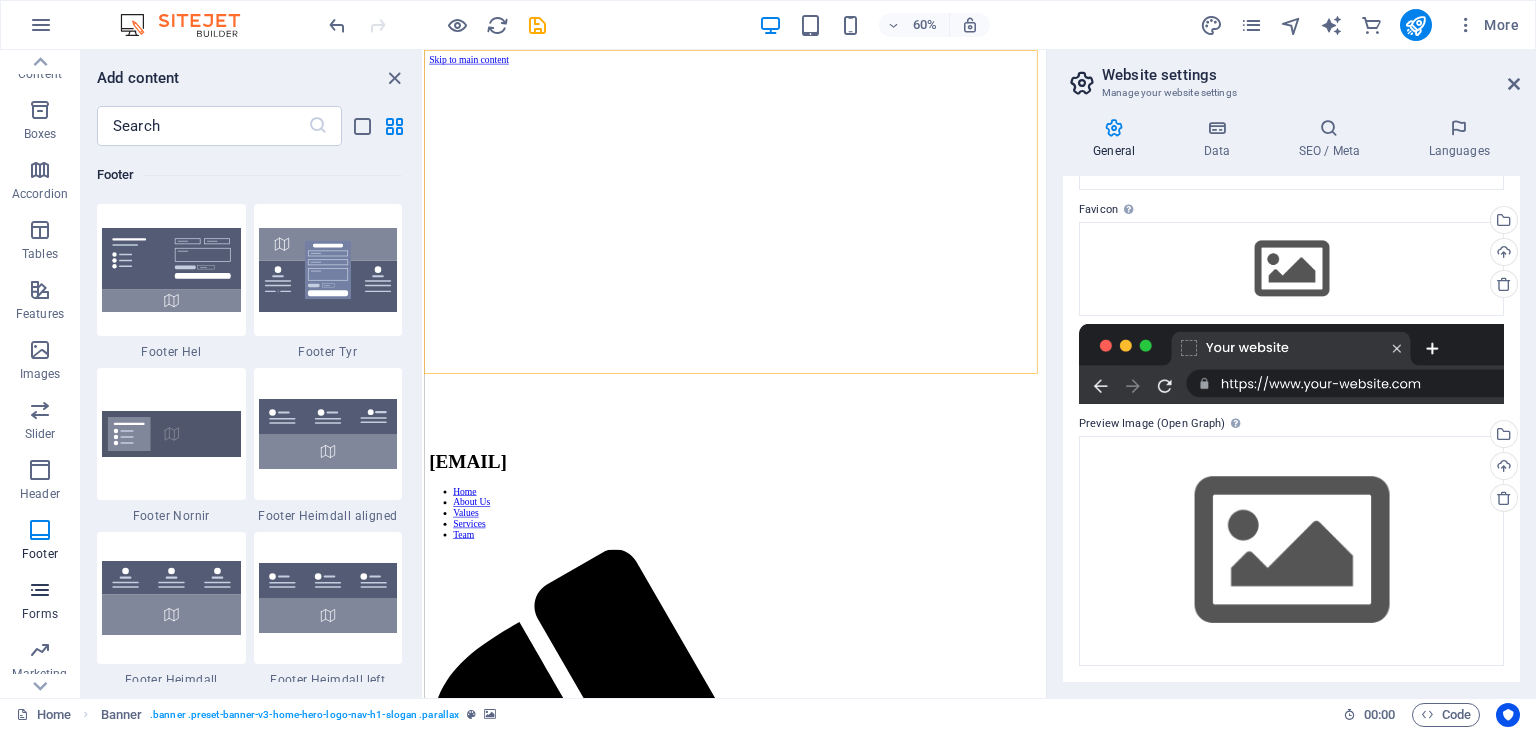click at bounding box center [40, 590] 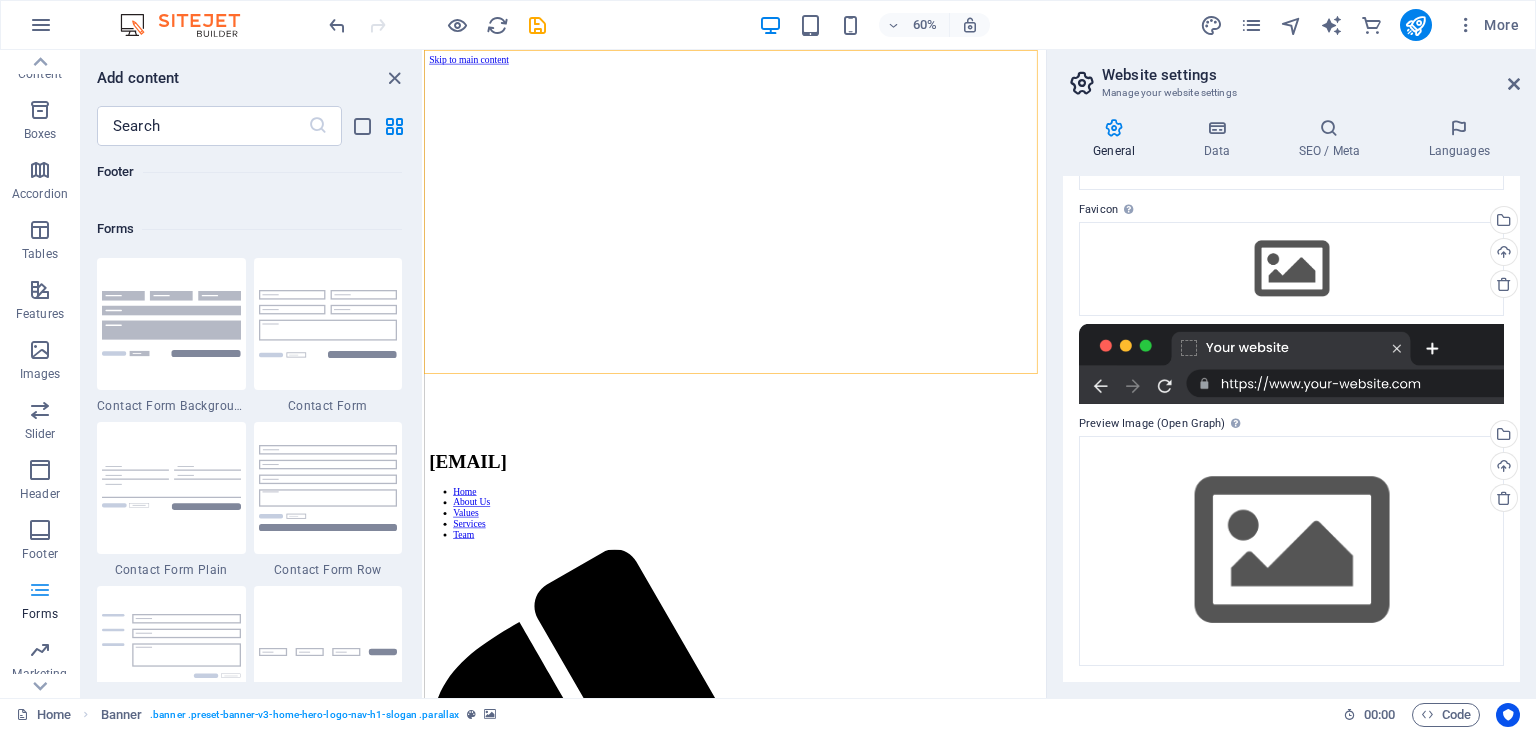 scroll, scrollTop: 14600, scrollLeft: 0, axis: vertical 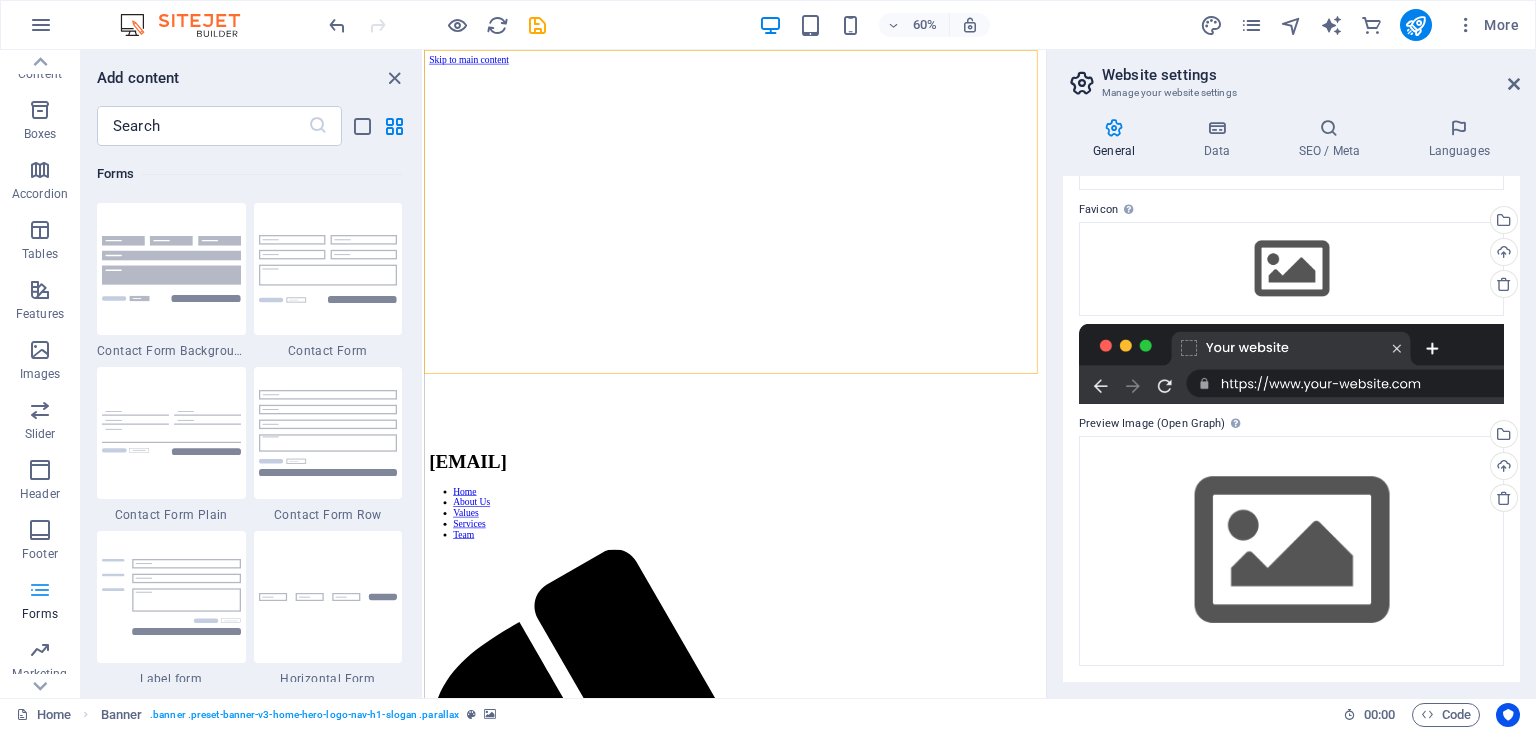 click on "Forms" at bounding box center [40, 602] 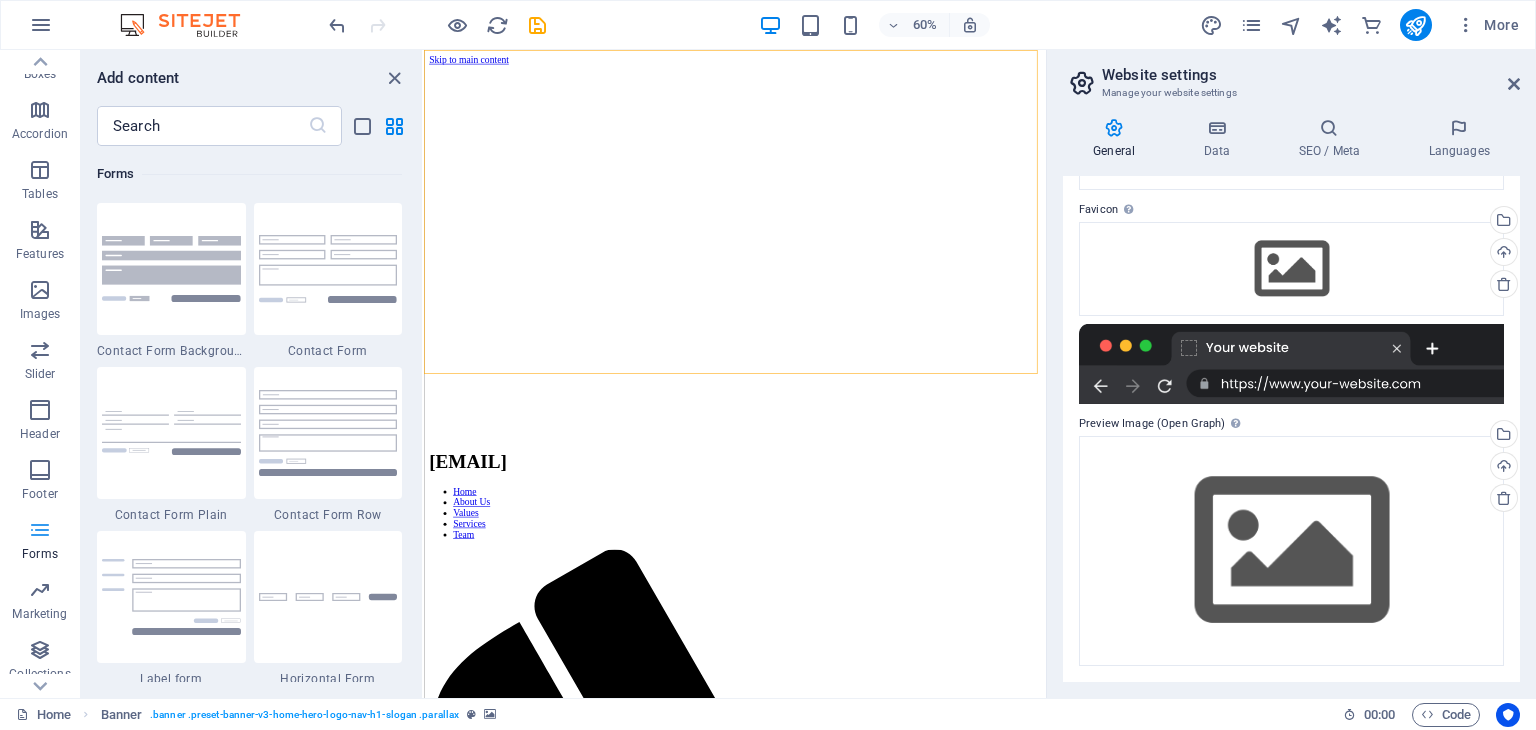 scroll, scrollTop: 312, scrollLeft: 0, axis: vertical 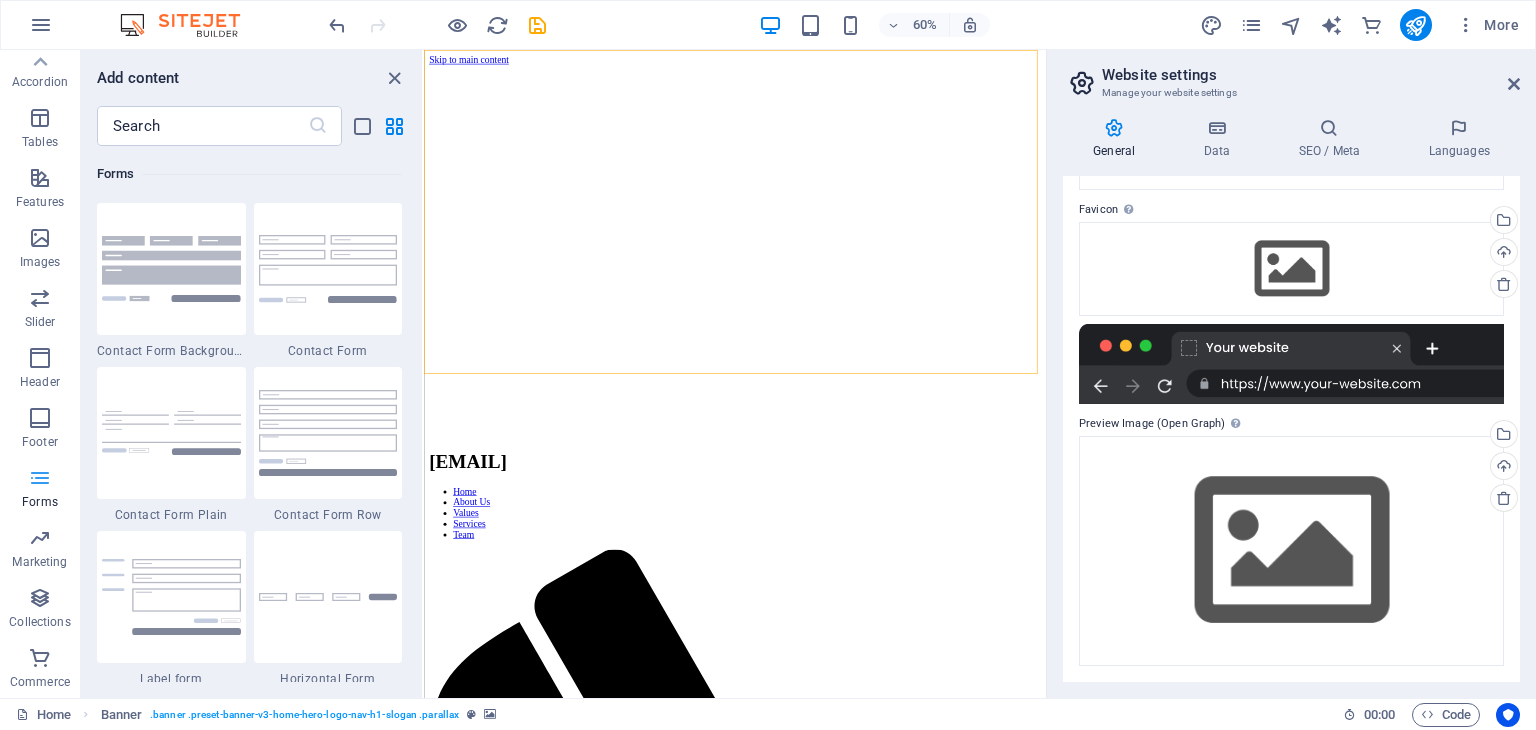 click on "Forms" at bounding box center (40, 490) 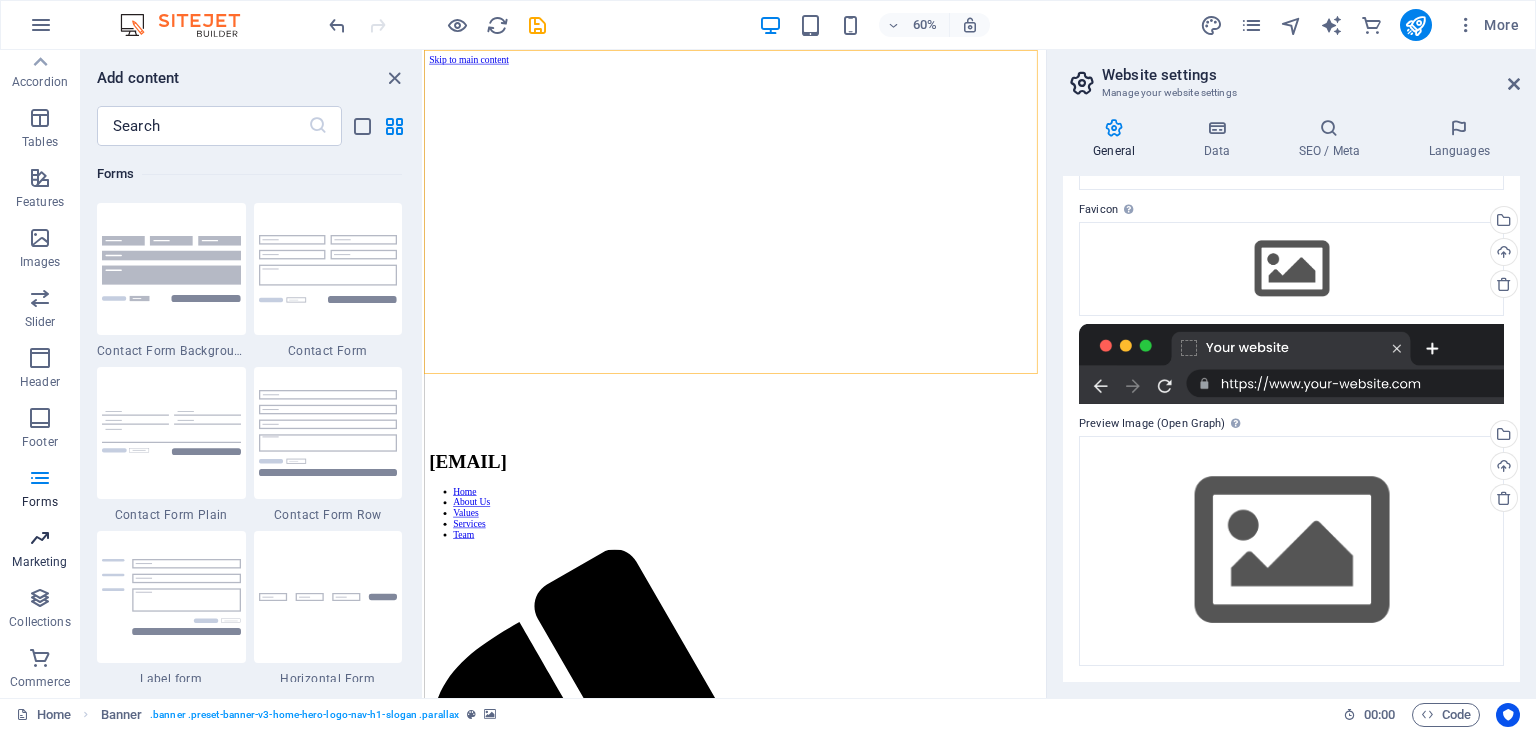 click on "Marketing" at bounding box center (39, 562) 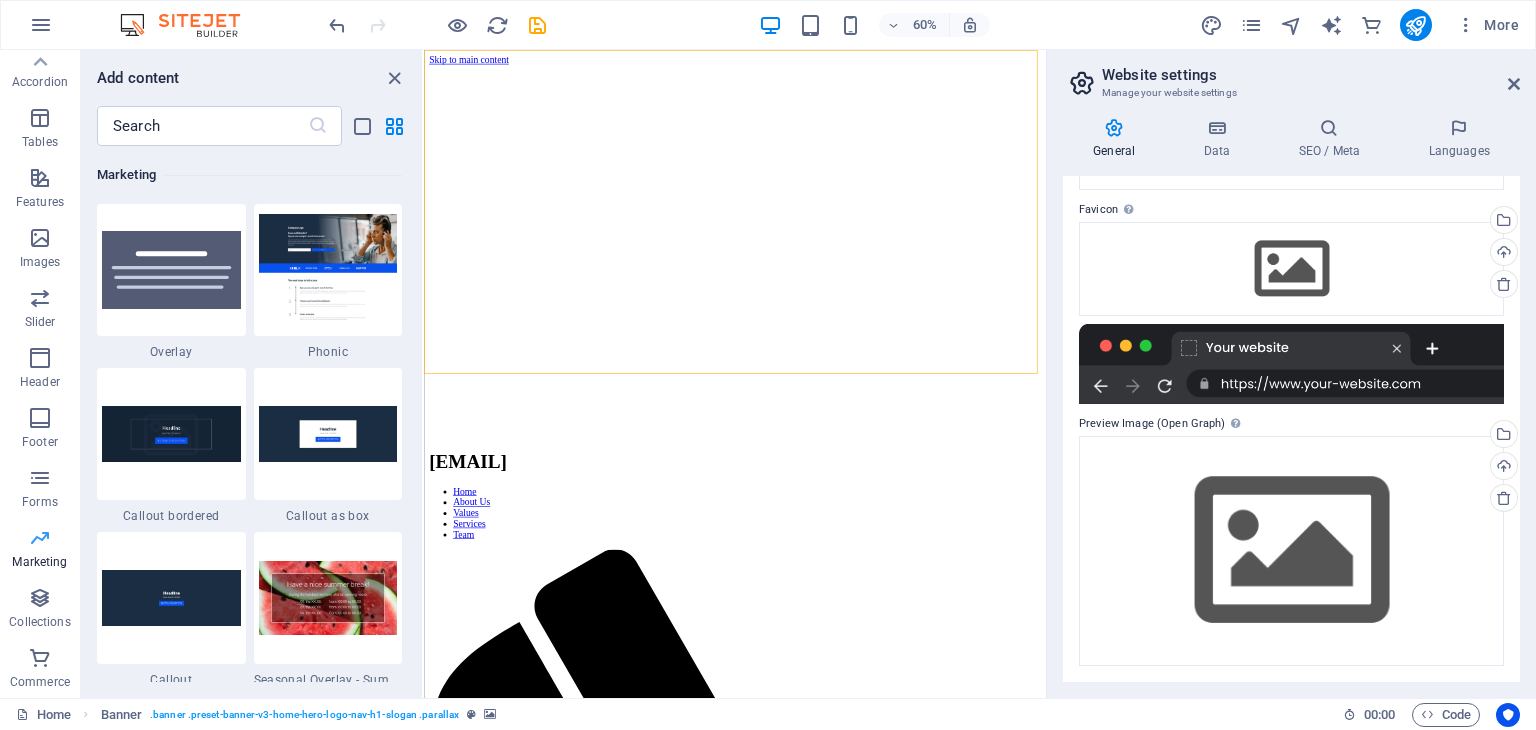 scroll, scrollTop: 16288, scrollLeft: 0, axis: vertical 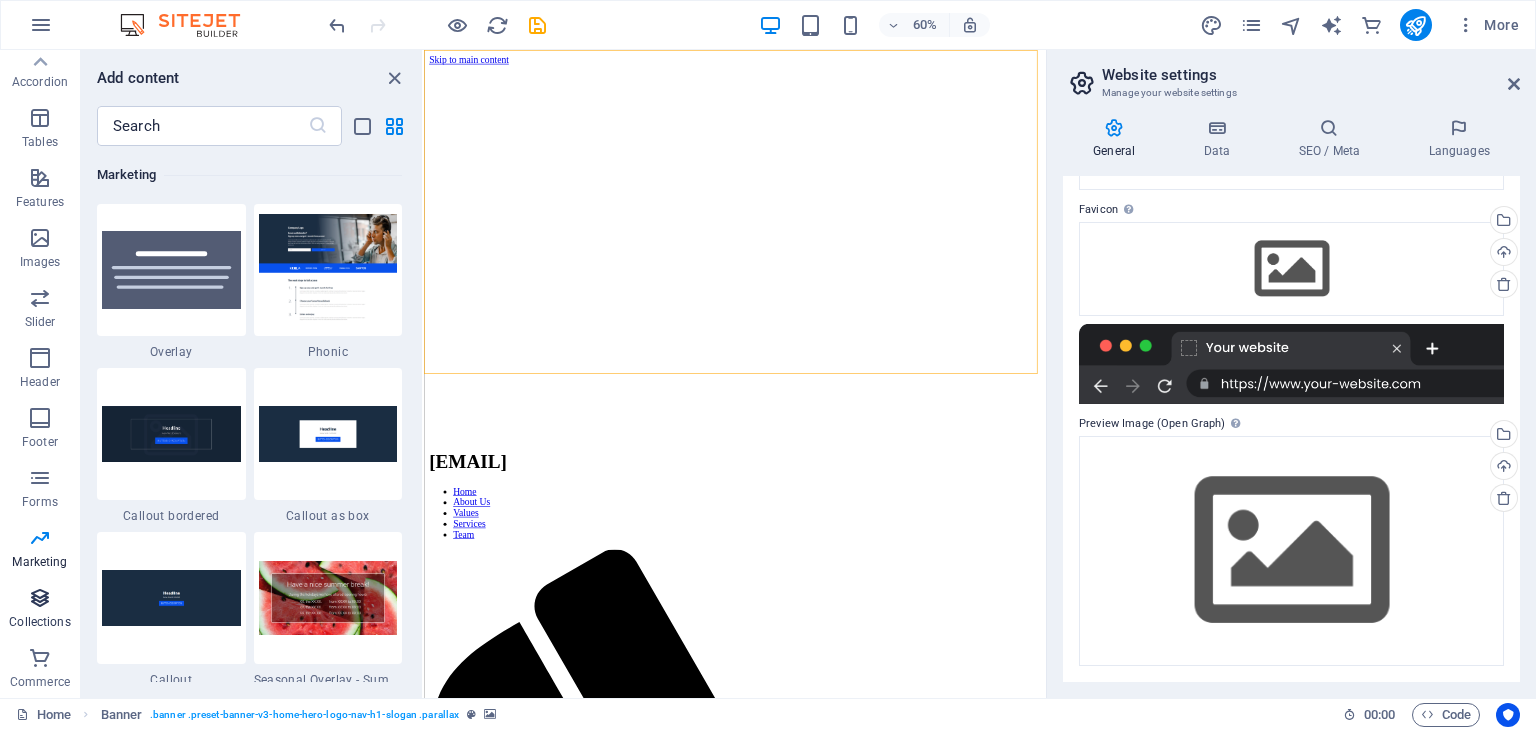 click at bounding box center [40, 598] 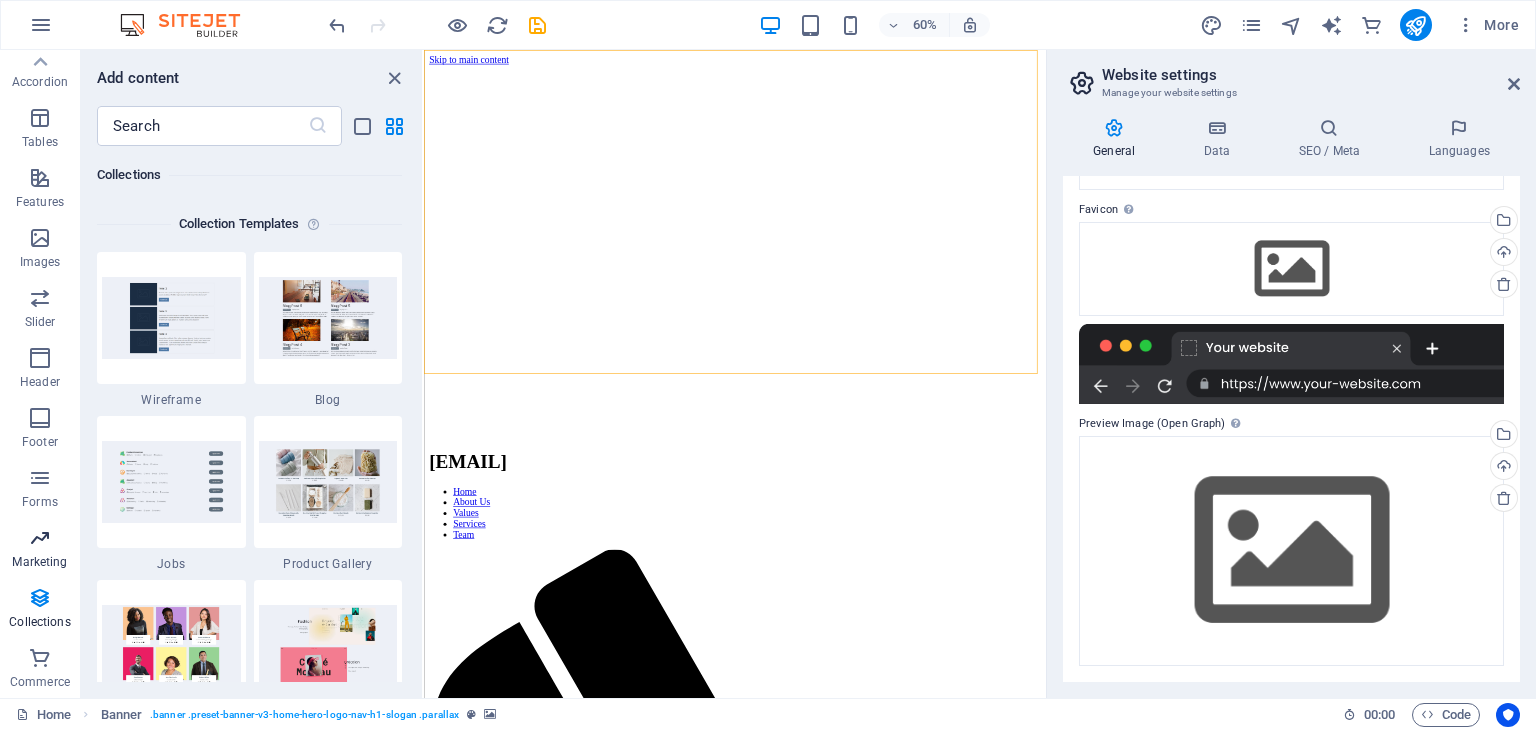 scroll, scrollTop: 18305, scrollLeft: 0, axis: vertical 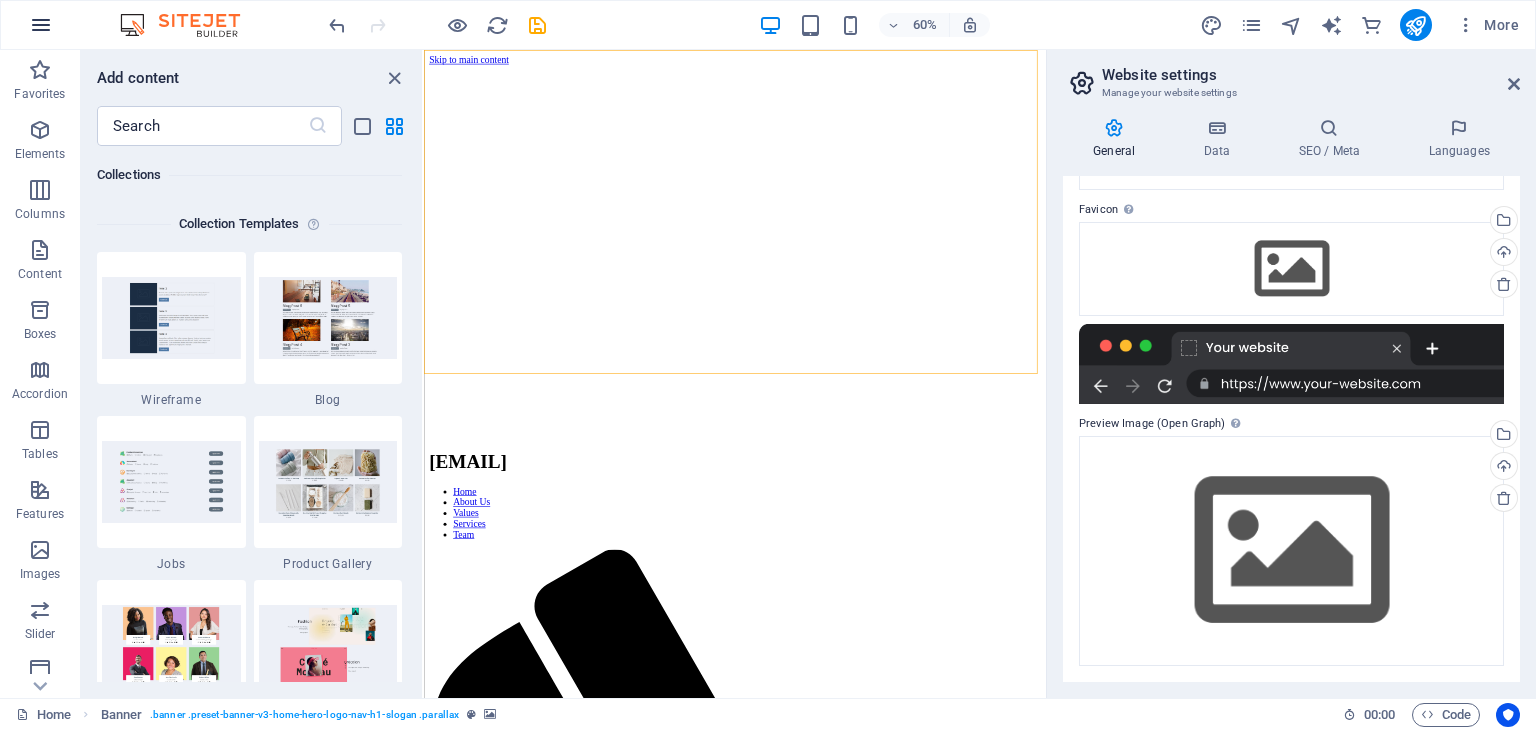 click at bounding box center [41, 25] 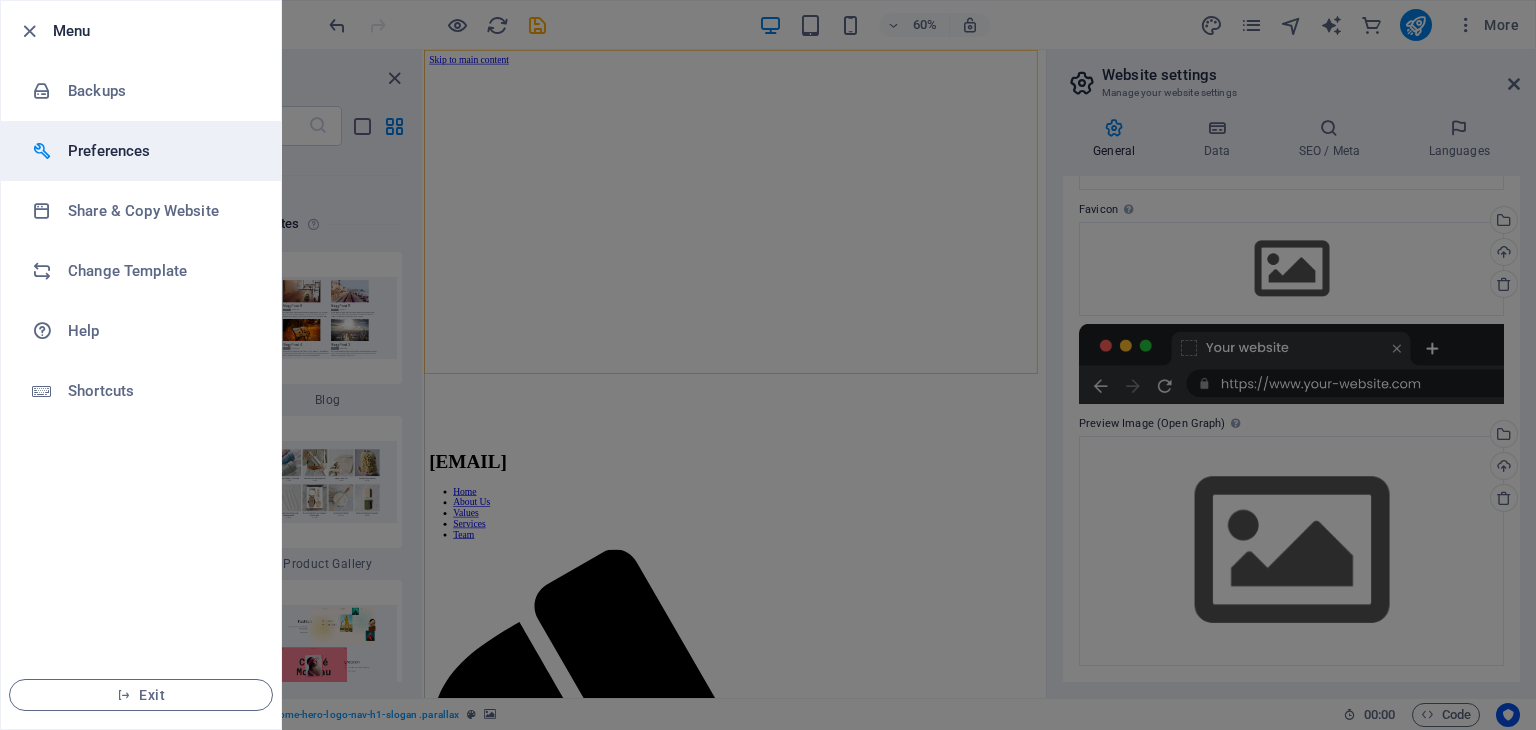 click on "Preferences" at bounding box center [160, 151] 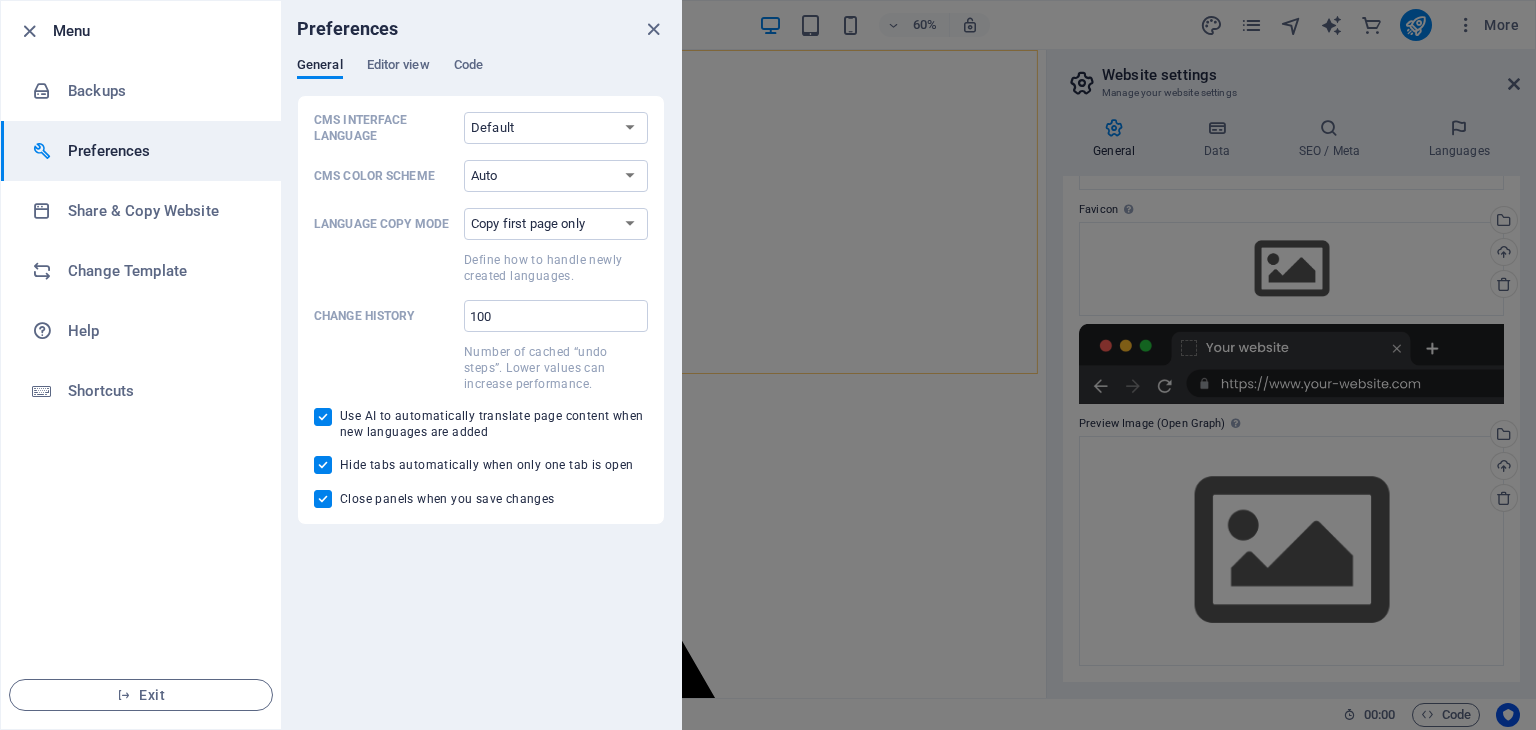 click on "Preferences" at bounding box center [481, 29] 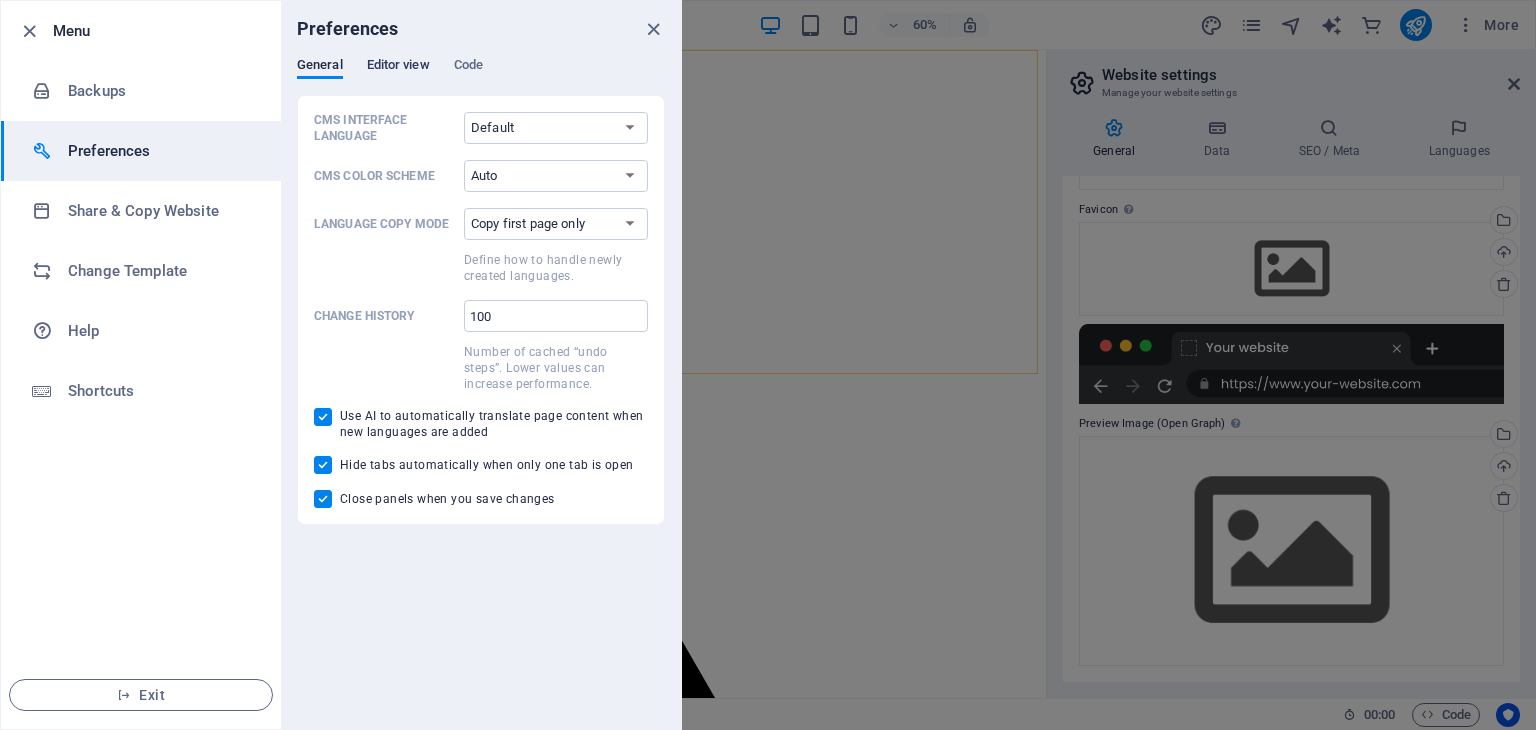 click on "Editor view" at bounding box center (398, 67) 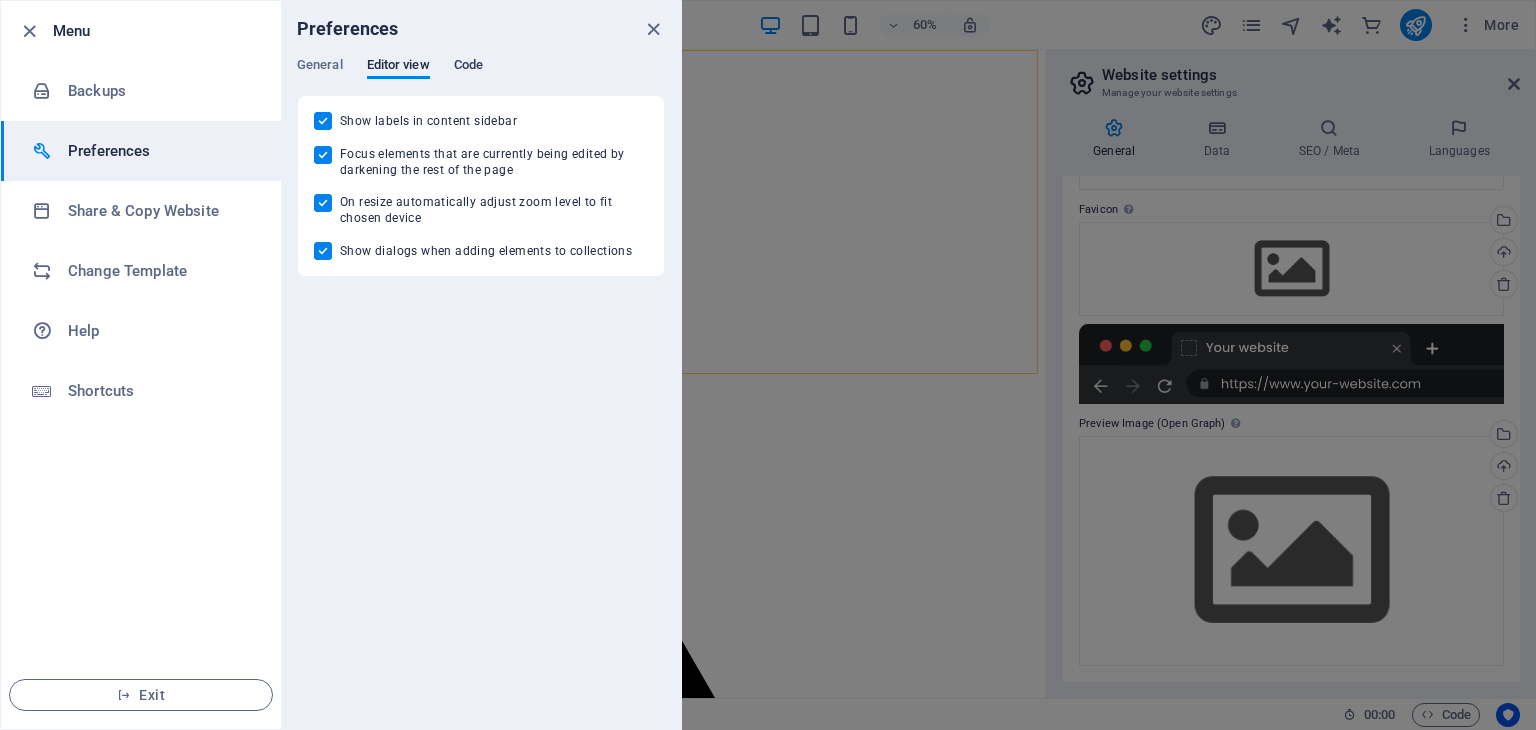 click on "Code" at bounding box center (468, 67) 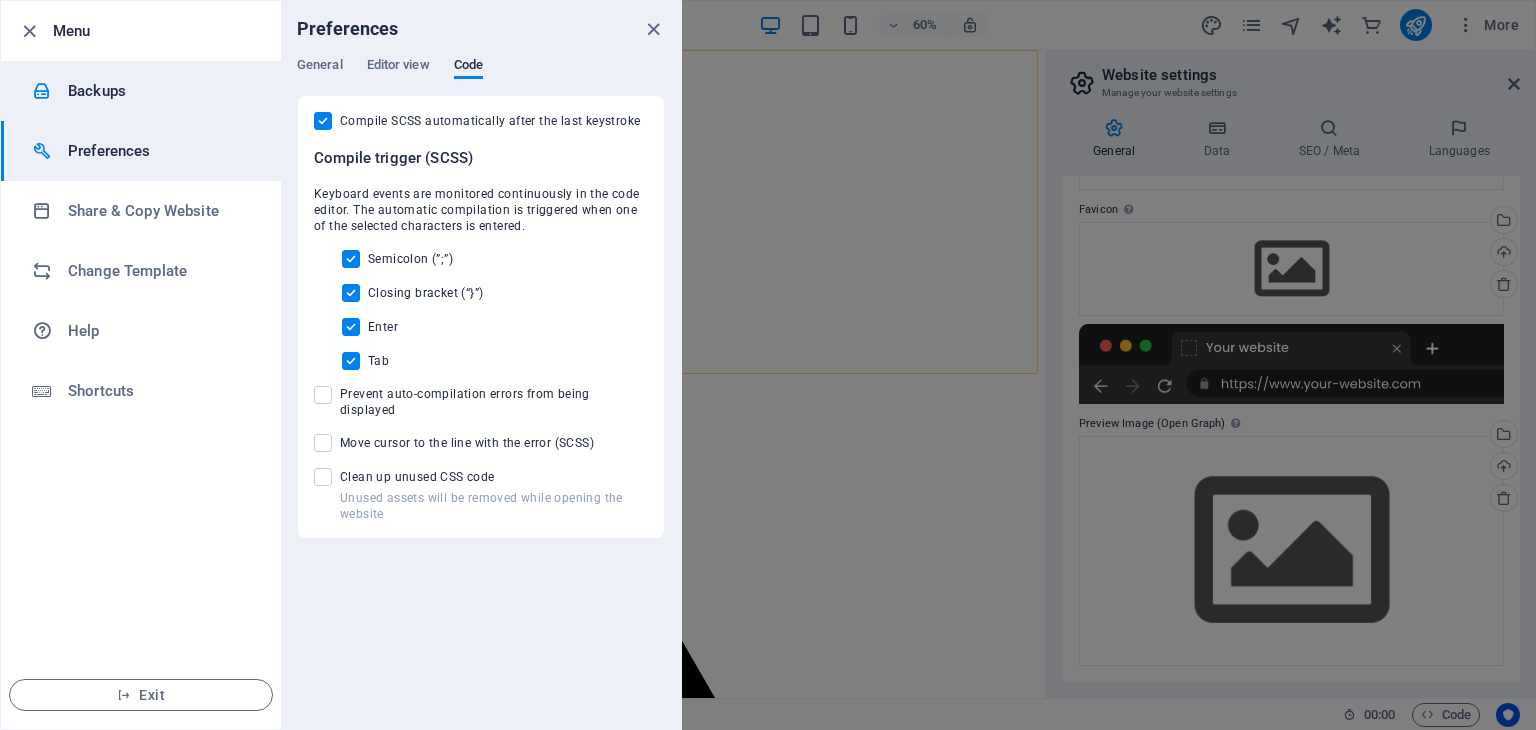 click on "Backups" at bounding box center (160, 91) 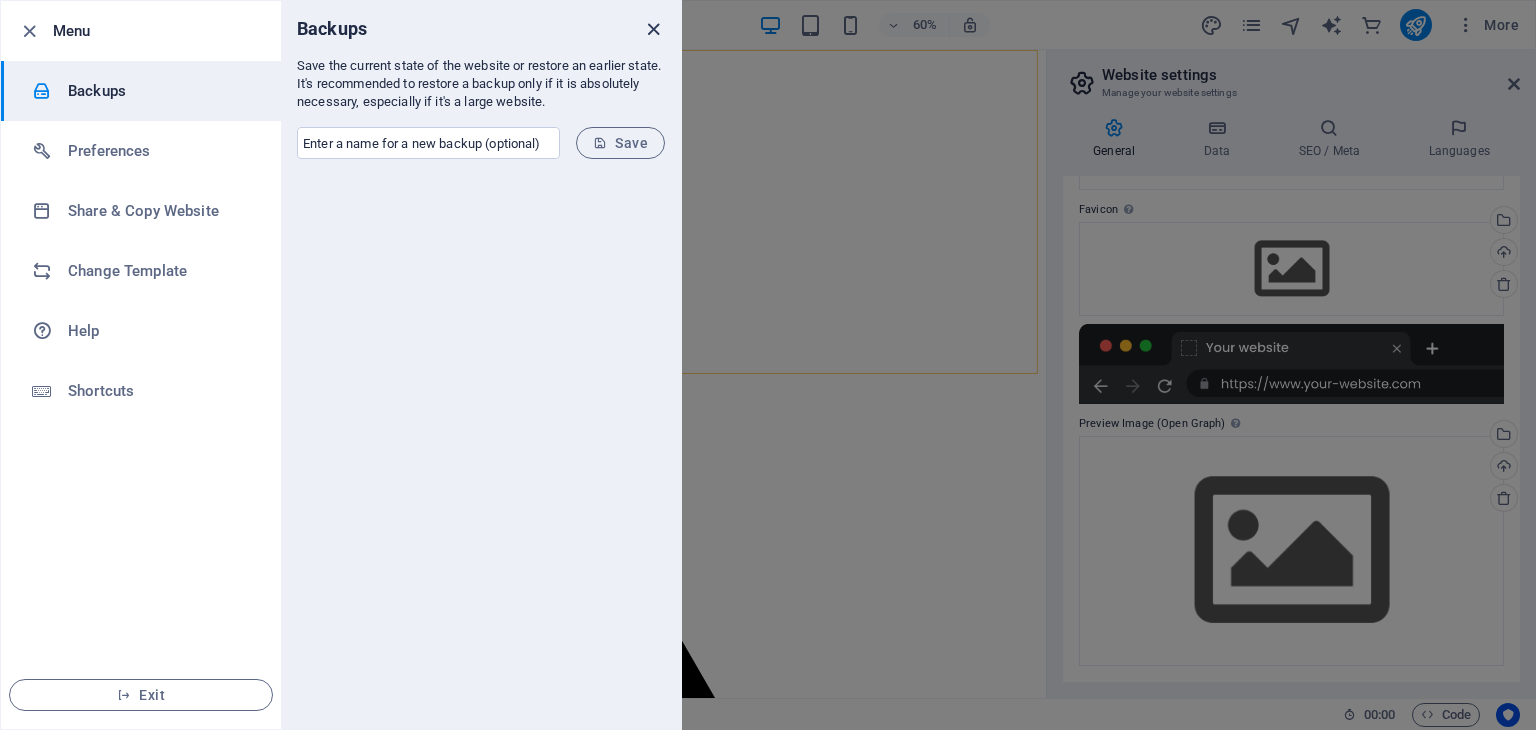 click at bounding box center (653, 29) 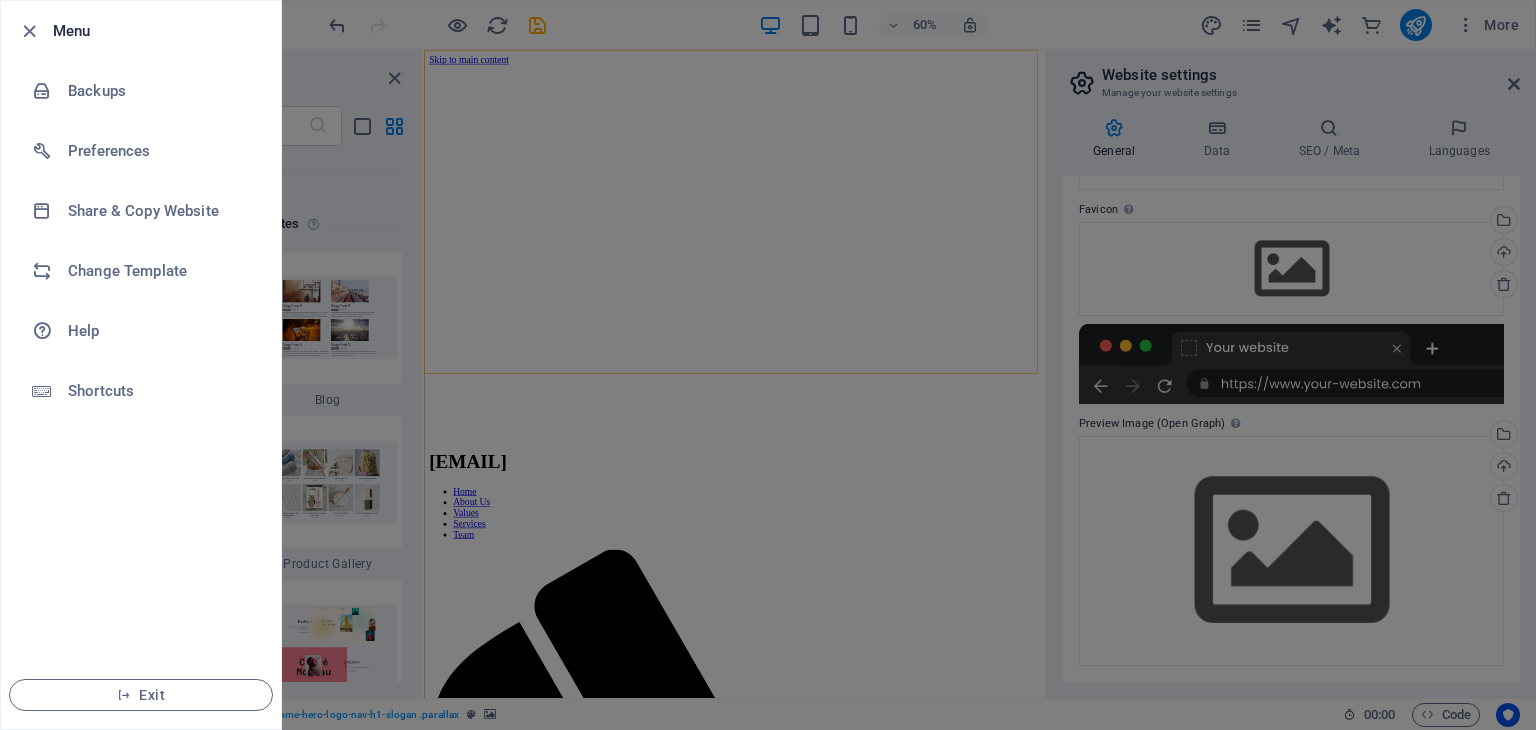 click at bounding box center [768, 365] 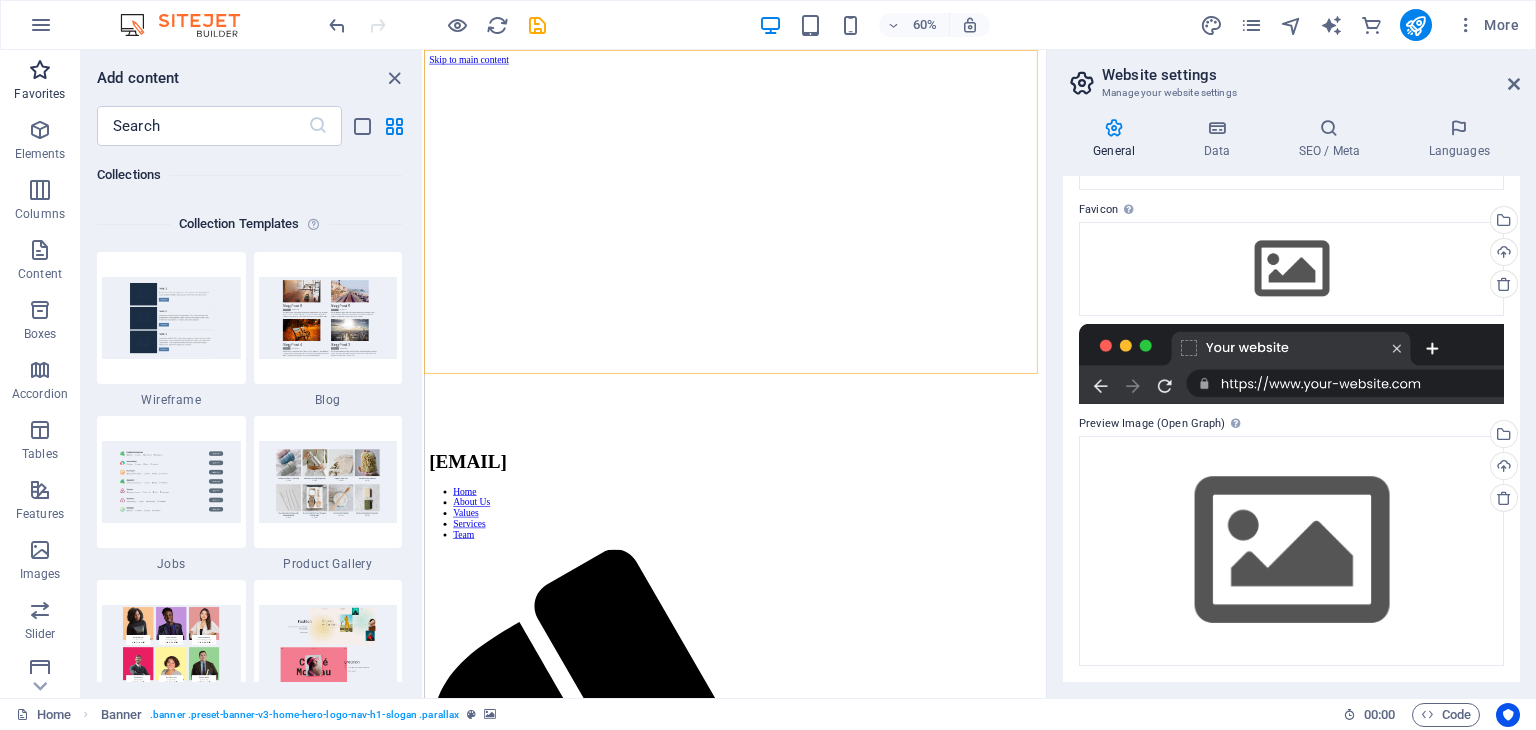 click on "Favorites" at bounding box center [40, 82] 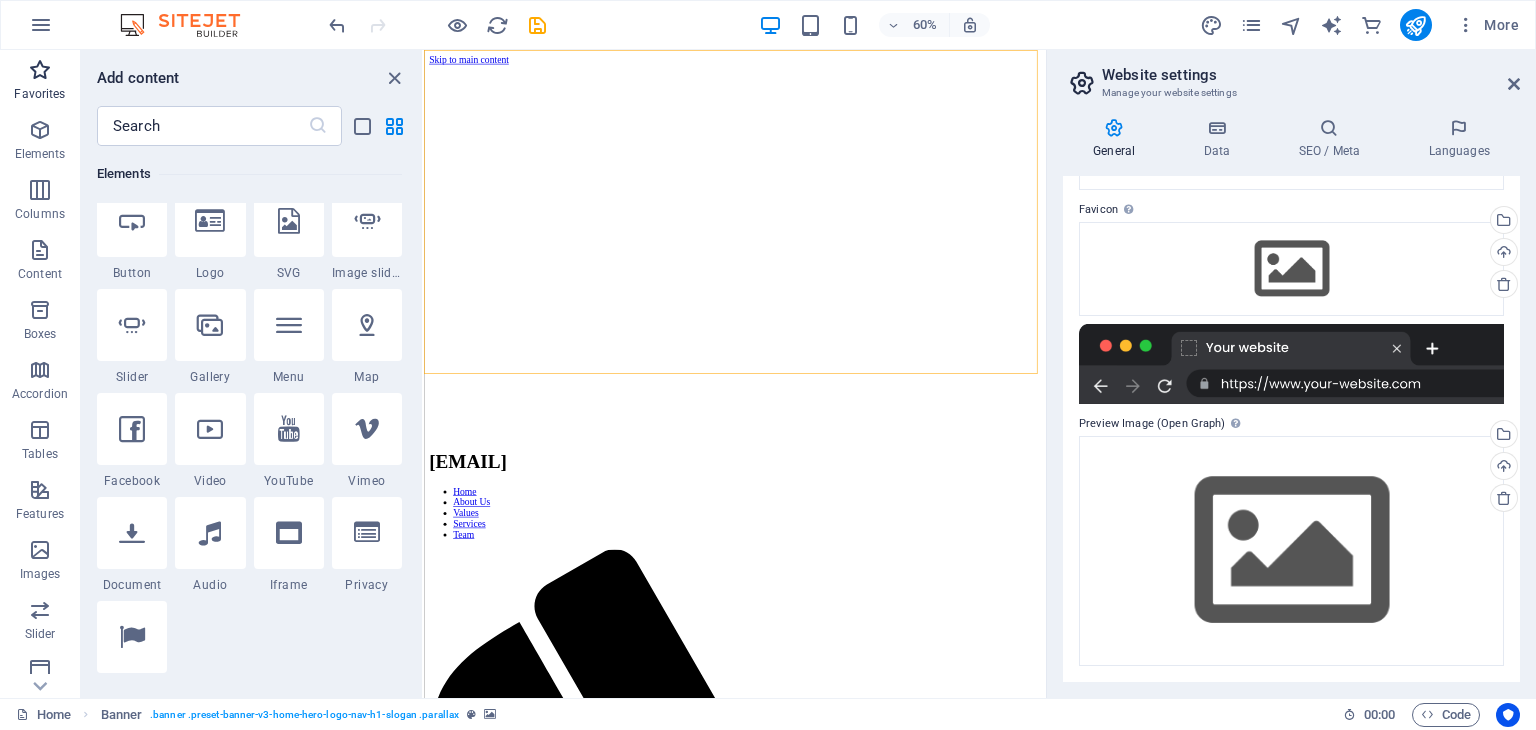 scroll, scrollTop: 0, scrollLeft: 0, axis: both 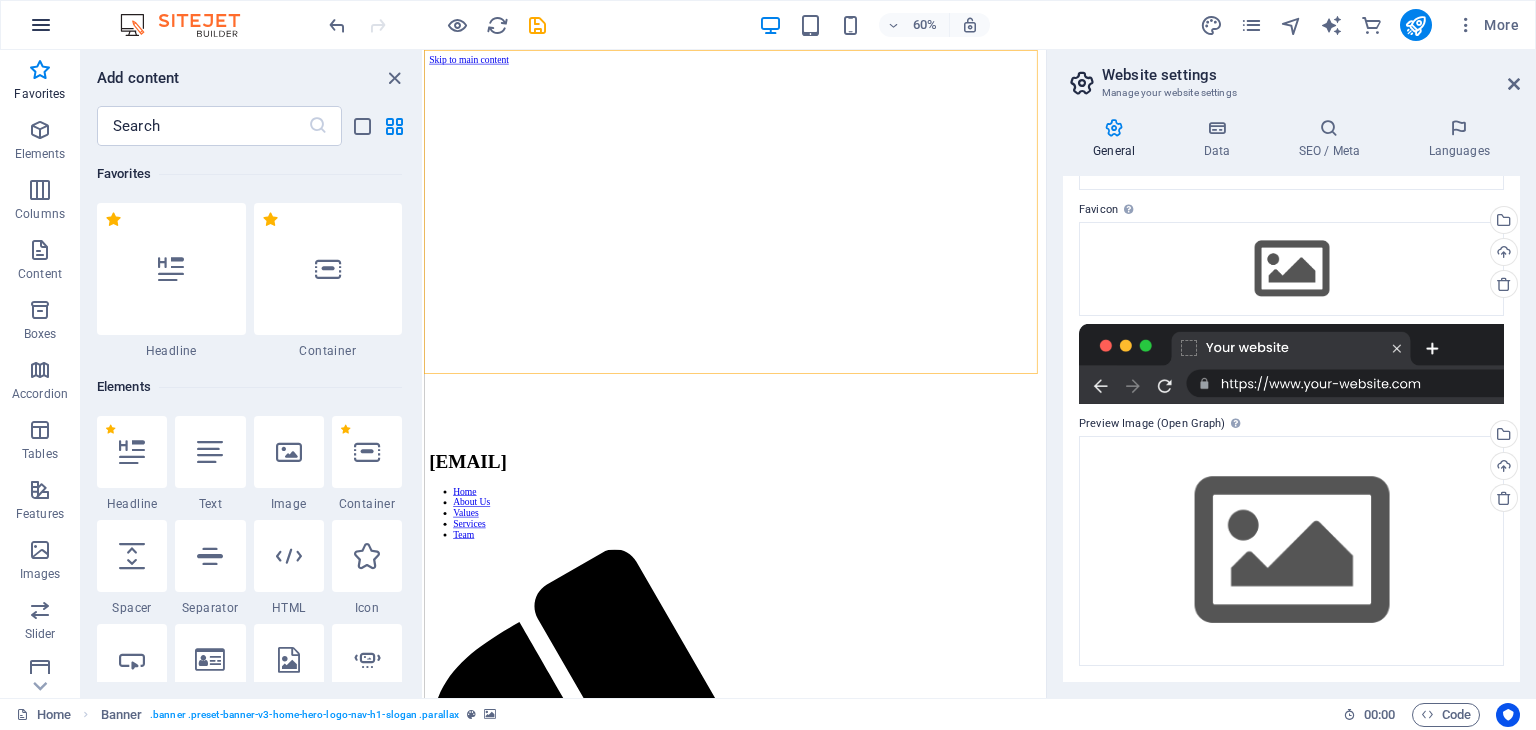 click at bounding box center [41, 25] 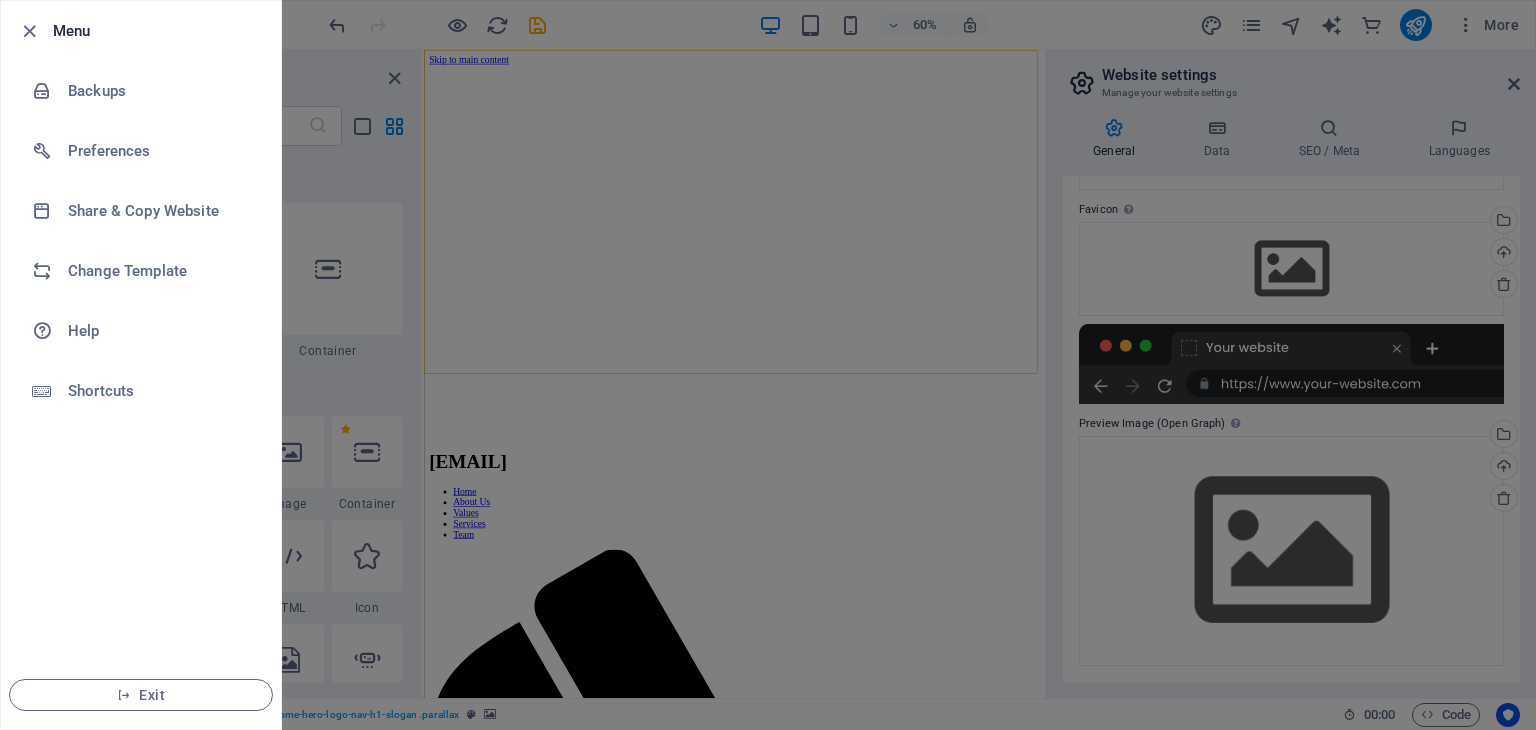 click at bounding box center [768, 365] 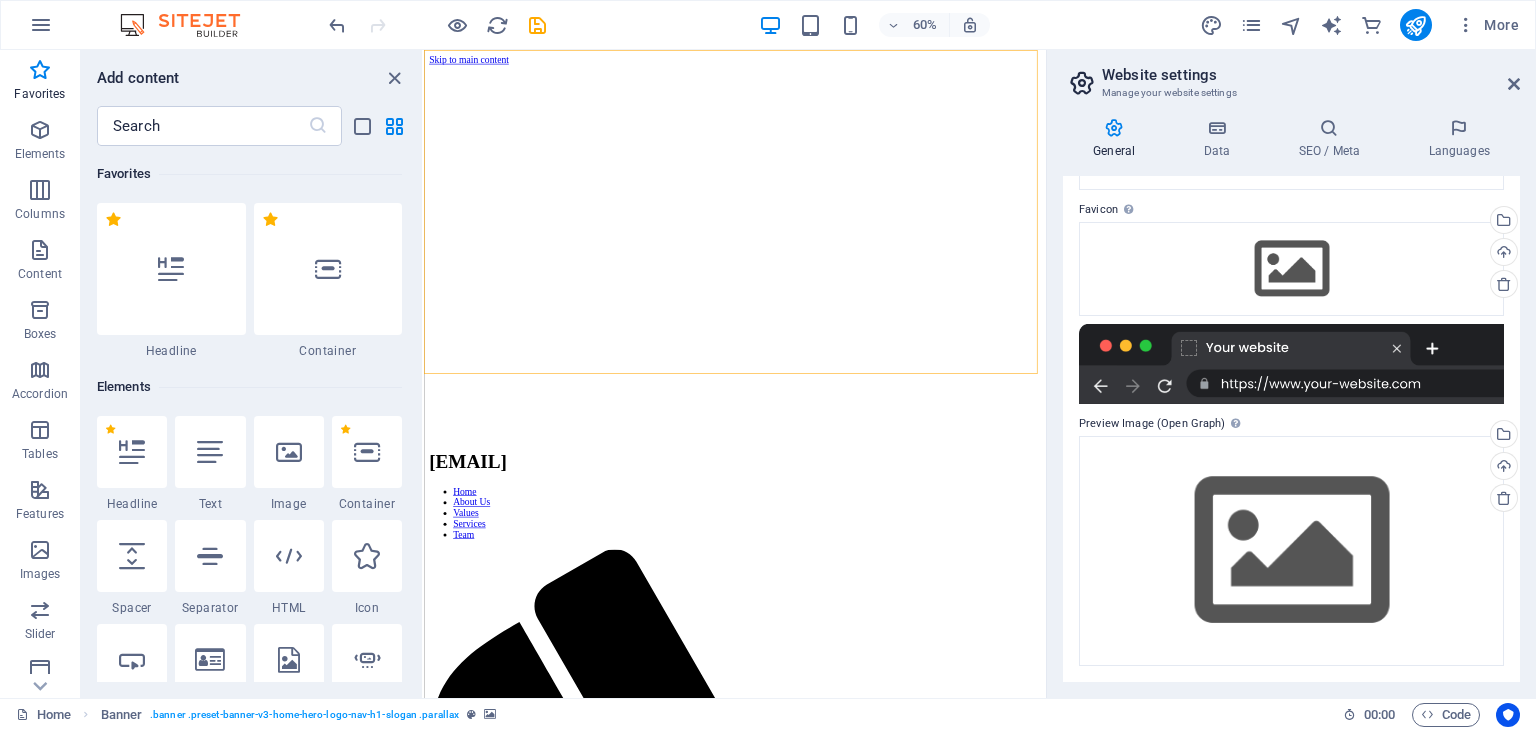 click on "60% More" at bounding box center (768, 25) 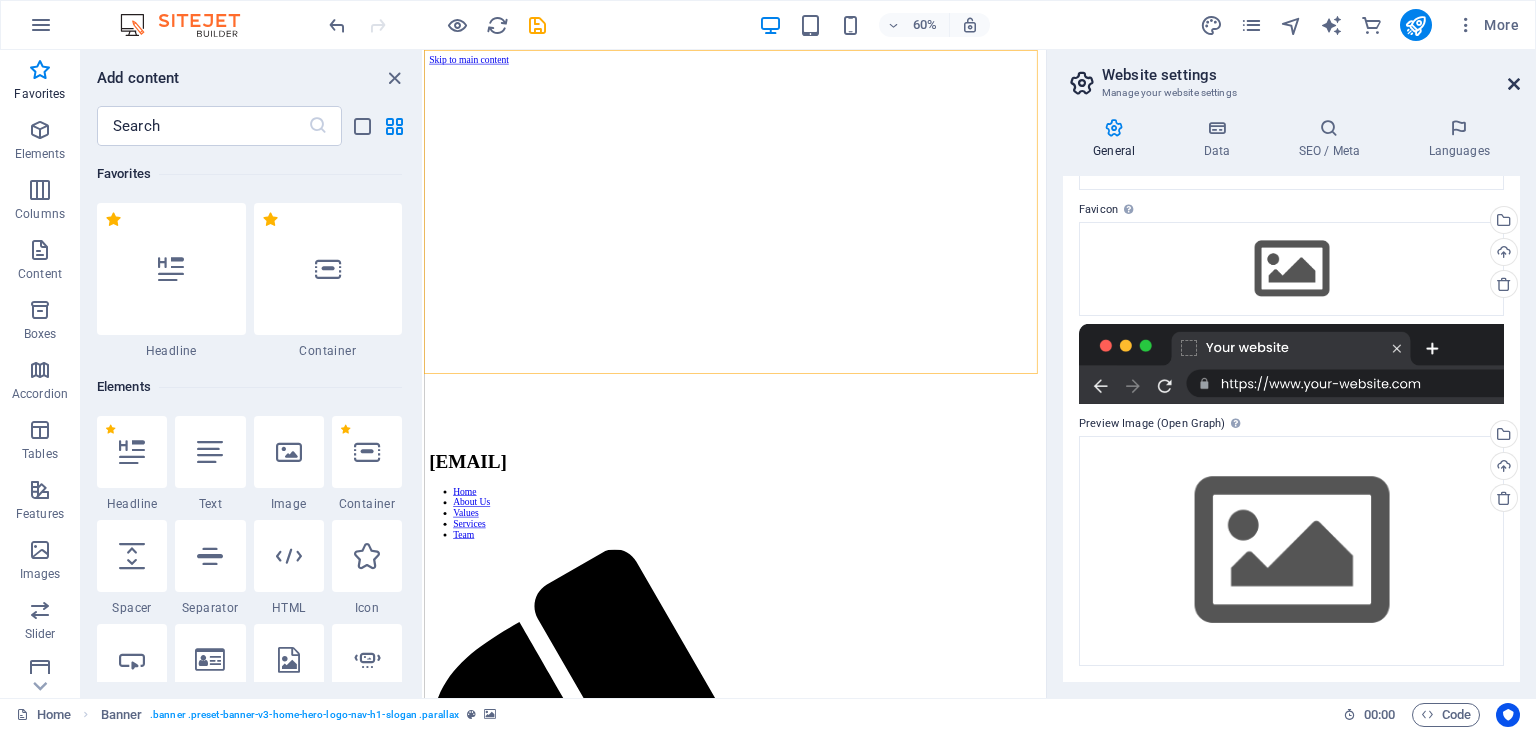 click at bounding box center [1514, 84] 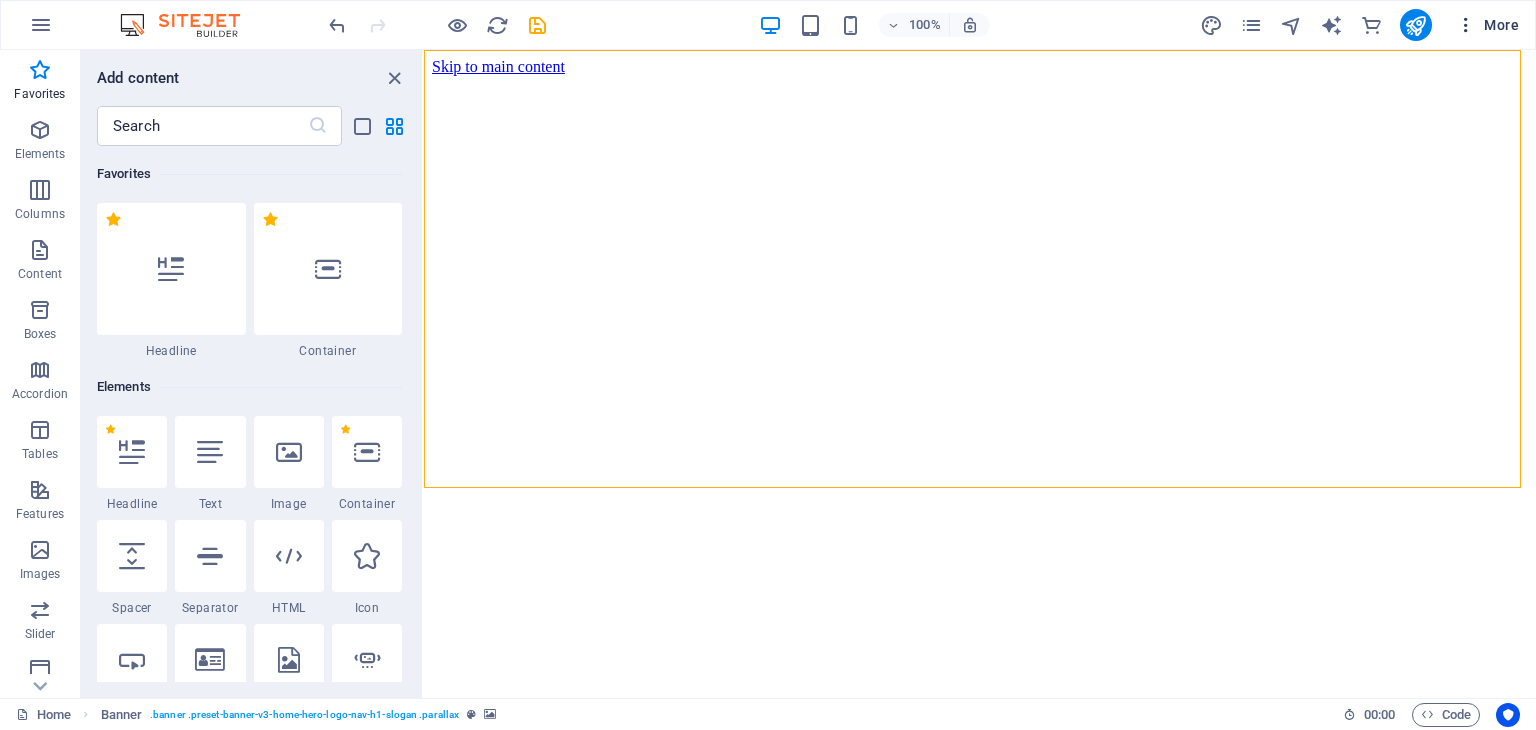 click on "More" at bounding box center [1487, 25] 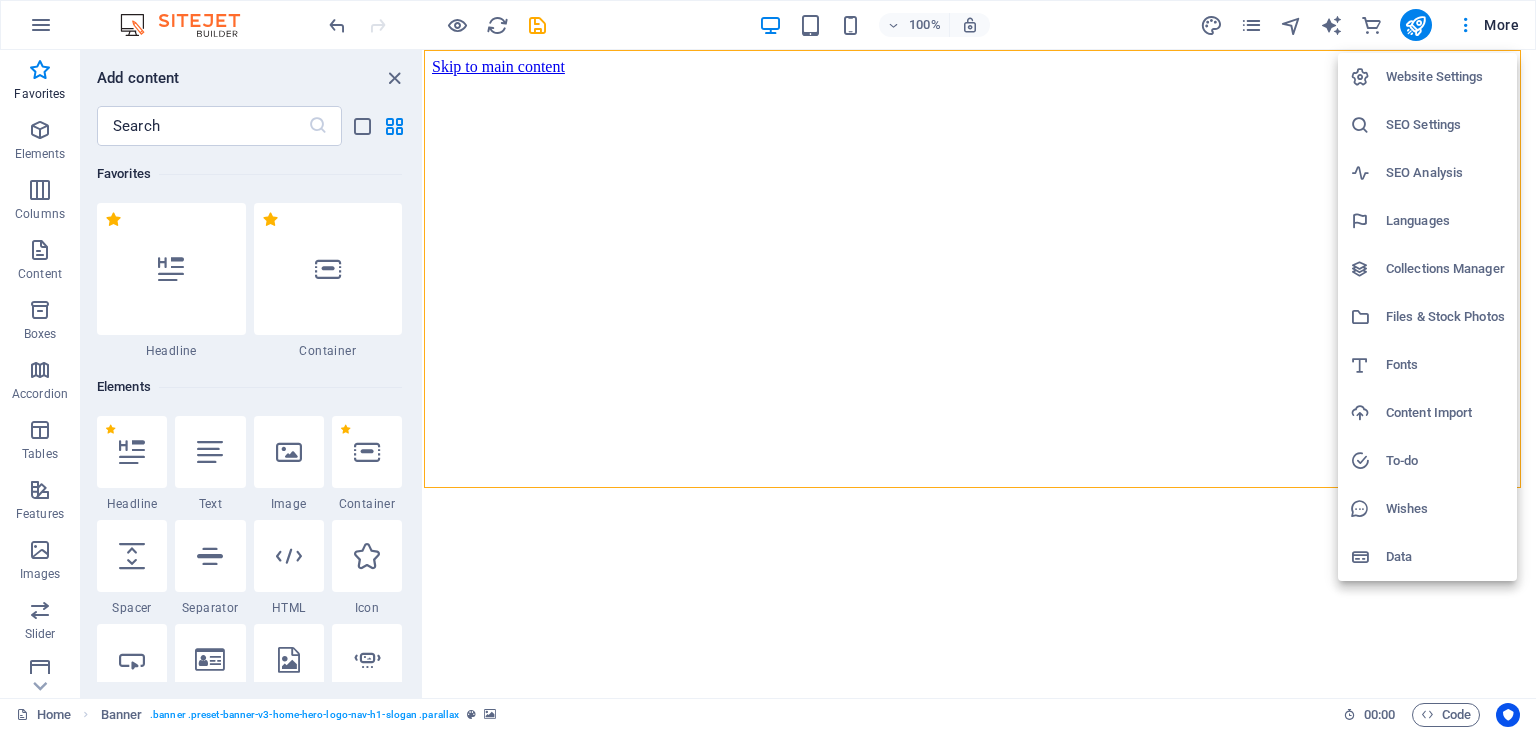 click on "Data" at bounding box center (1445, 557) 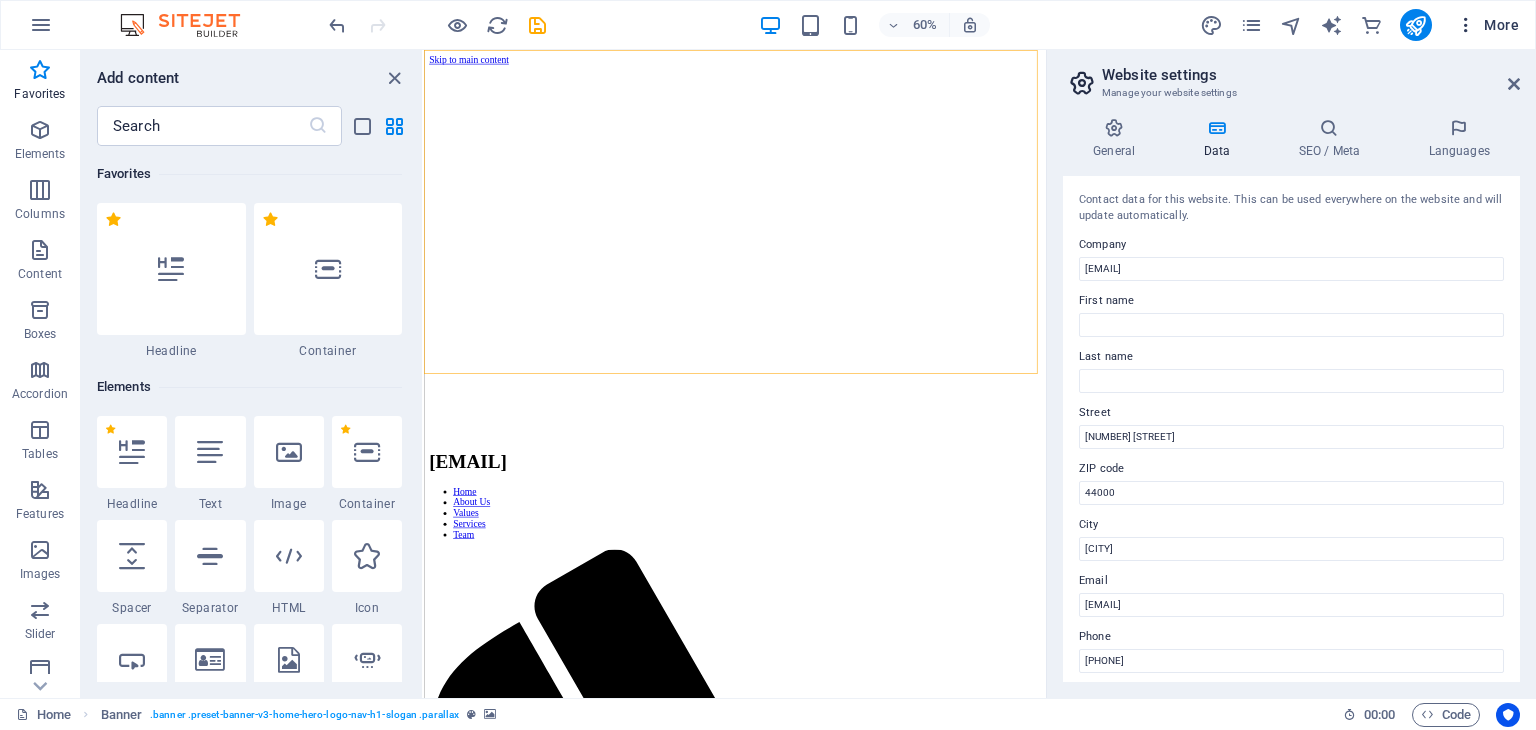 click on "More" at bounding box center [1487, 25] 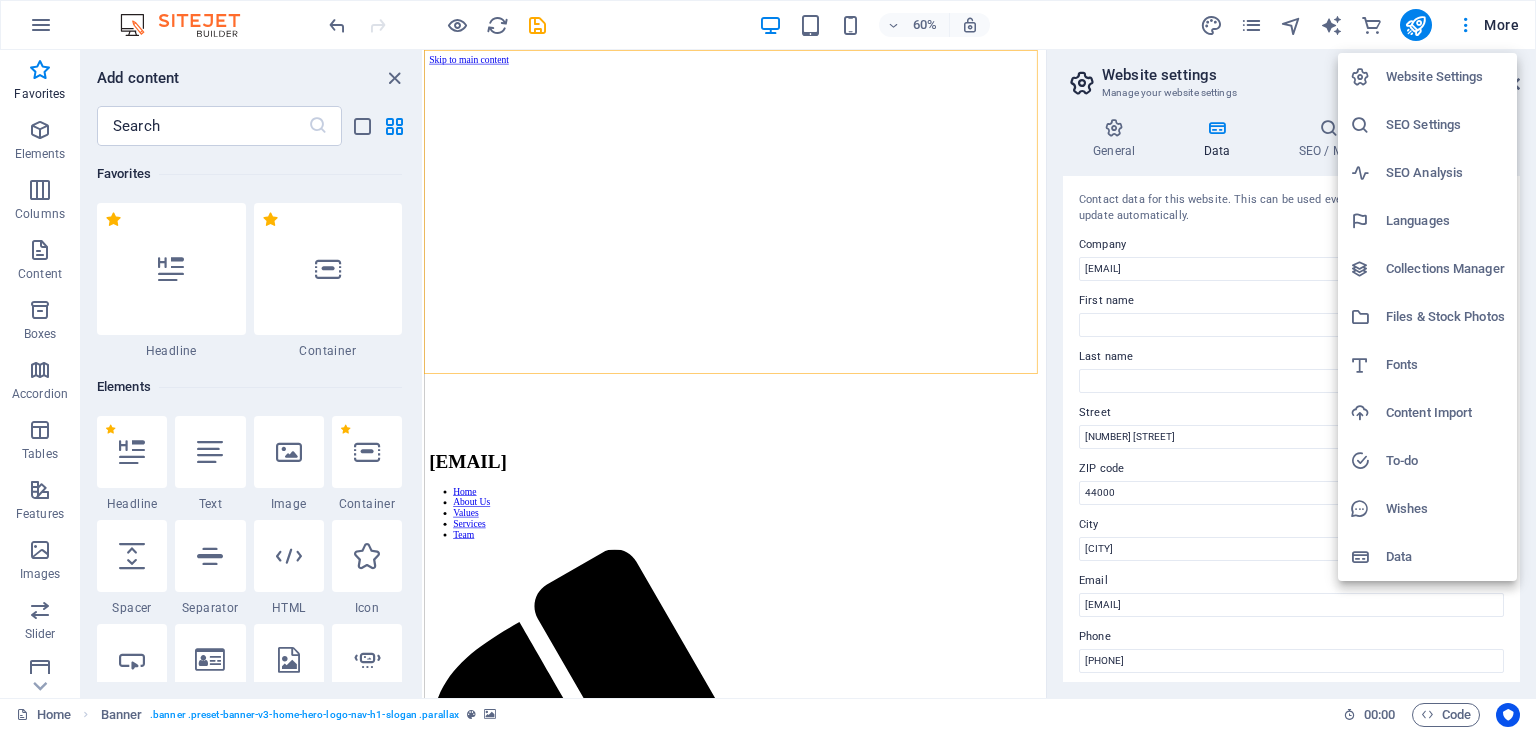 click on "Website Settings" at bounding box center [1445, 77] 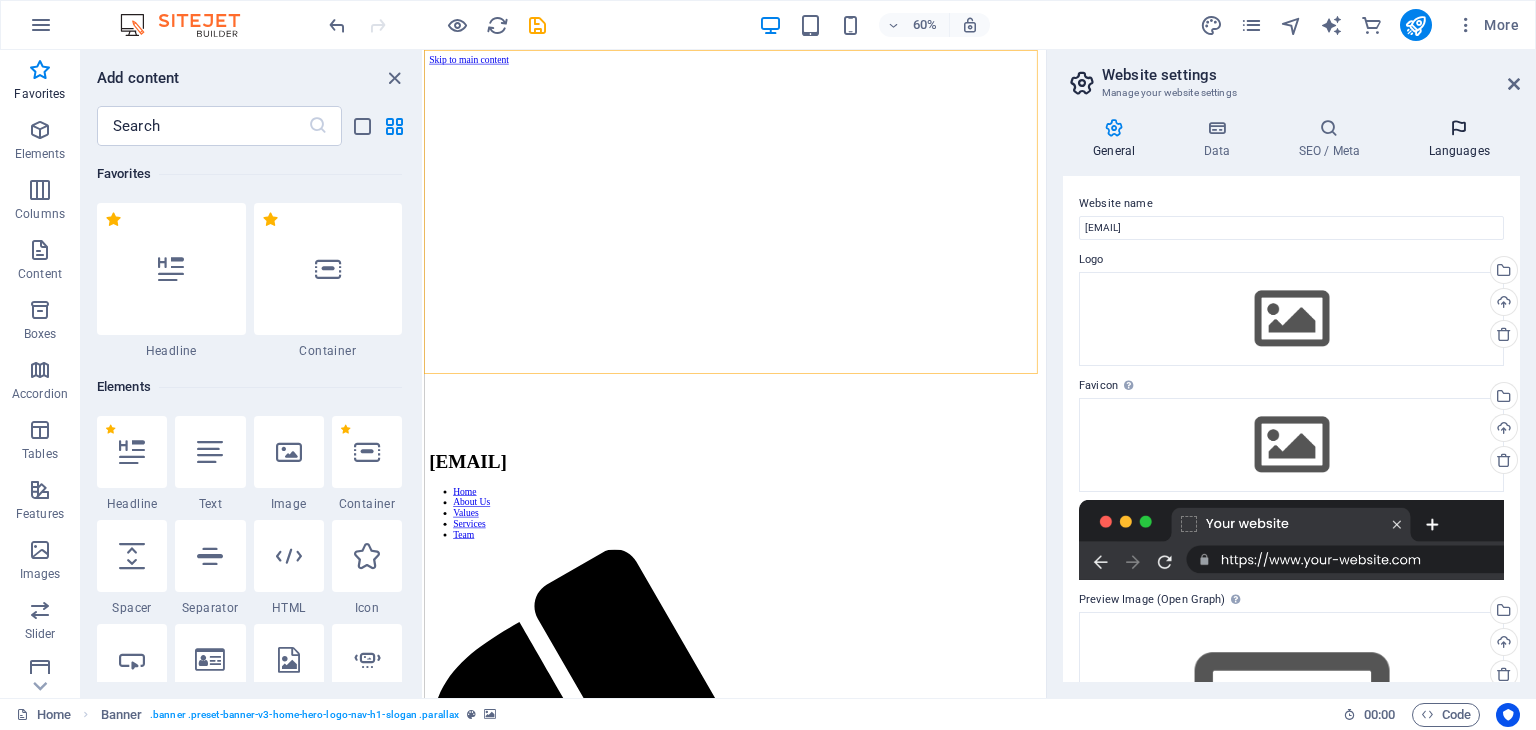 click at bounding box center (1459, 128) 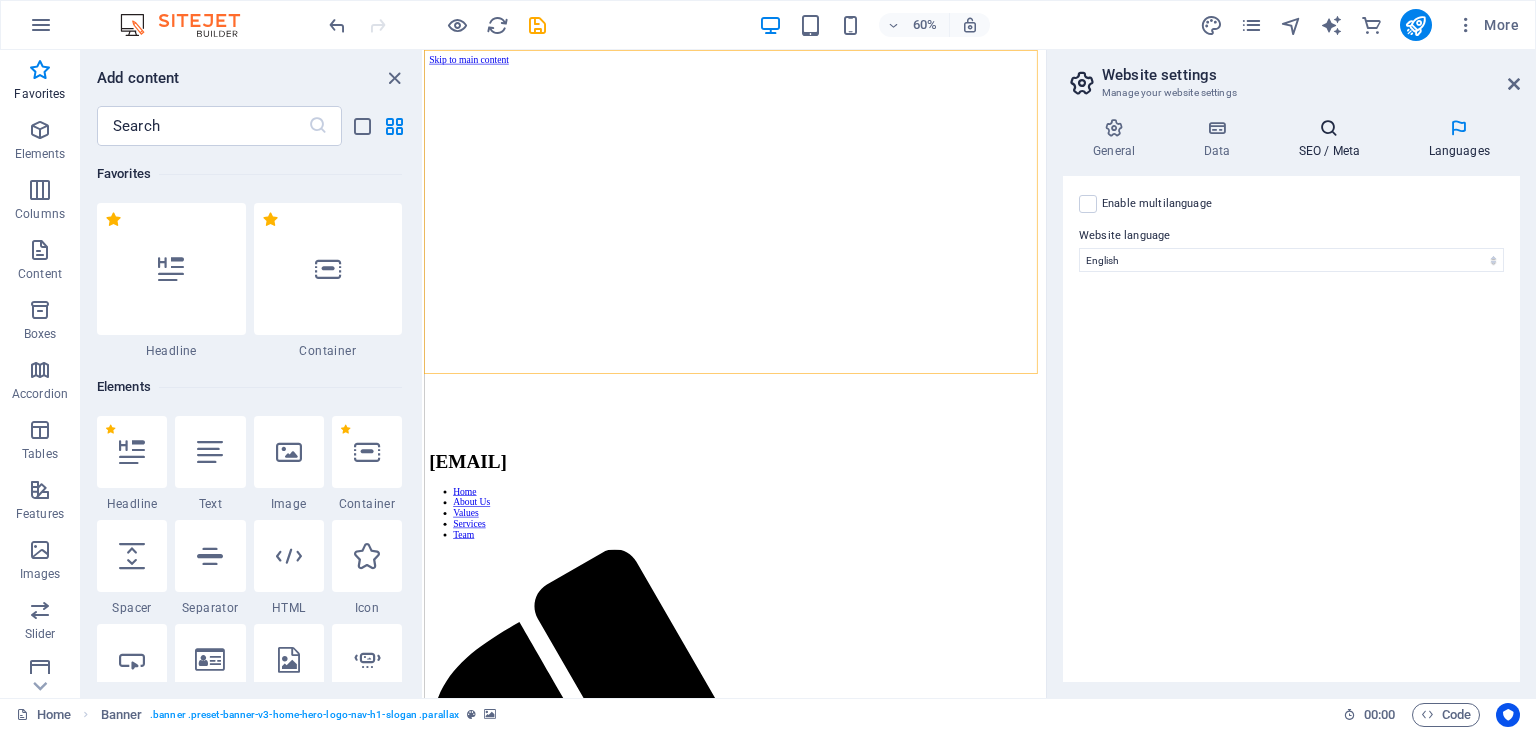 click at bounding box center [1329, 128] 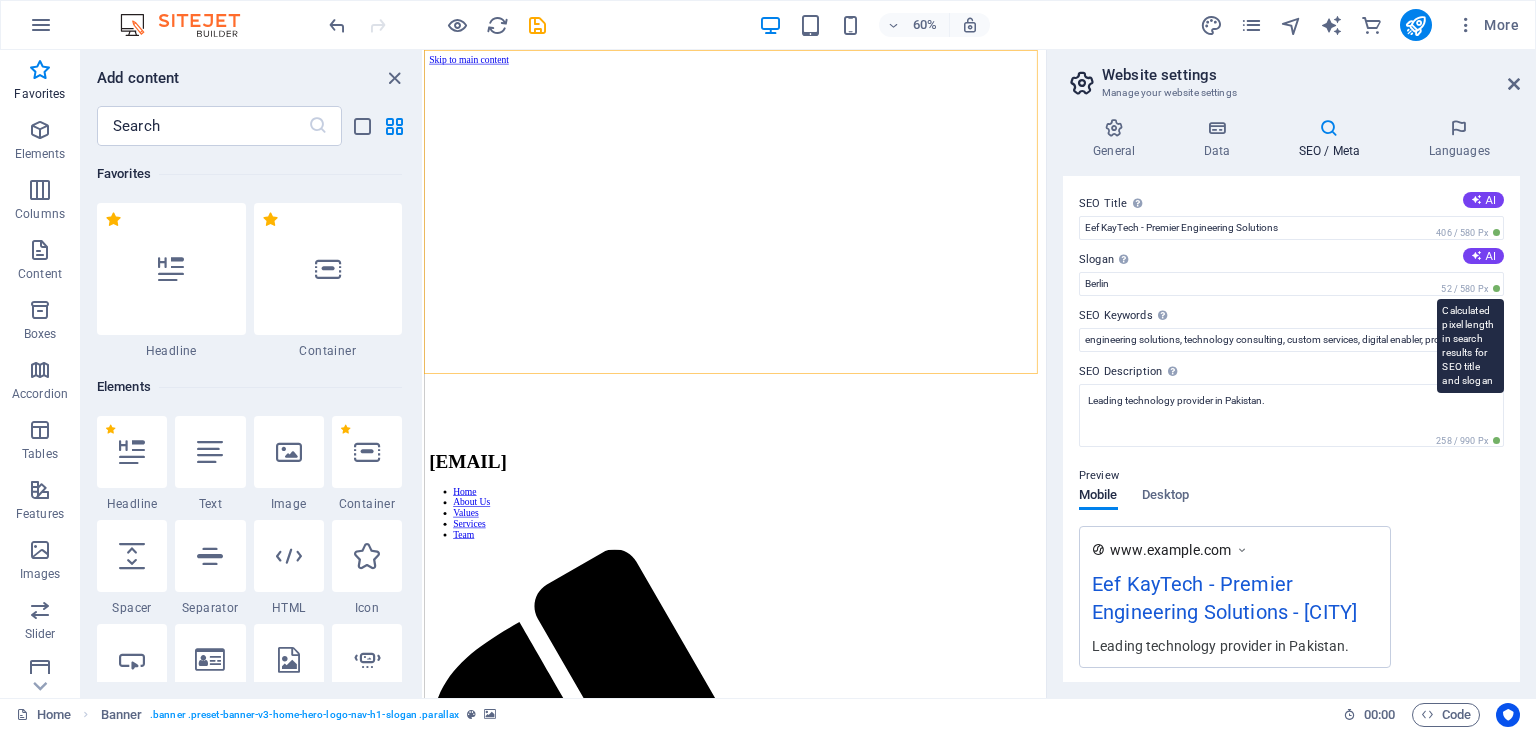 click on "52 / 580 Px" at bounding box center (1470, 289) 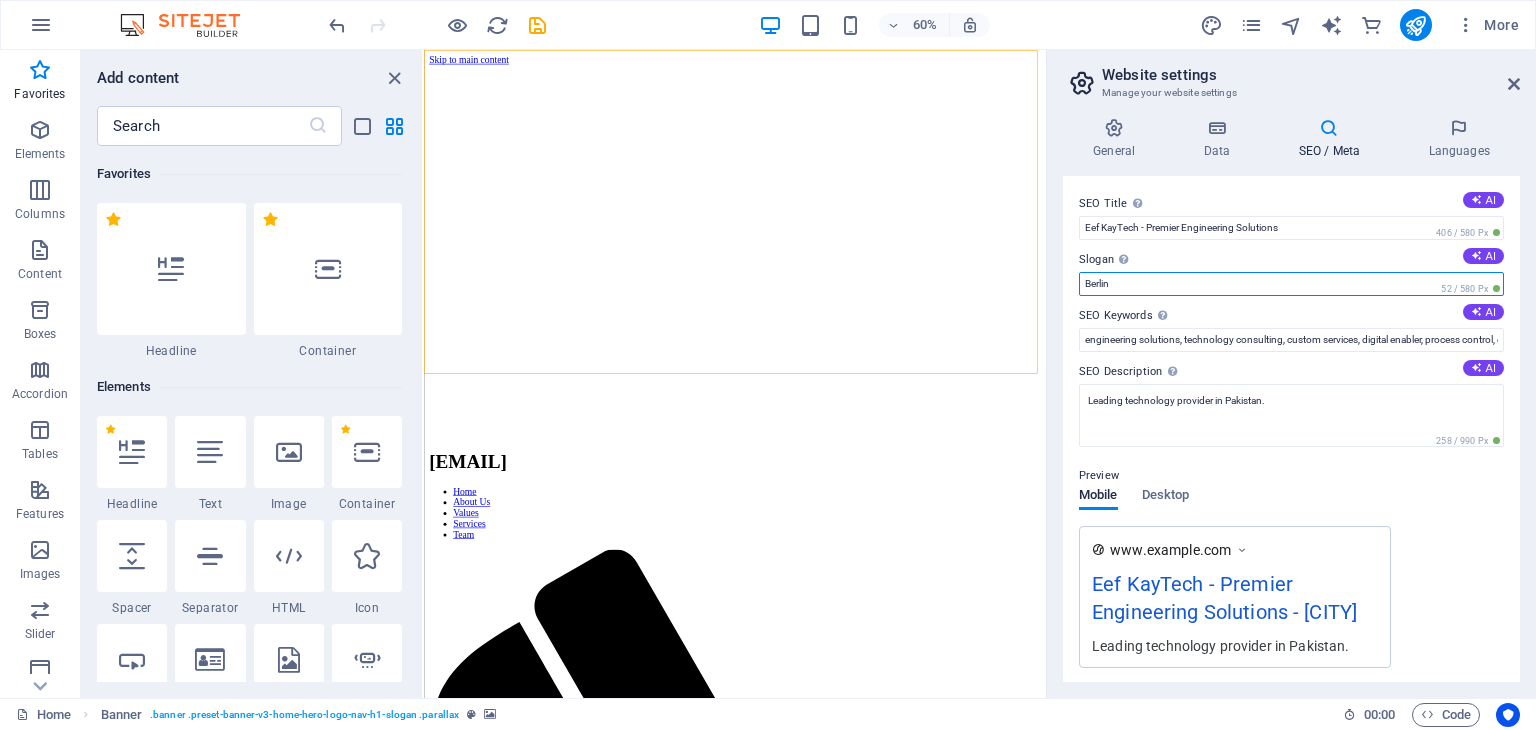 click on "Berlin" at bounding box center [1291, 284] 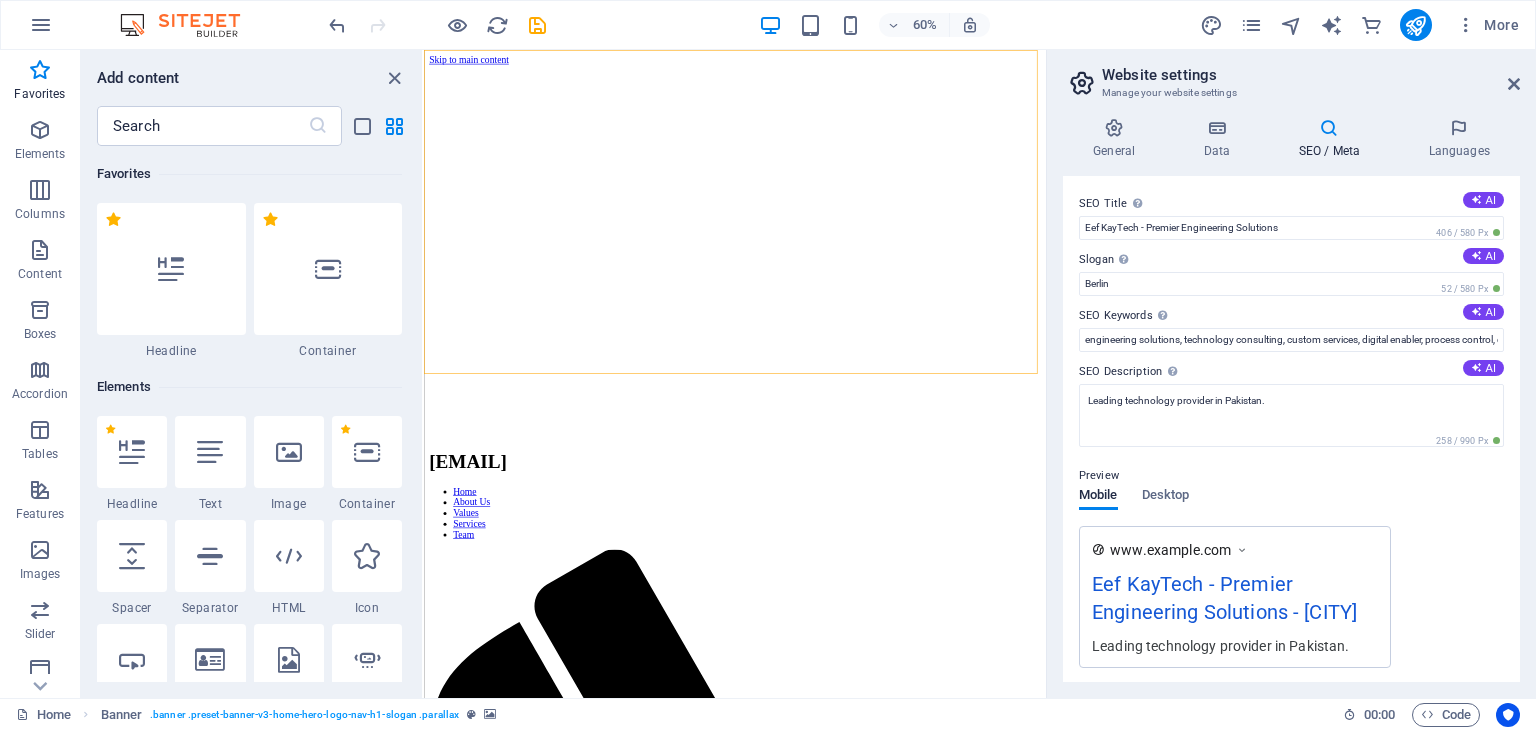 click on "SEO Title The title of your website - make it something that stands out in search engine results. AI" at bounding box center (1291, 204) 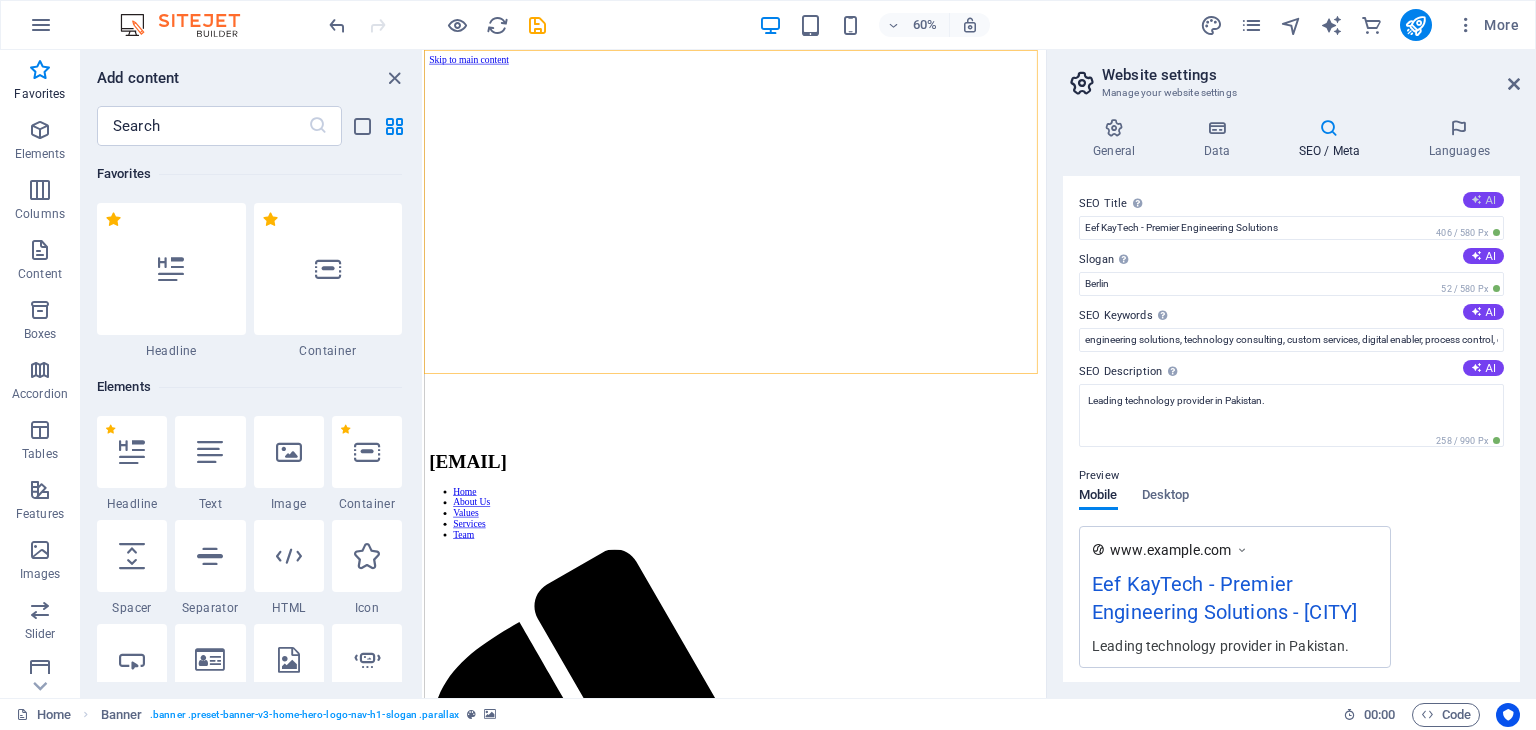 click on "AI" at bounding box center (1483, 200) 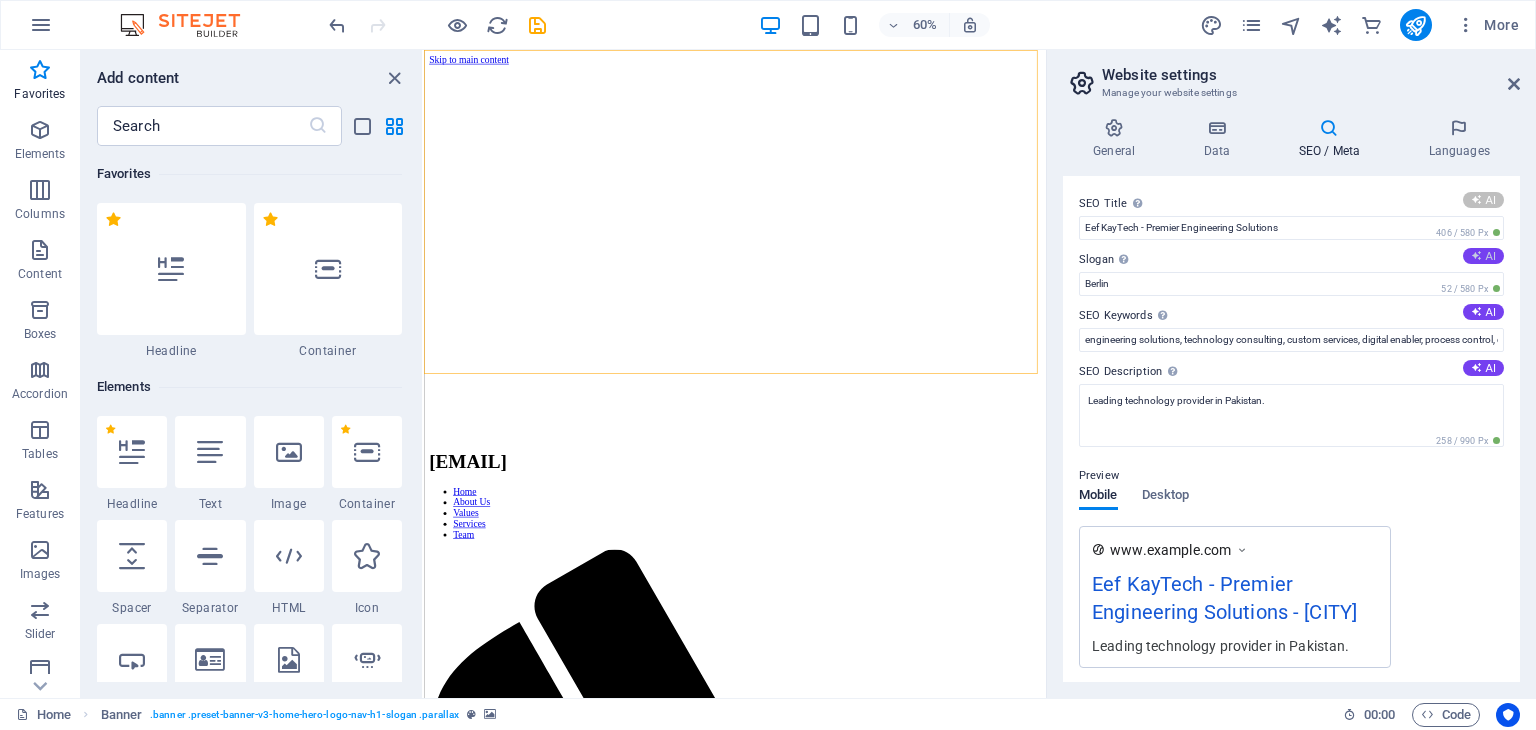 click on "AI" at bounding box center (1483, 256) 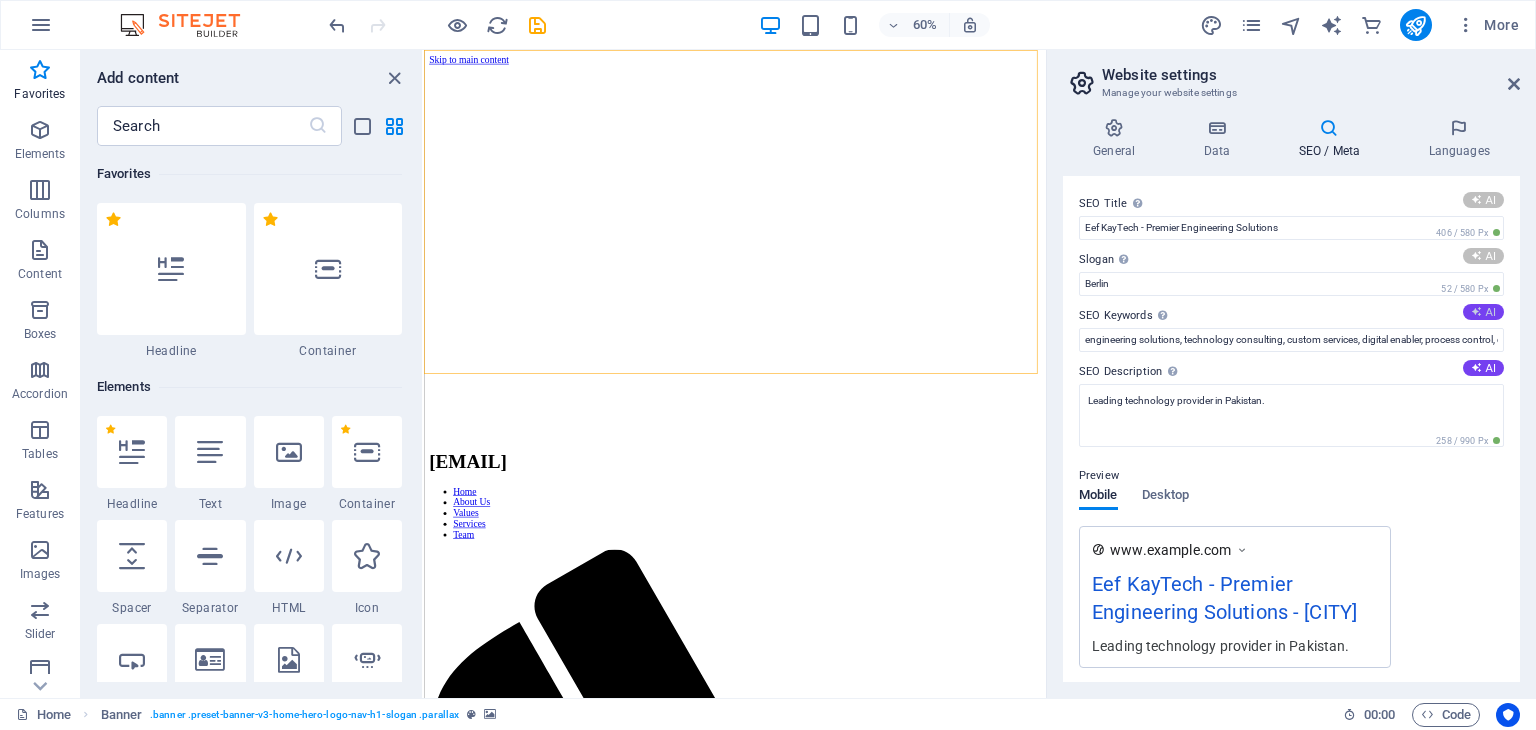 click on "AI" at bounding box center [1483, 312] 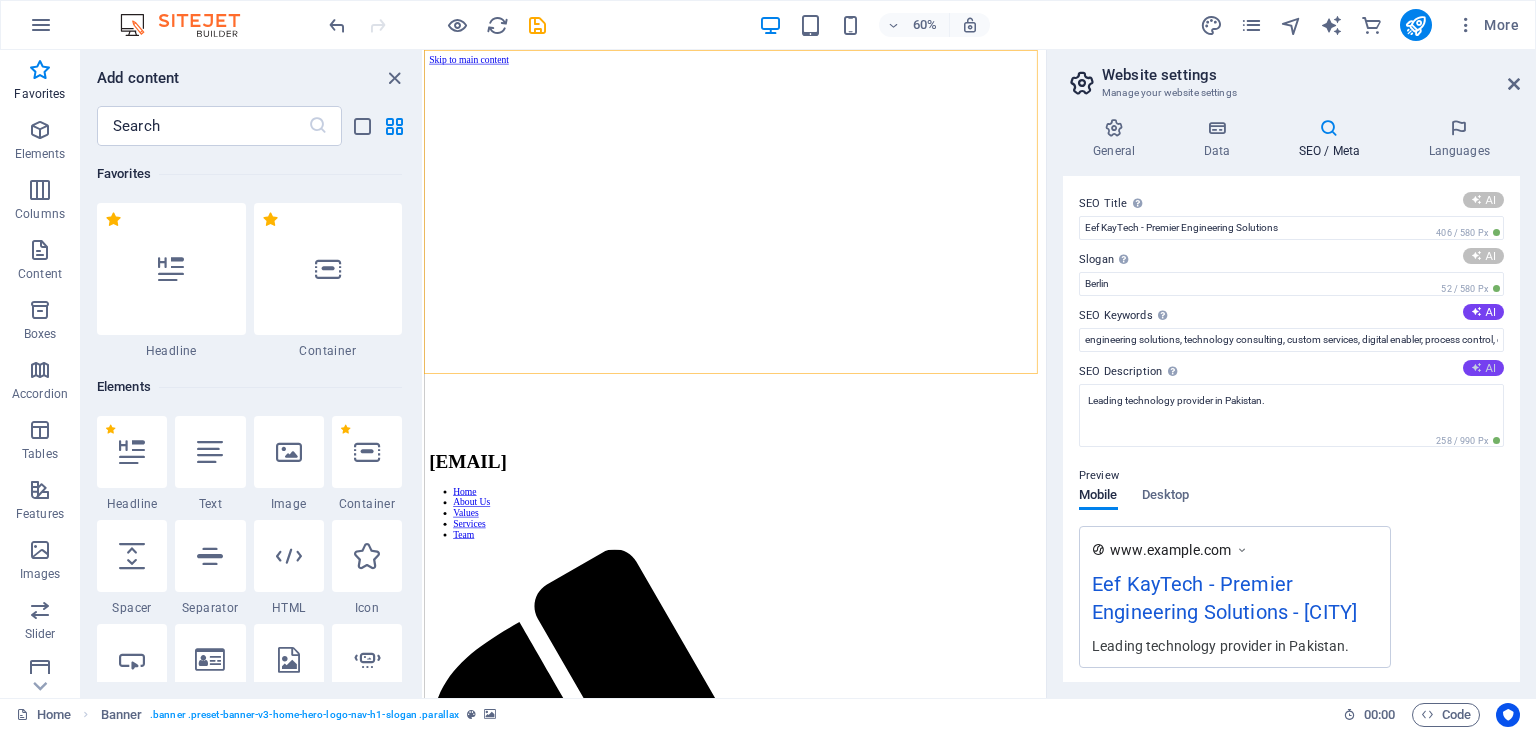 type on "Empower Your Business Today!" 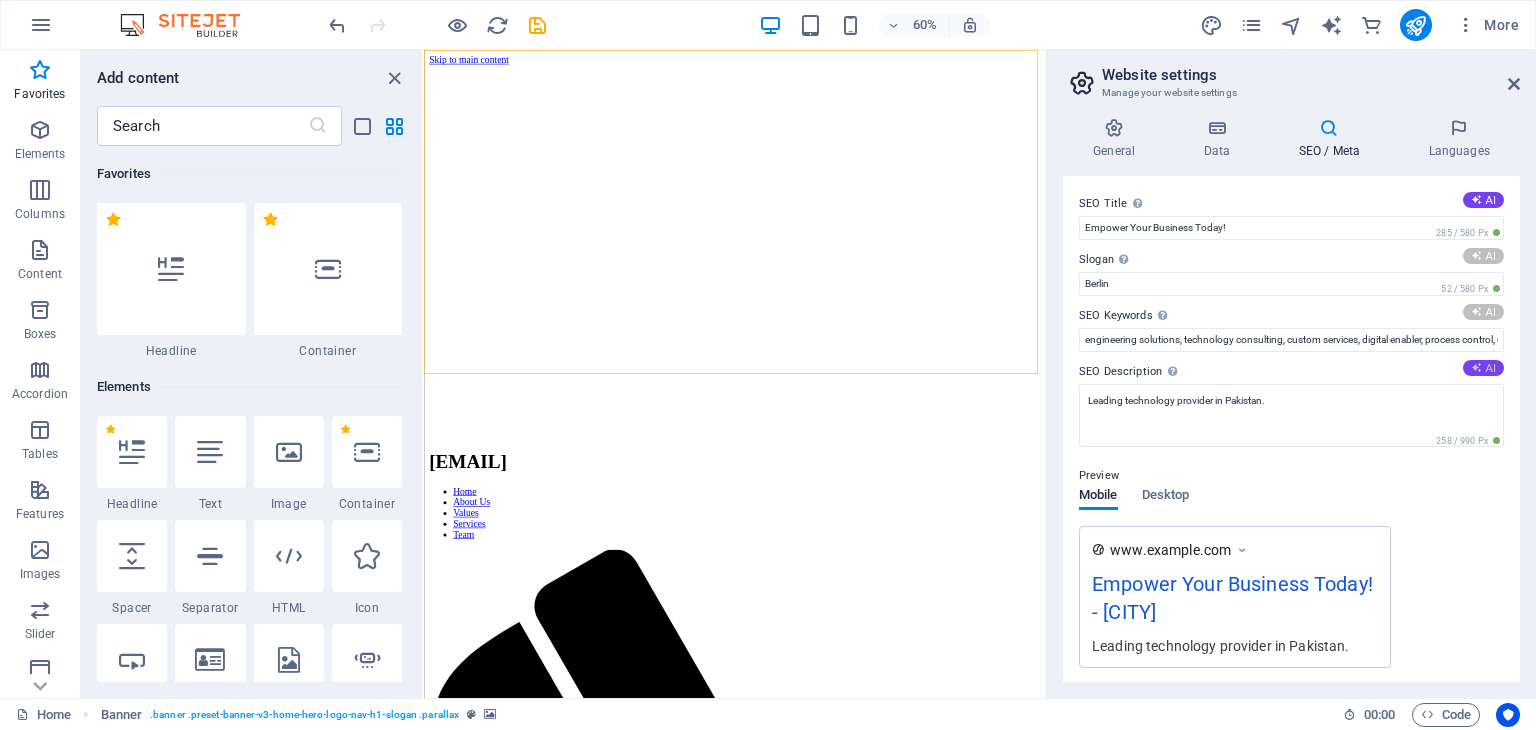 click on "AI" at bounding box center [1483, 368] 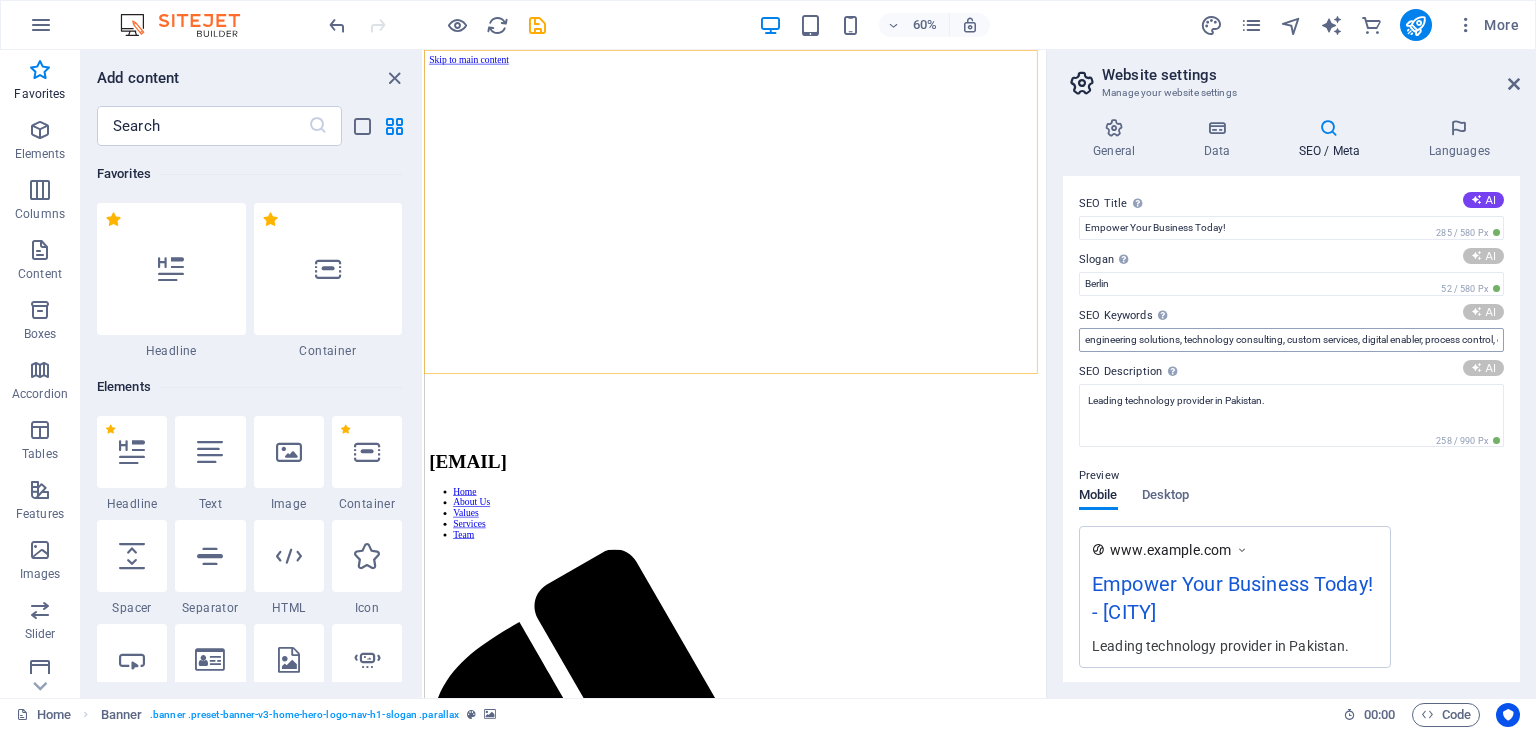 type on "Custom Solutions for Engineering Excellence" 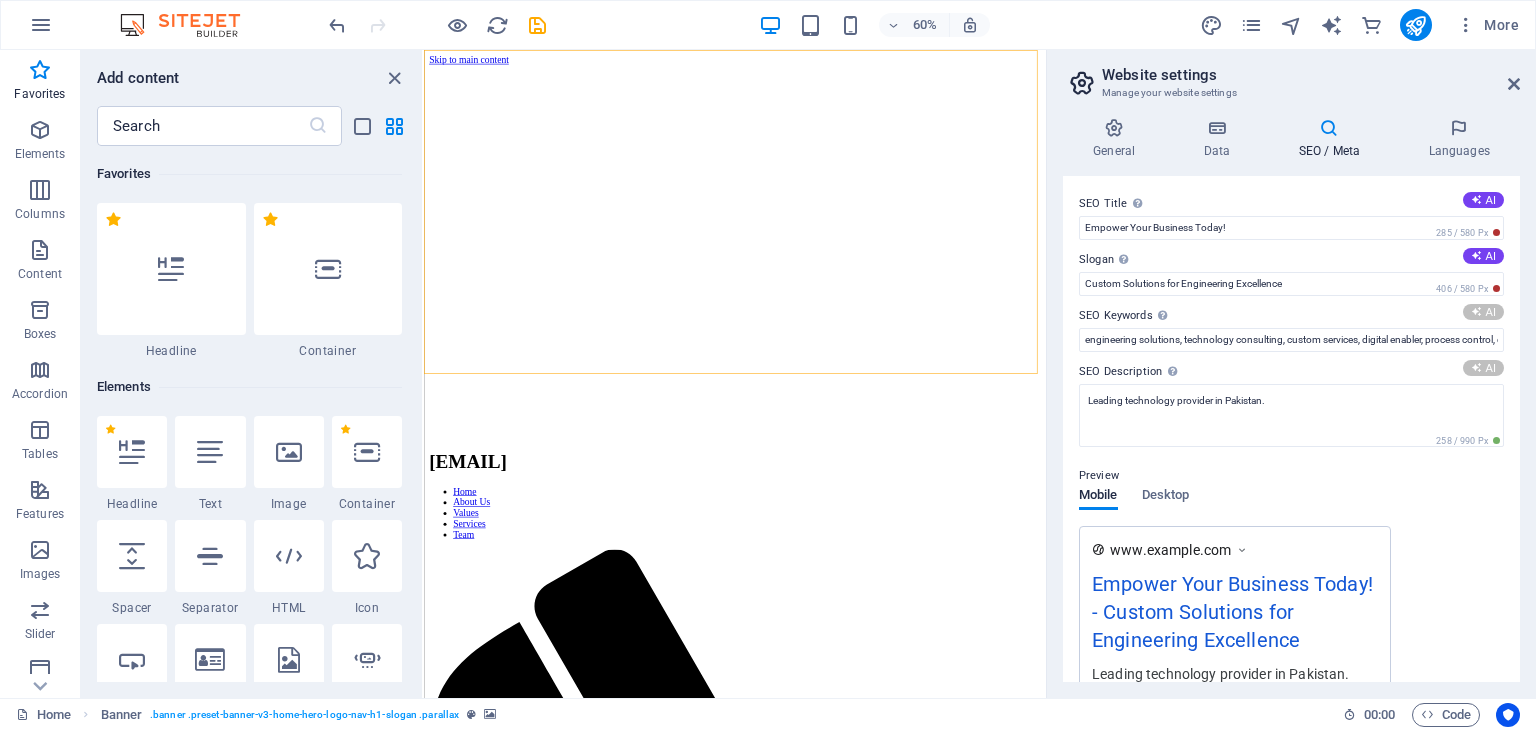 type on "engineering solutions, technology consulting, custom engineering, industrial flow control, digital transformation services, temperature control solutions" 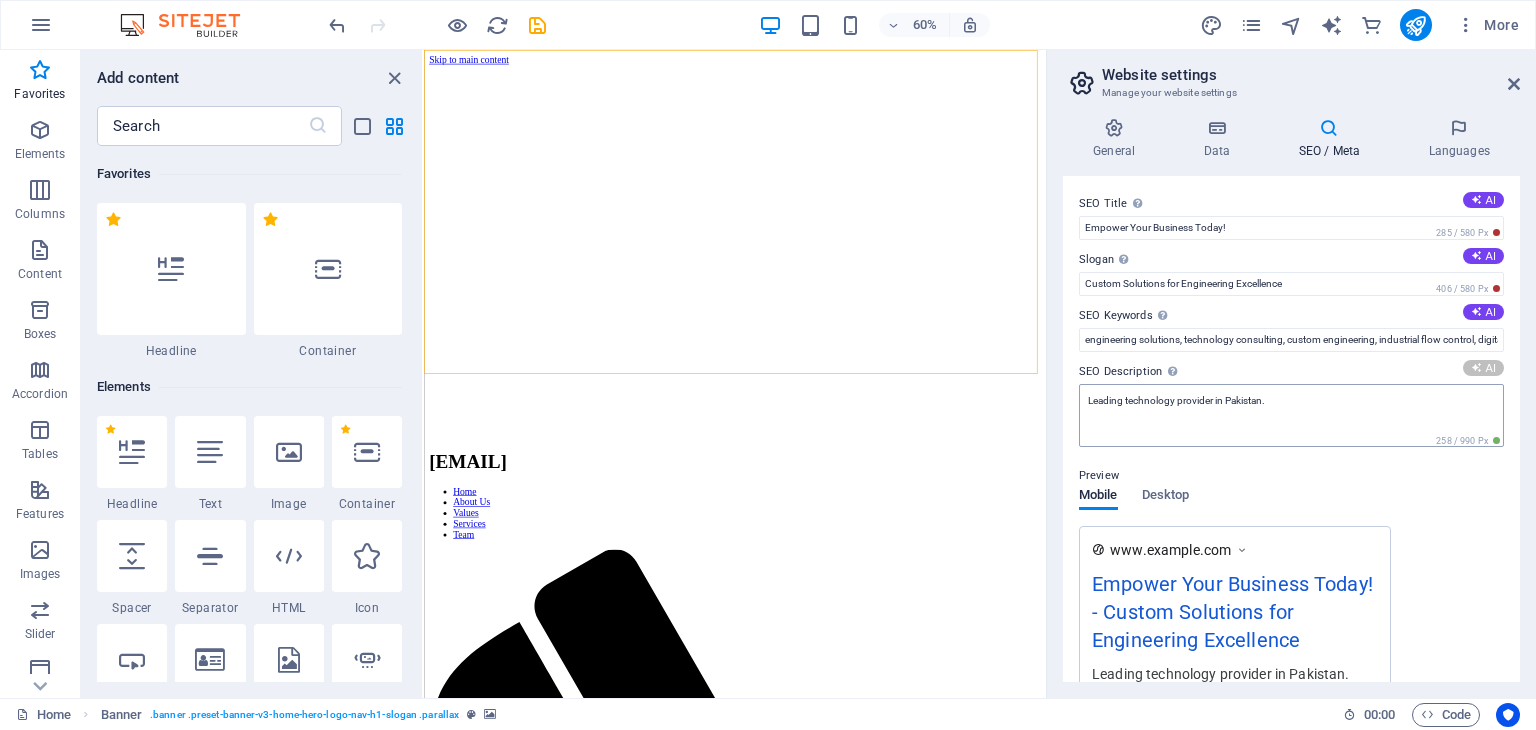 type on "Empower your business with Eef KayTechs tailored engineering solutions. Quality consulting and support for diverse industries." 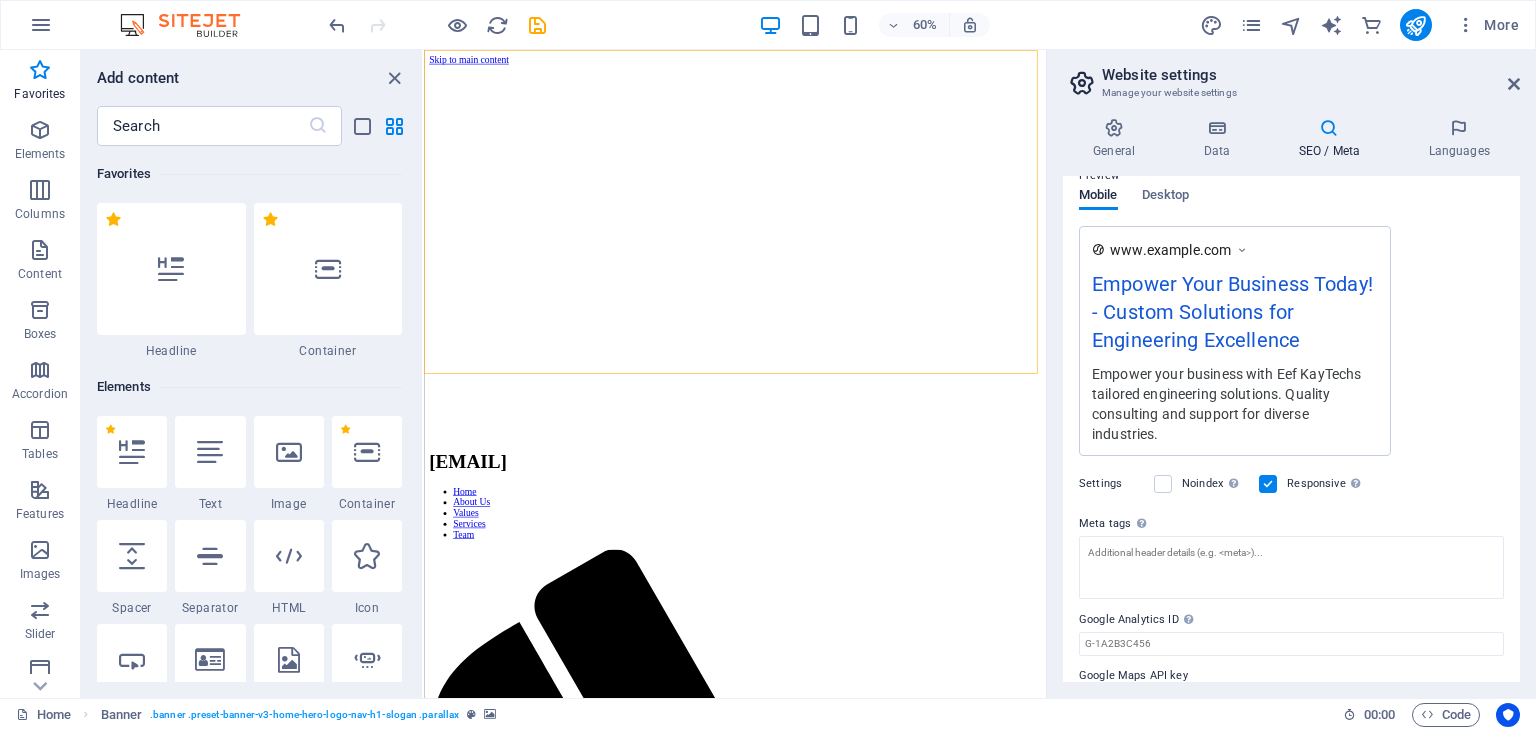 scroll, scrollTop: 344, scrollLeft: 0, axis: vertical 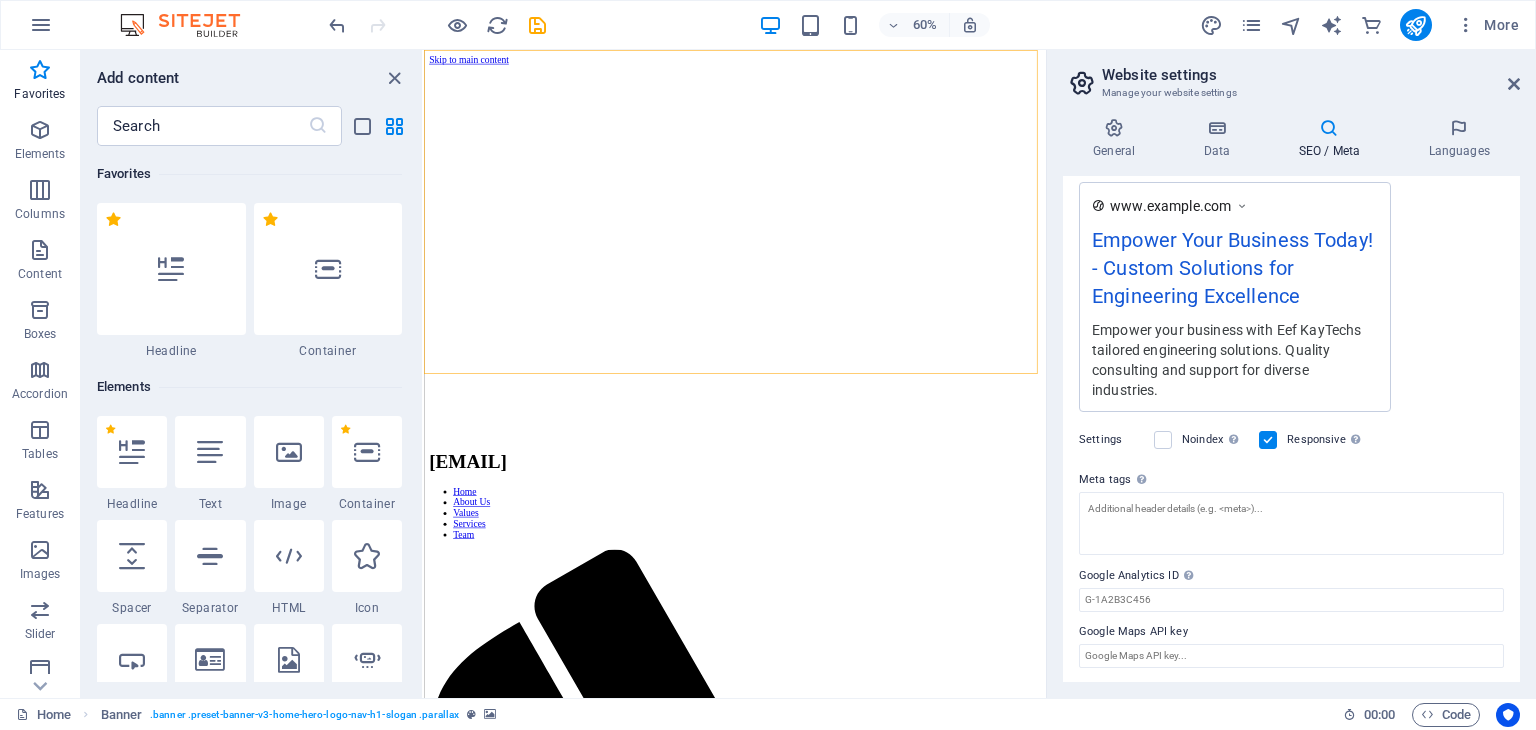 click on "Settings Noindex Instruct search engines to exclude this website from search results. Responsive Determine whether the website should be responsive based on screen resolution." at bounding box center [1291, 440] 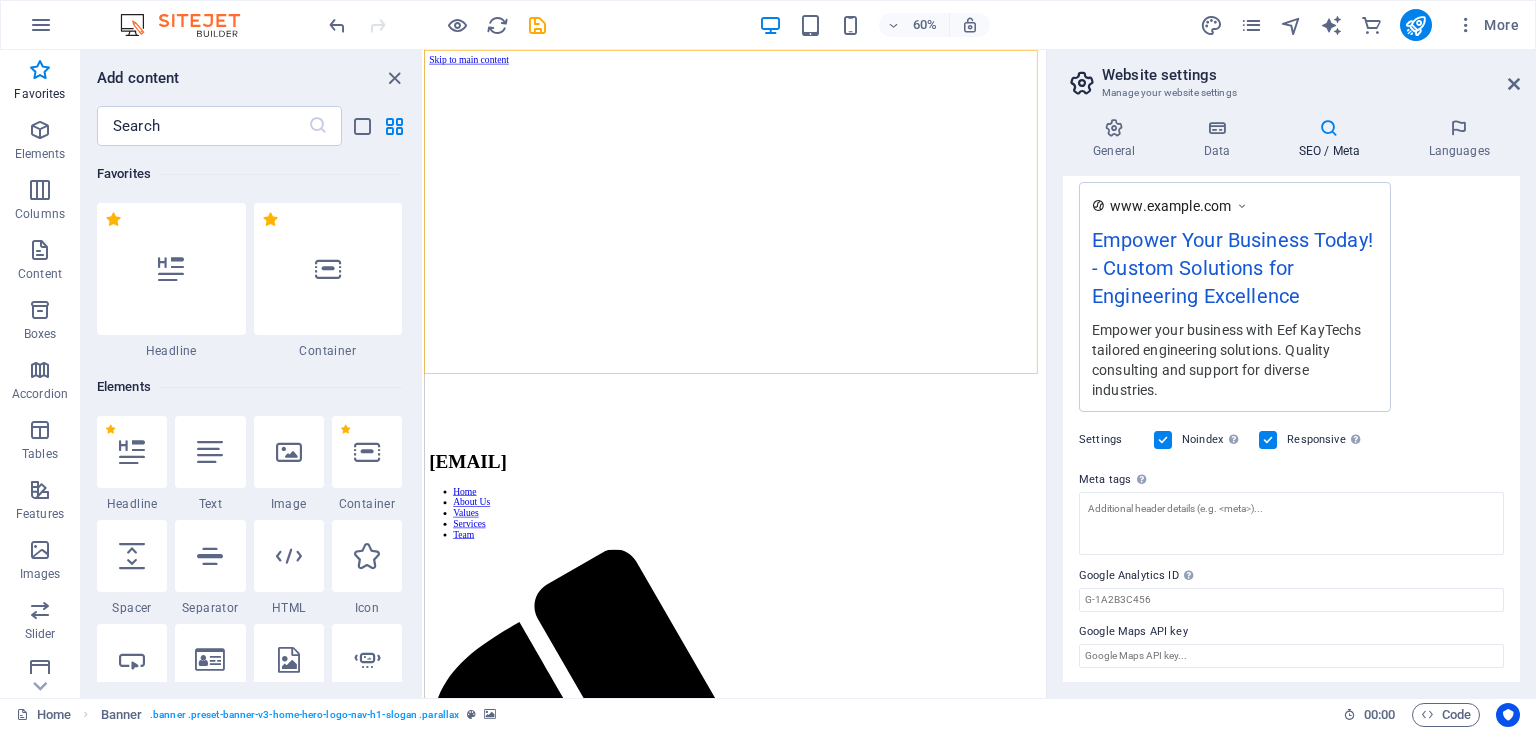 click on "Noindex Instruct search engines to exclude this website from search results." at bounding box center [1198, 440] 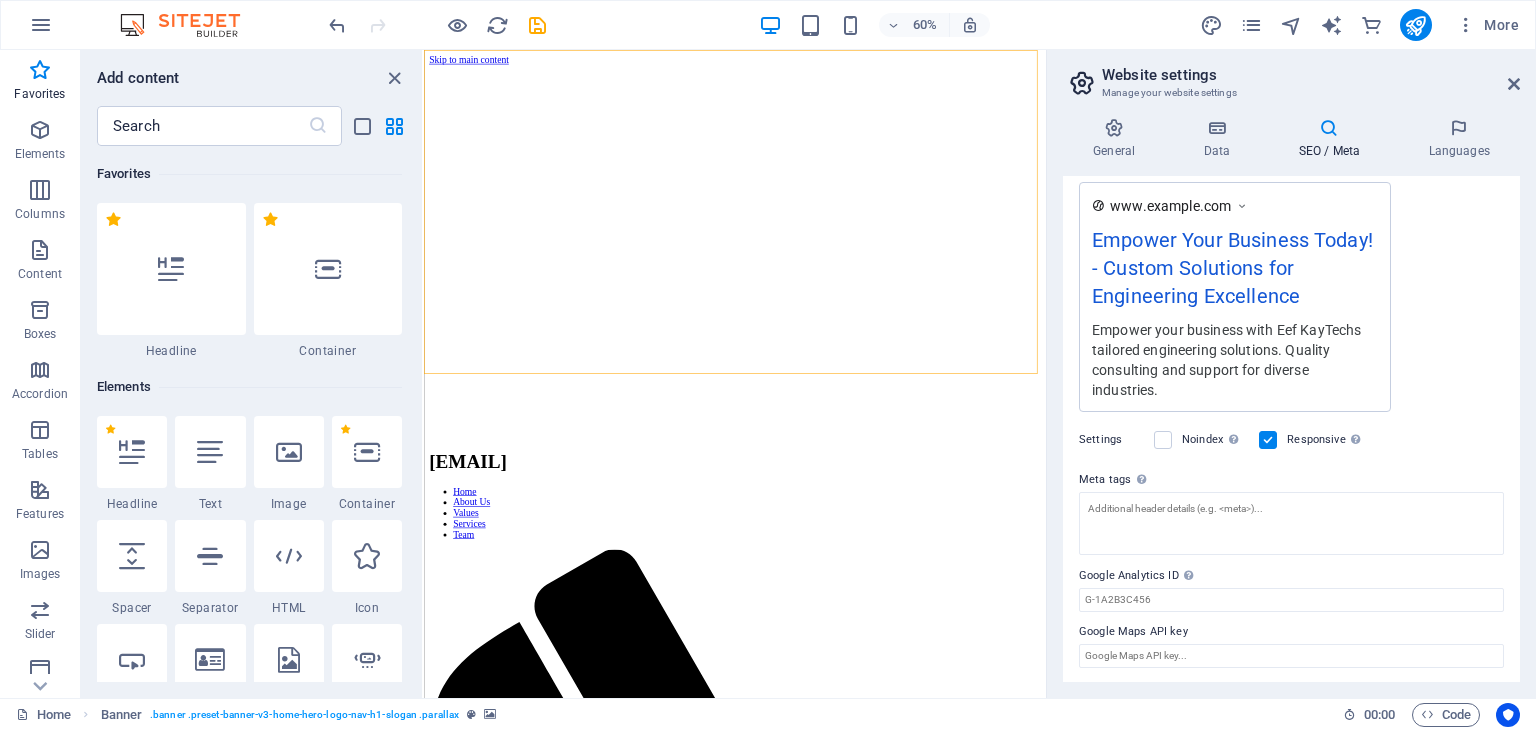scroll, scrollTop: 0, scrollLeft: 0, axis: both 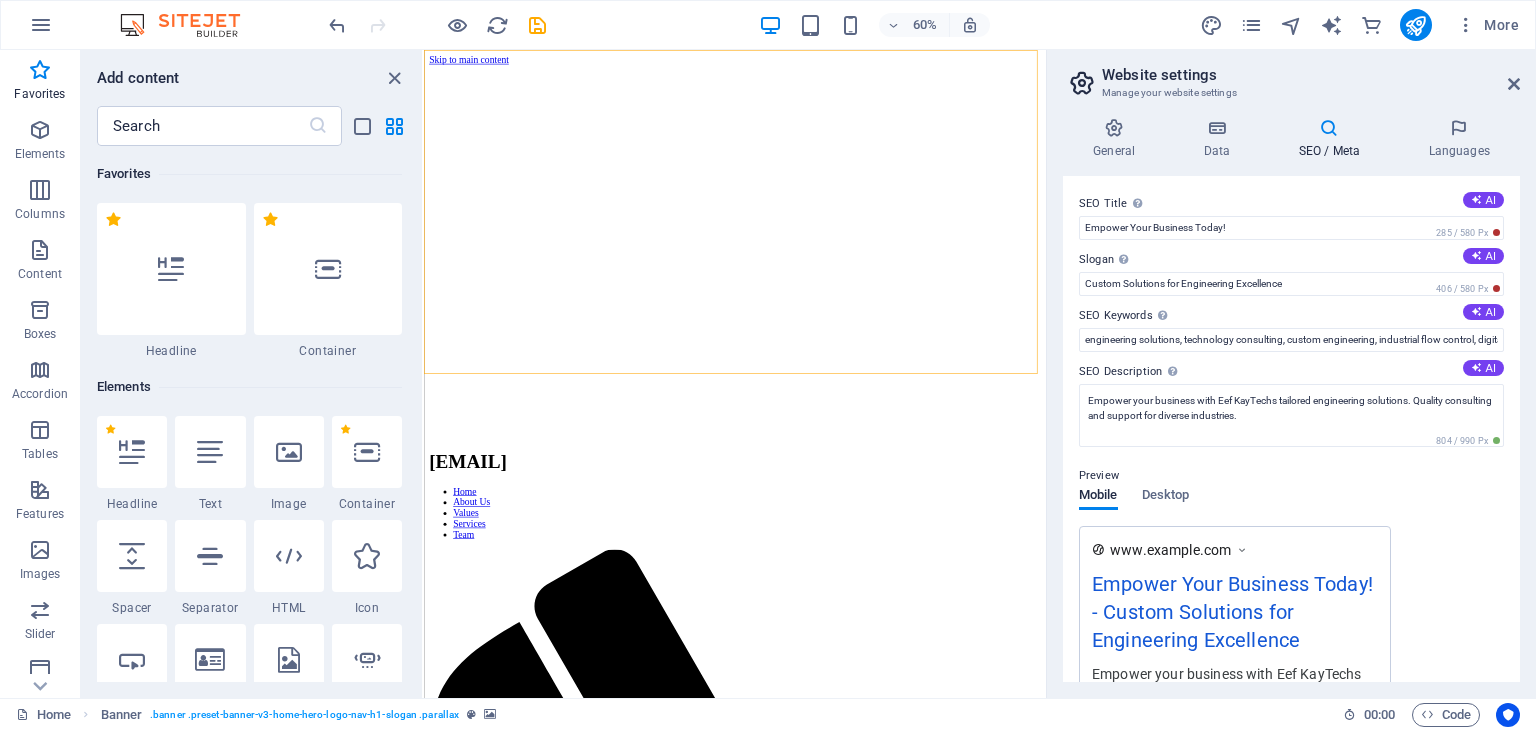 click on "General  Data  SEO / Meta  Languages Website name eefkaytech.com Logo Drag files here, click to choose files or select files from Files or our free stock photos & videos Select files from the file manager, stock photos, or upload file(s) Upload Favicon Set the favicon of your website here. A favicon is a small icon shown in the browser tab next to your website title. It helps visitors identify your website. Drag files here, click to choose files or select files from Files or our free stock photos & videos Select files from the file manager, stock photos, or upload file(s) Upload Preview Image (Open Graph) This image will be shown when the website is shared on social networks Drag files here, click to choose files or select files from Files or our free stock photos & videos Select files from the file manager, stock photos, or upload file(s) Upload Contact data for this website. This can be used everywhere on the website and will update automatically. Company eefkaytech.com First name Last name Street ZIP code" at bounding box center (1291, 400) 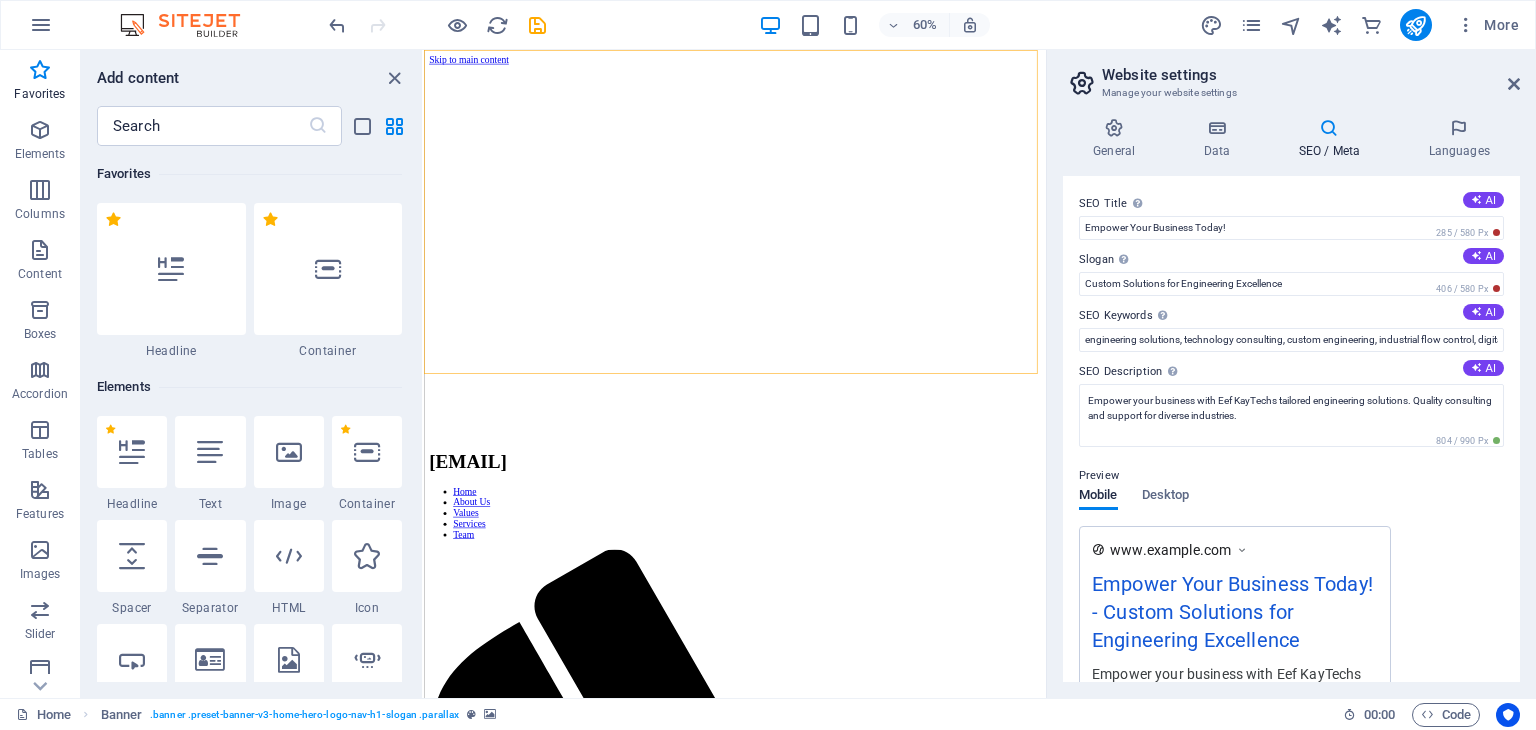 drag, startPoint x: 1165, startPoint y: 88, endPoint x: 1158, endPoint y: 96, distance: 10.630146 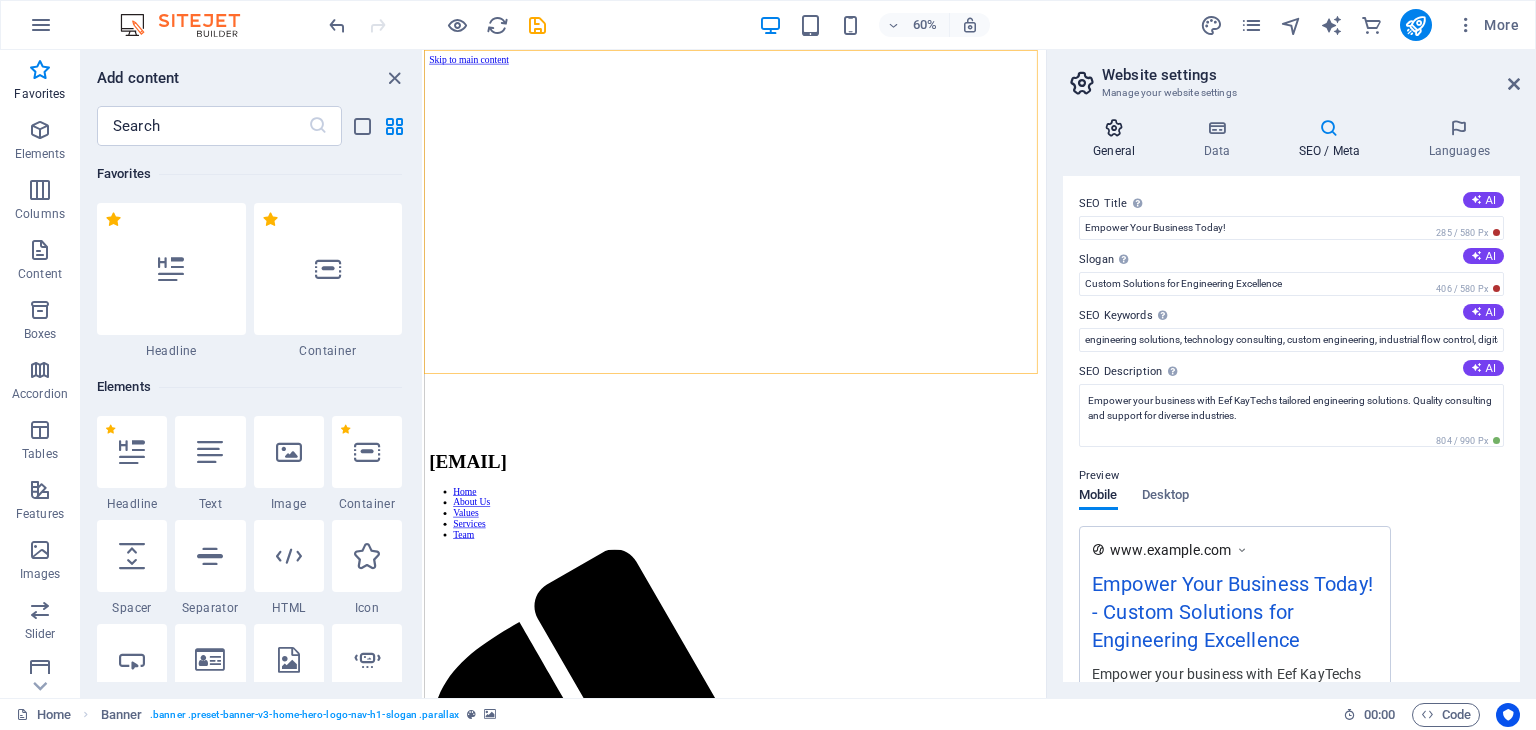 click on "General" at bounding box center [1118, 139] 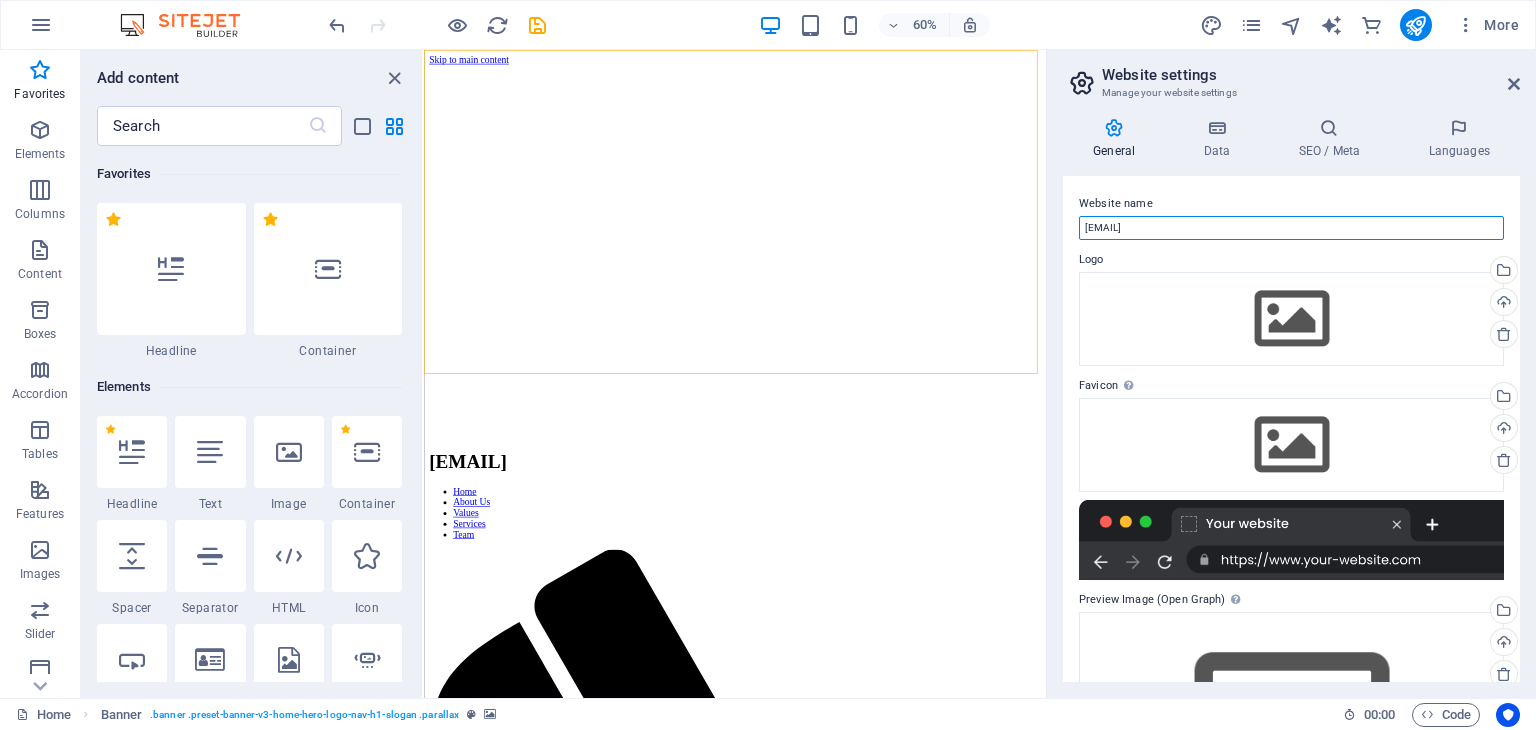 click on "eefkaytech.com" at bounding box center (1291, 228) 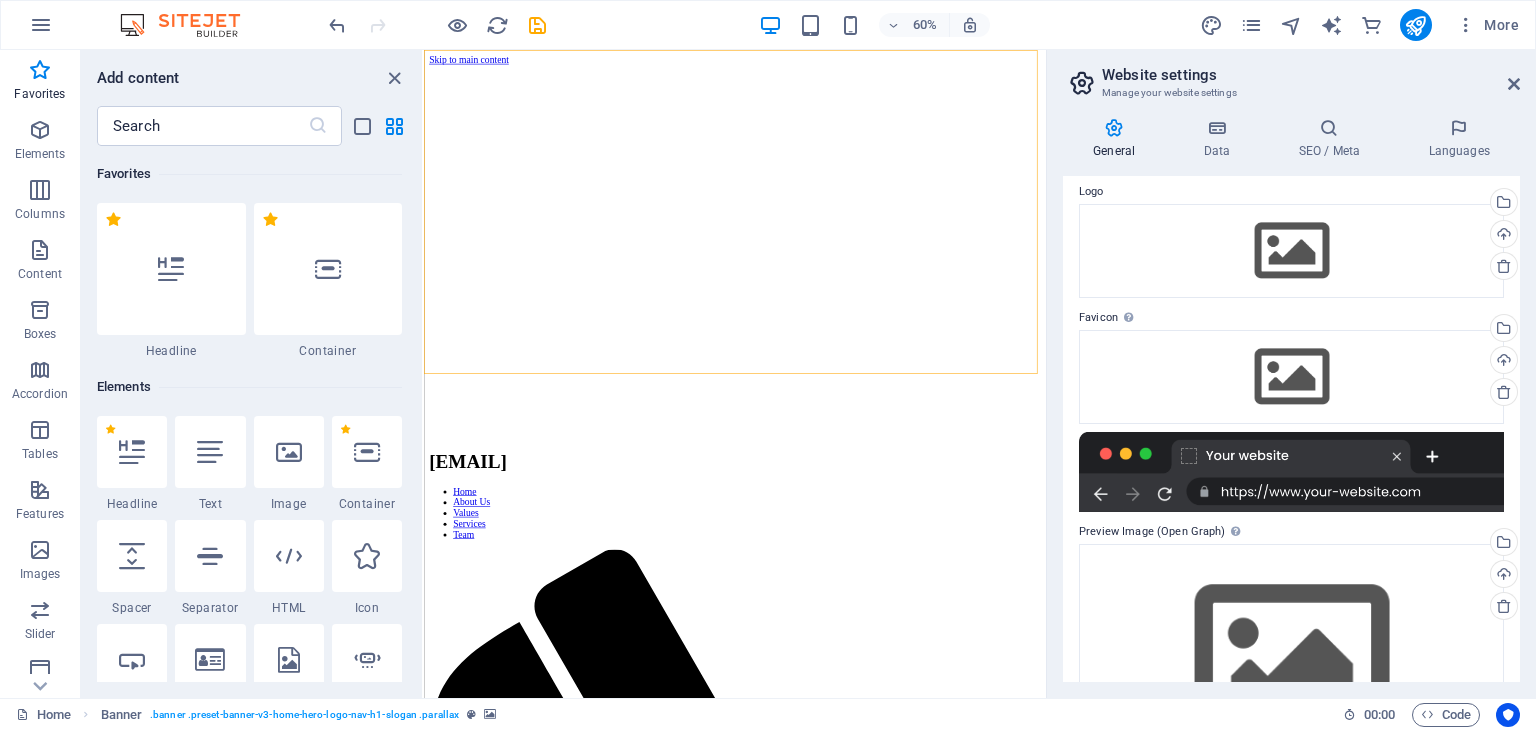 scroll, scrollTop: 100, scrollLeft: 0, axis: vertical 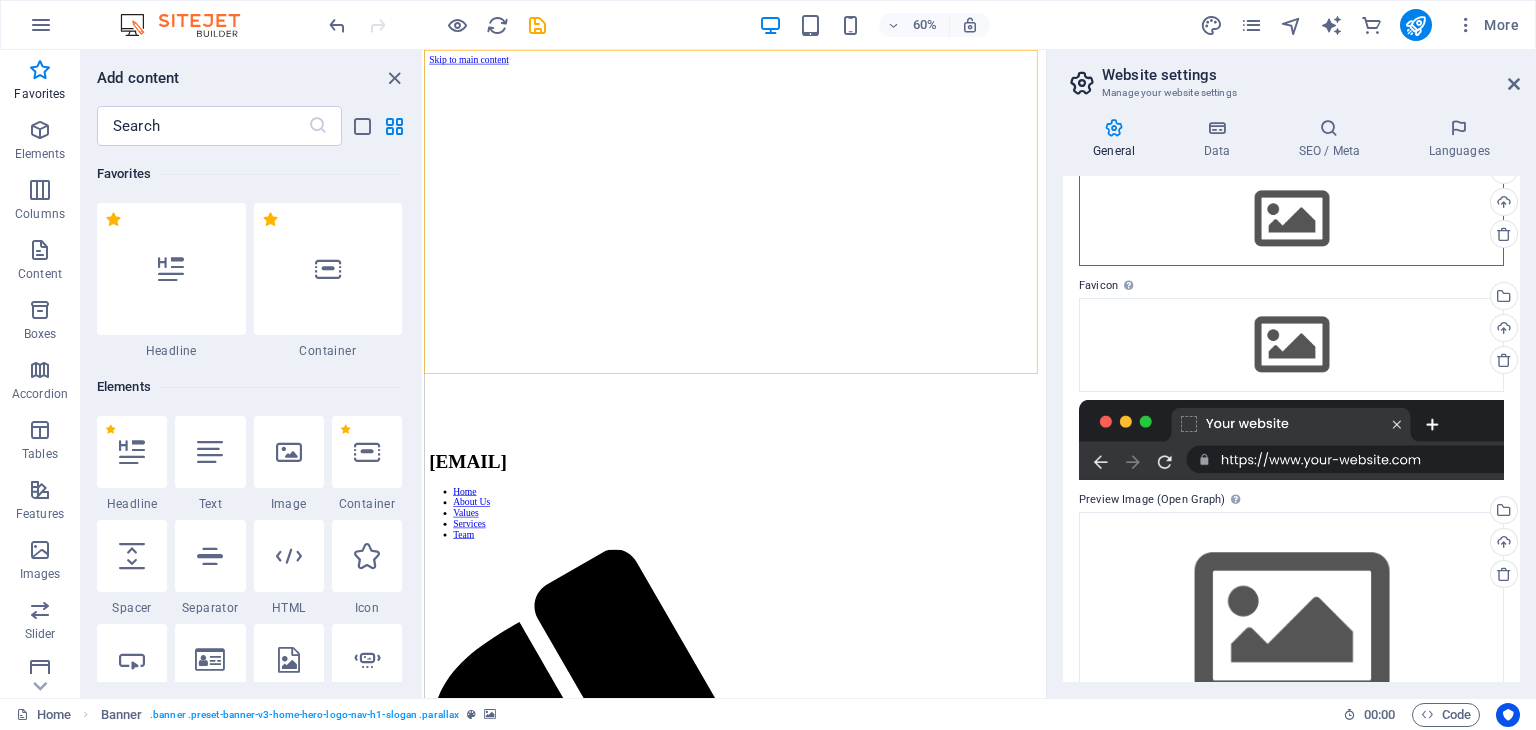 click on "Drag files here, click to choose files or select files from Files or our free stock photos & videos" at bounding box center [1291, 219] 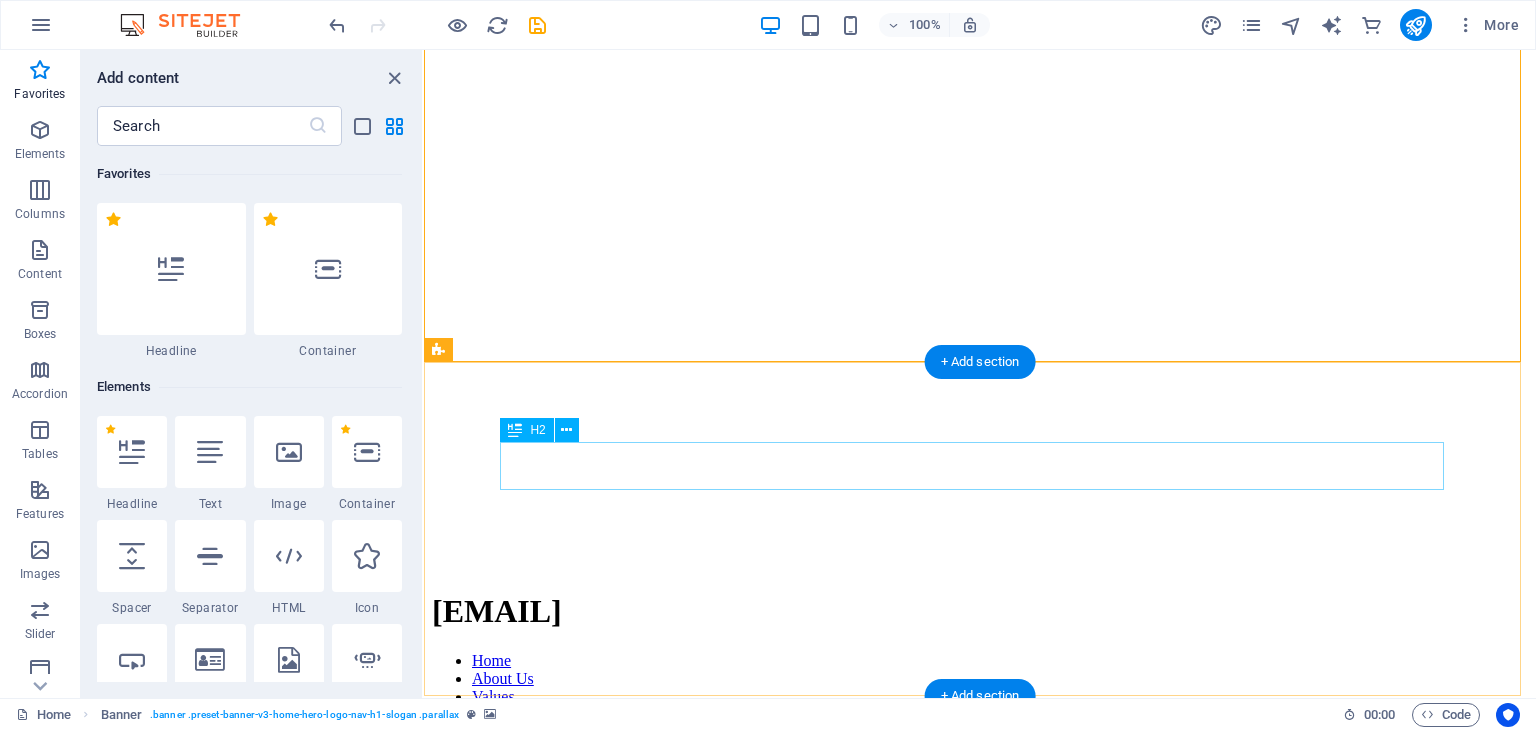 scroll, scrollTop: 200, scrollLeft: 0, axis: vertical 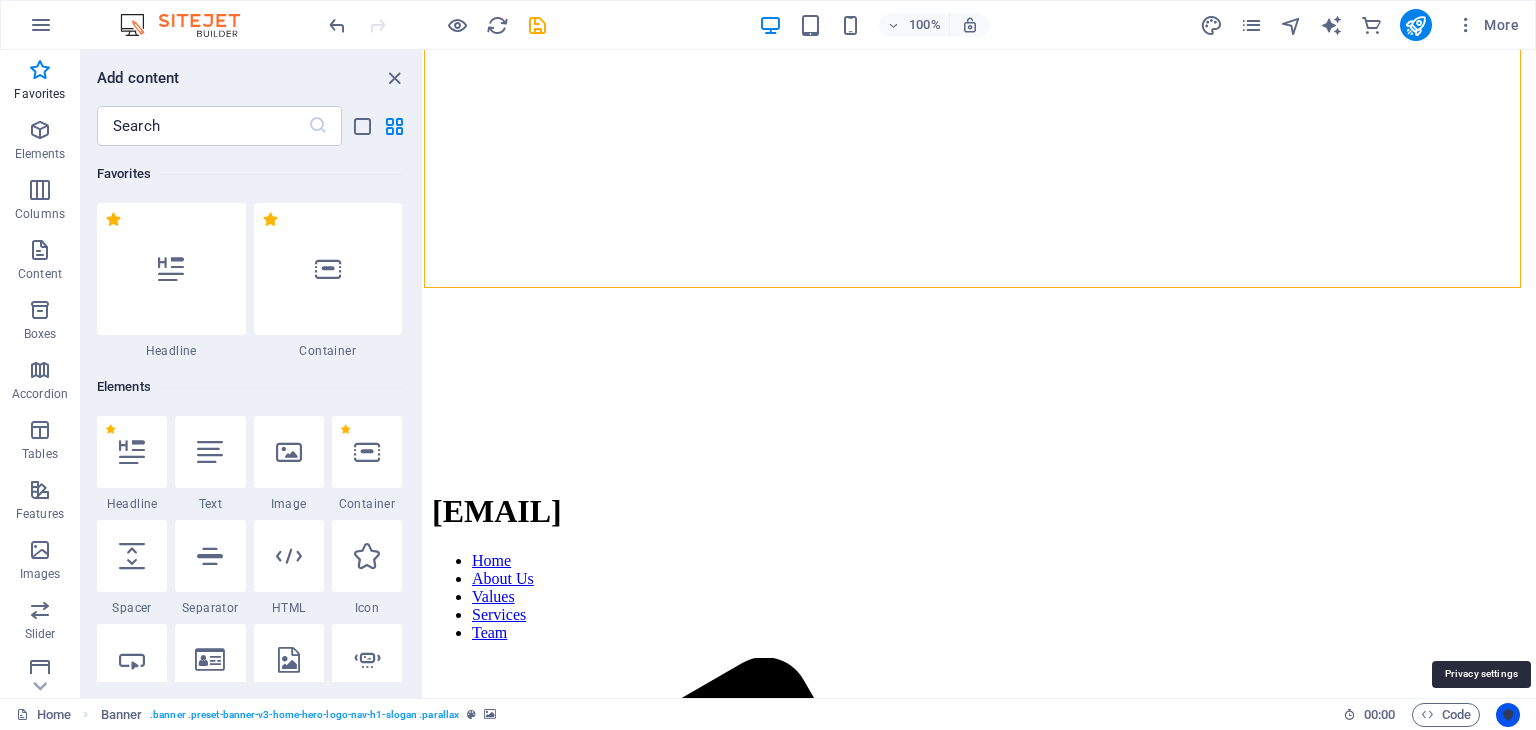 click on "Home Banner . banner .preset-banner-v3-home-hero-logo-nav-h1-slogan .parallax 00 : 00 Code" at bounding box center (768, 714) 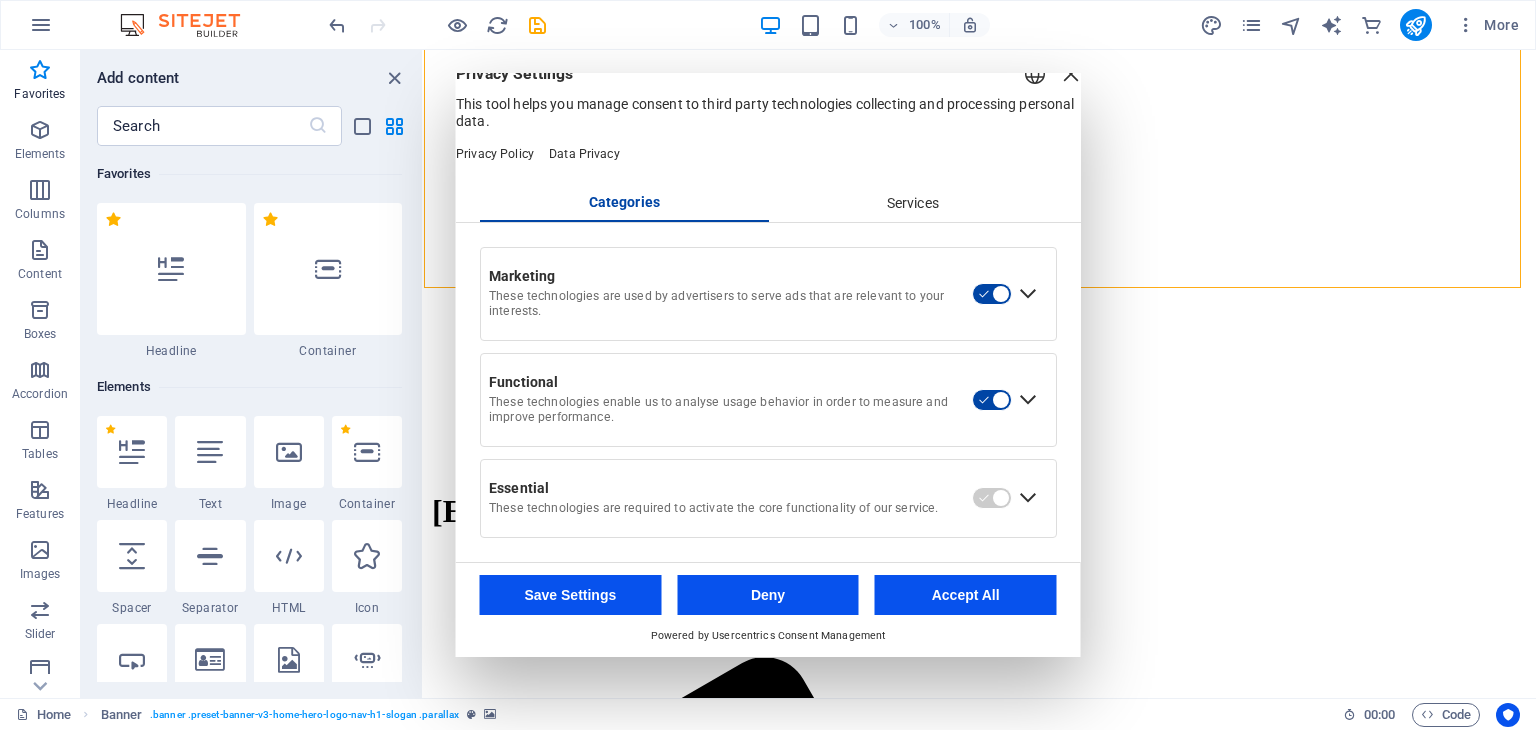 scroll, scrollTop: 32, scrollLeft: 0, axis: vertical 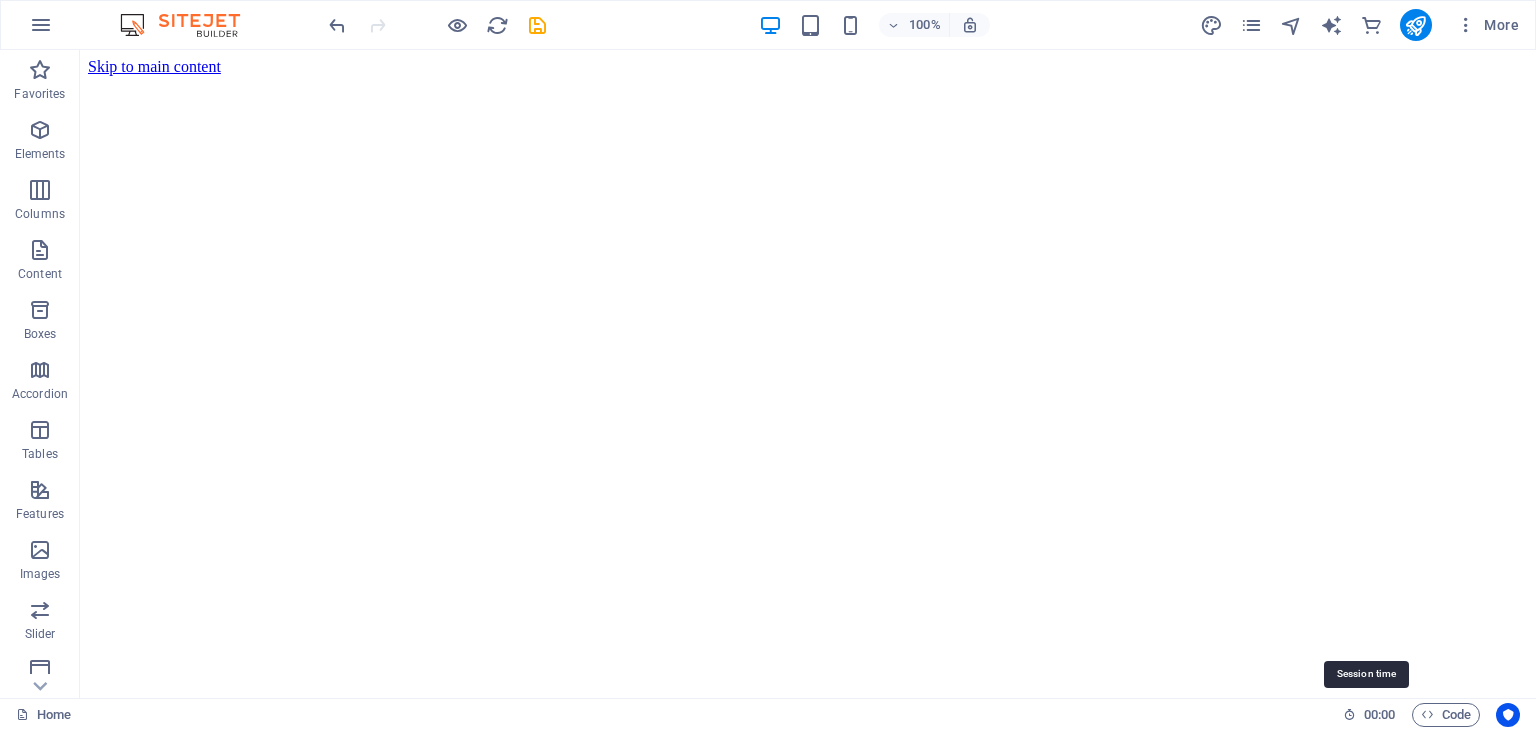 click on "00 : 00" at bounding box center (1379, 715) 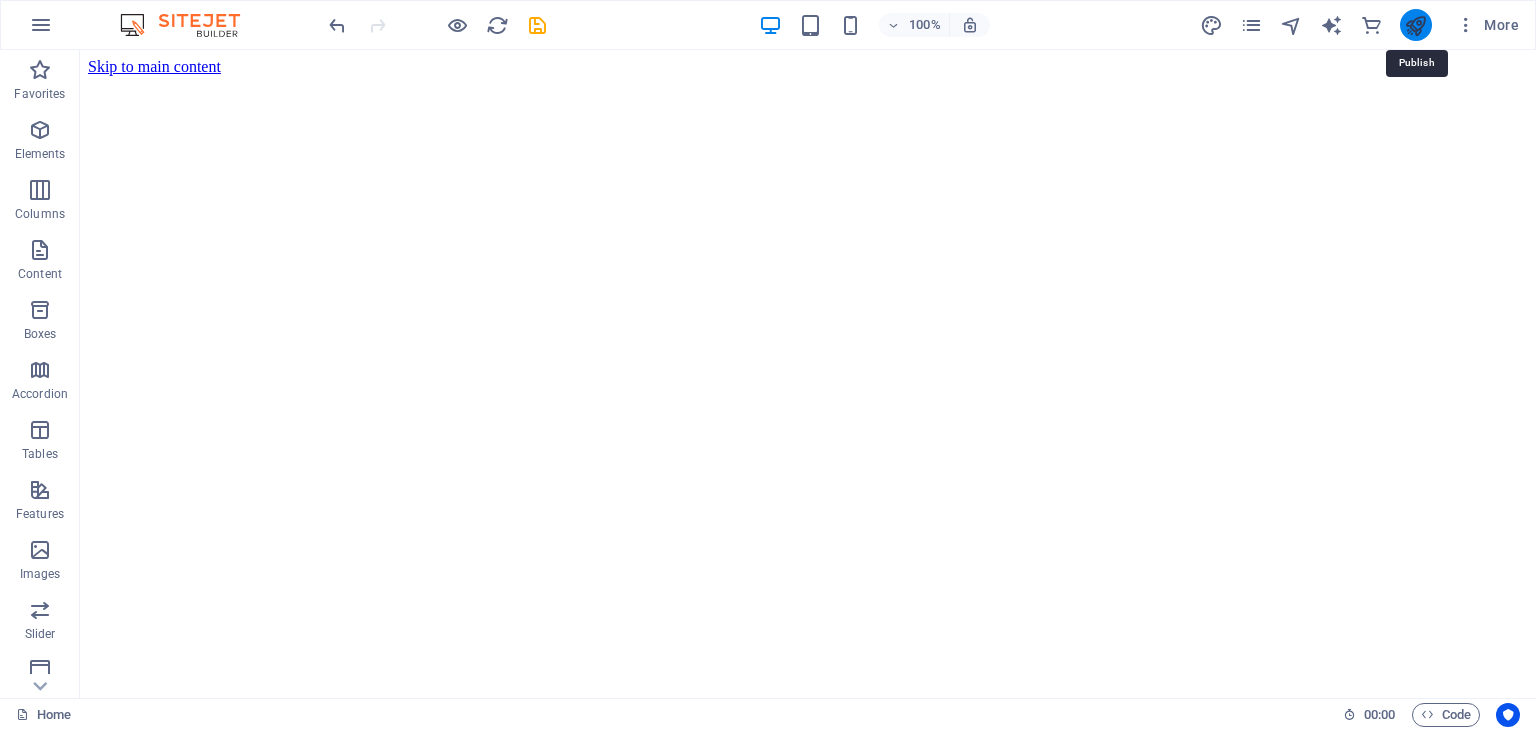 click at bounding box center [1415, 25] 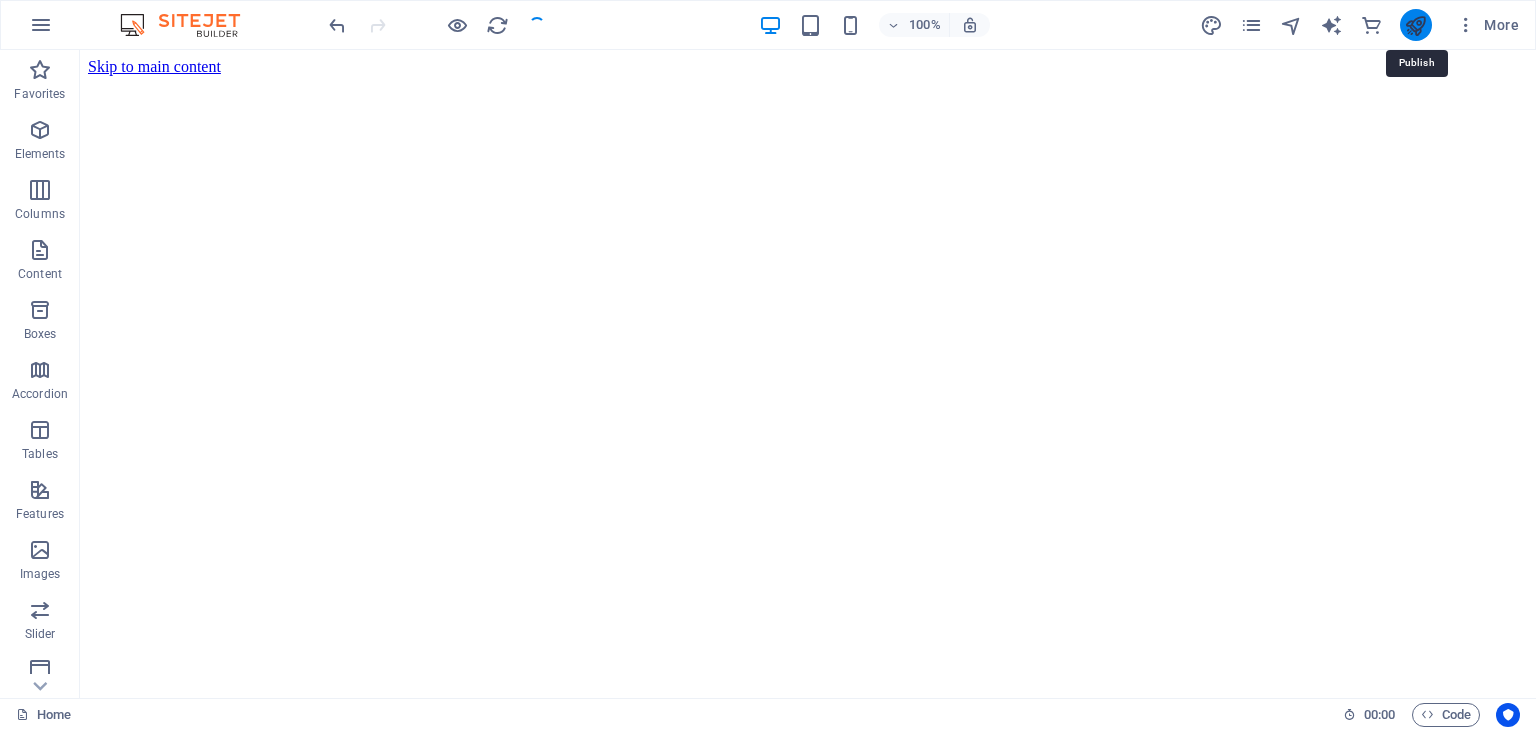 click at bounding box center (1415, 25) 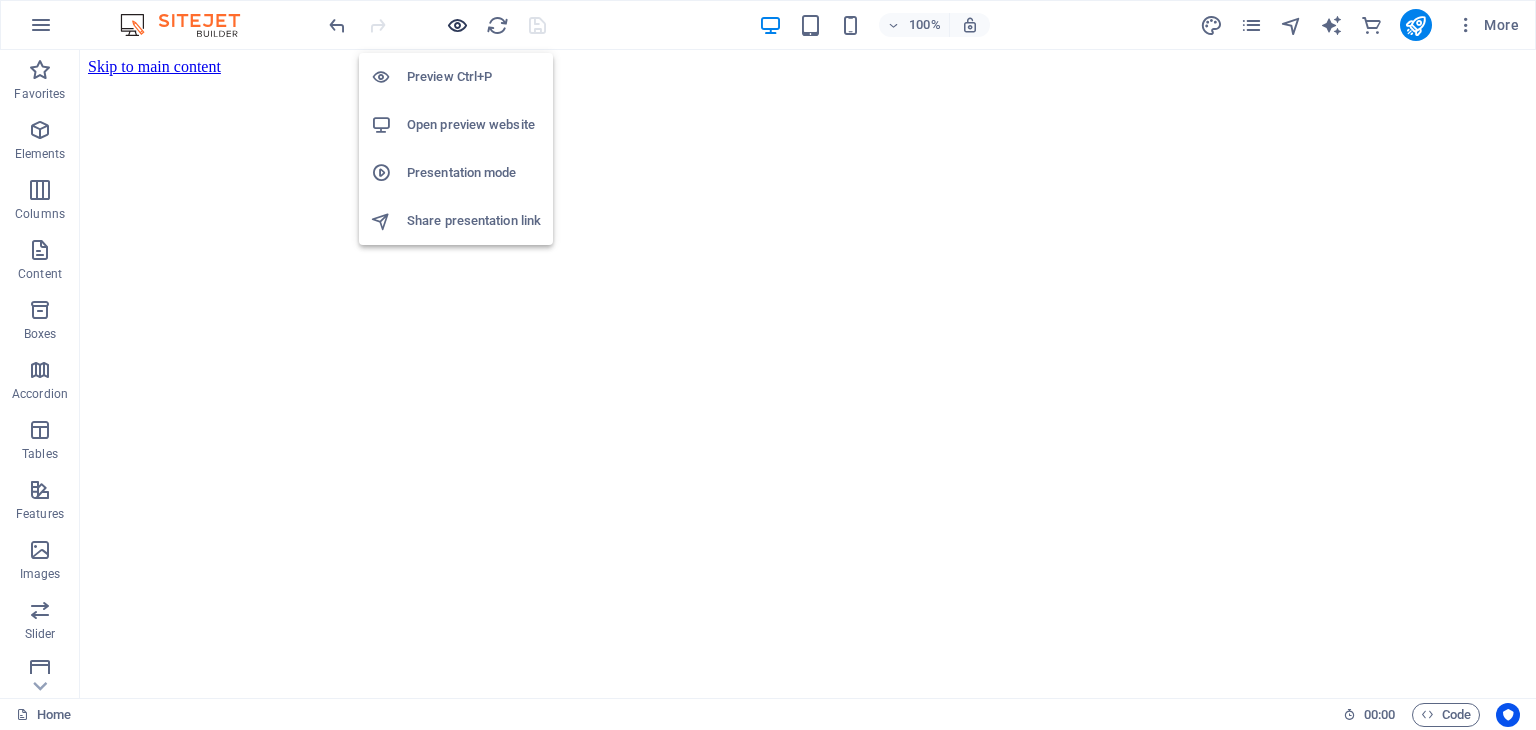 click at bounding box center (457, 25) 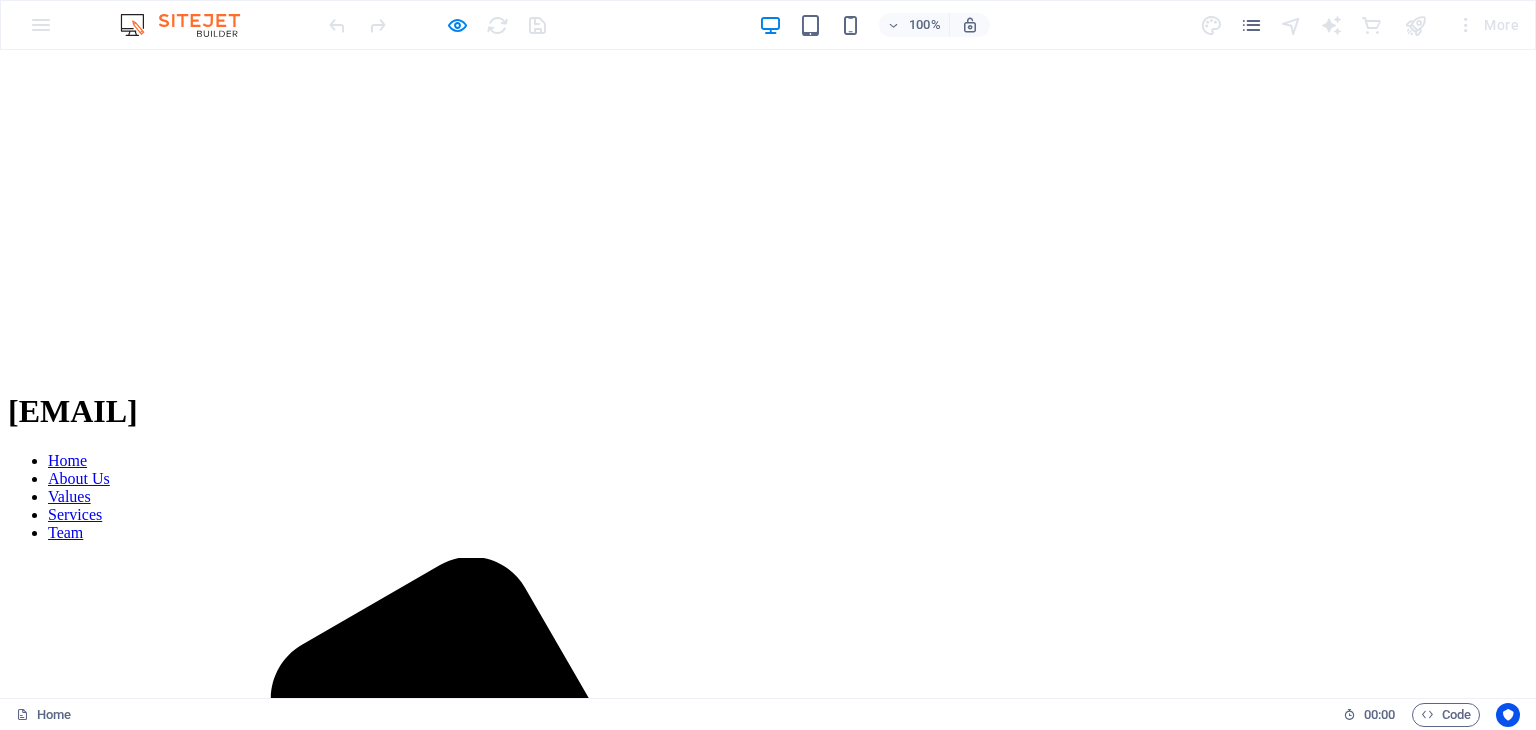 scroll, scrollTop: 900, scrollLeft: 0, axis: vertical 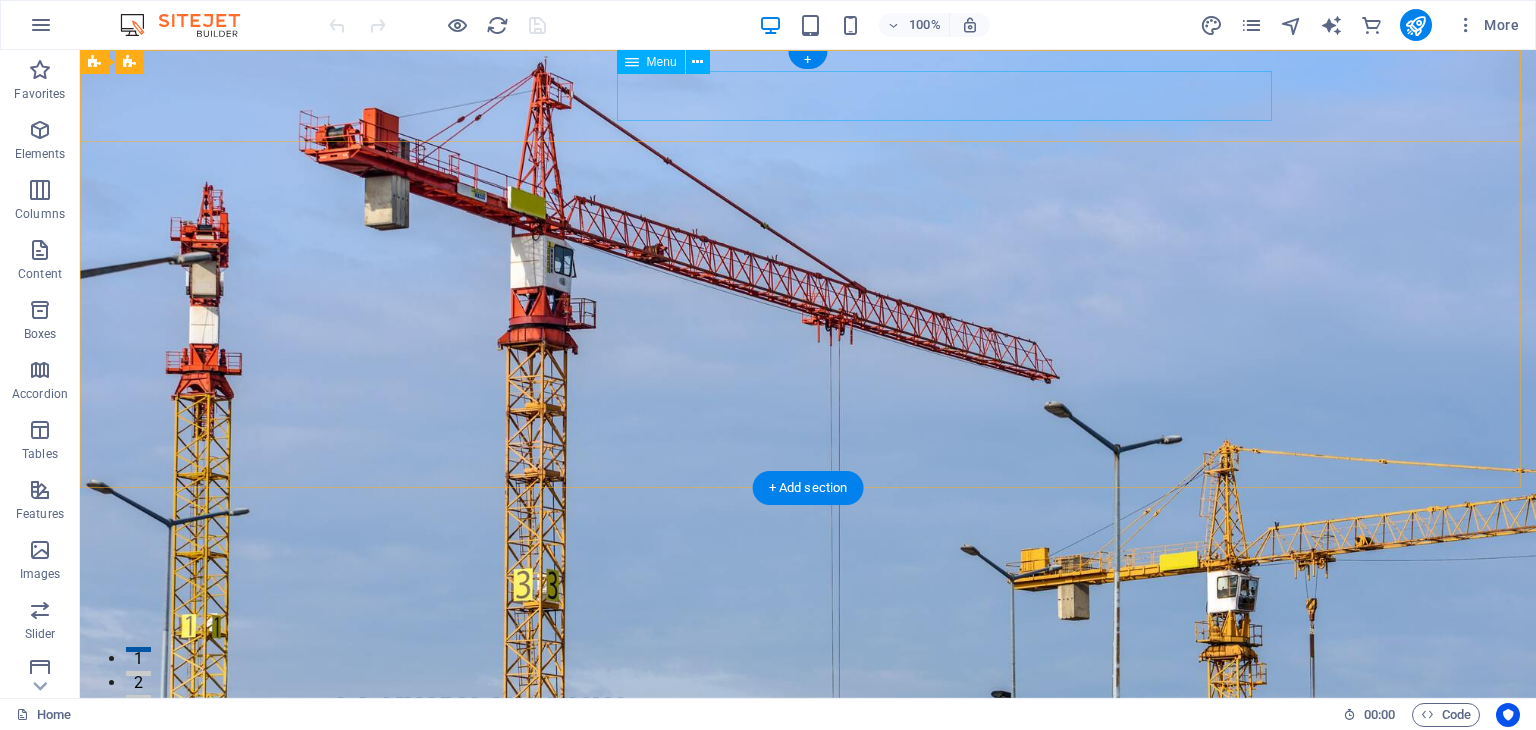 click on "Home About Us Values Services Team" at bounding box center (808, 747) 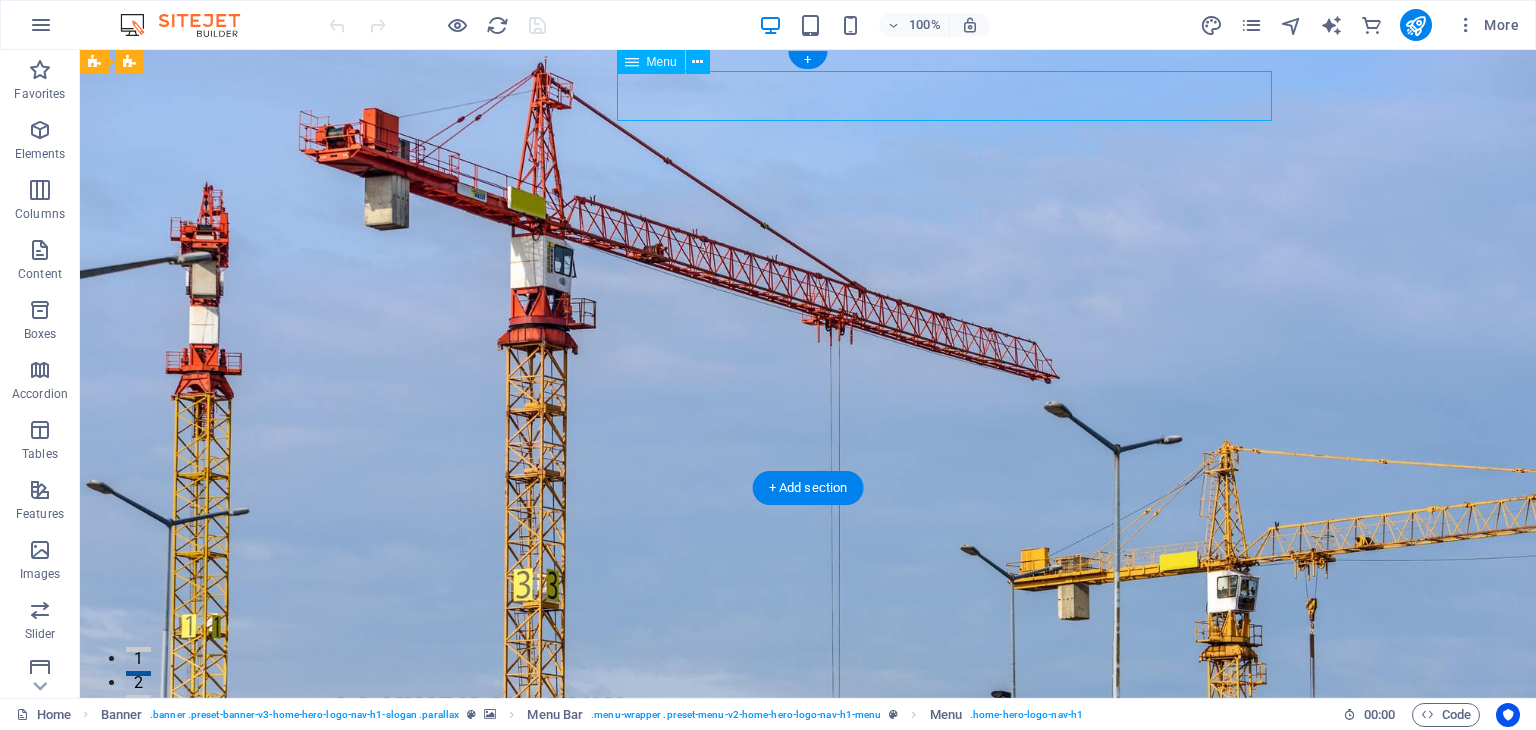 click on "Home About Us Values Services Team" at bounding box center [808, 747] 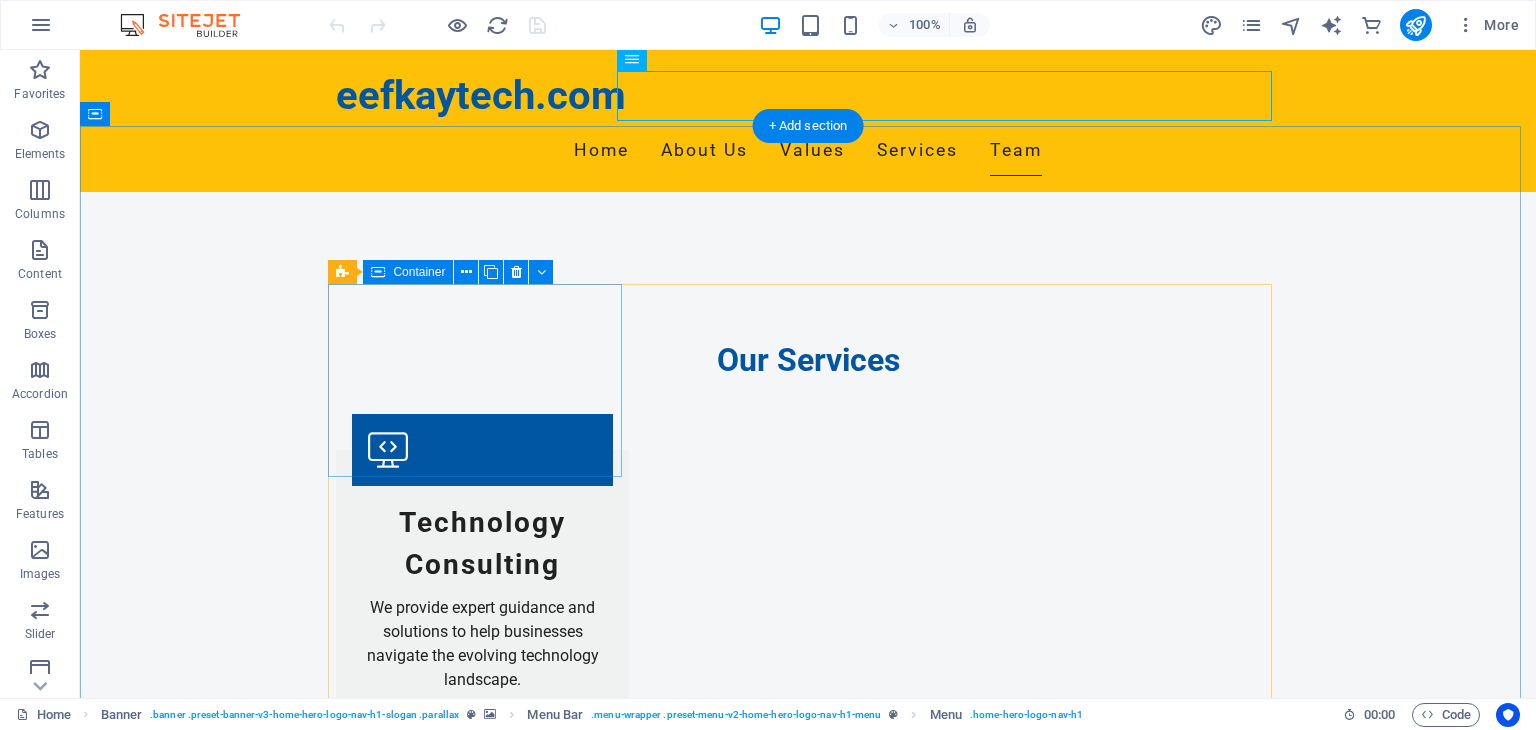 scroll, scrollTop: 2100, scrollLeft: 0, axis: vertical 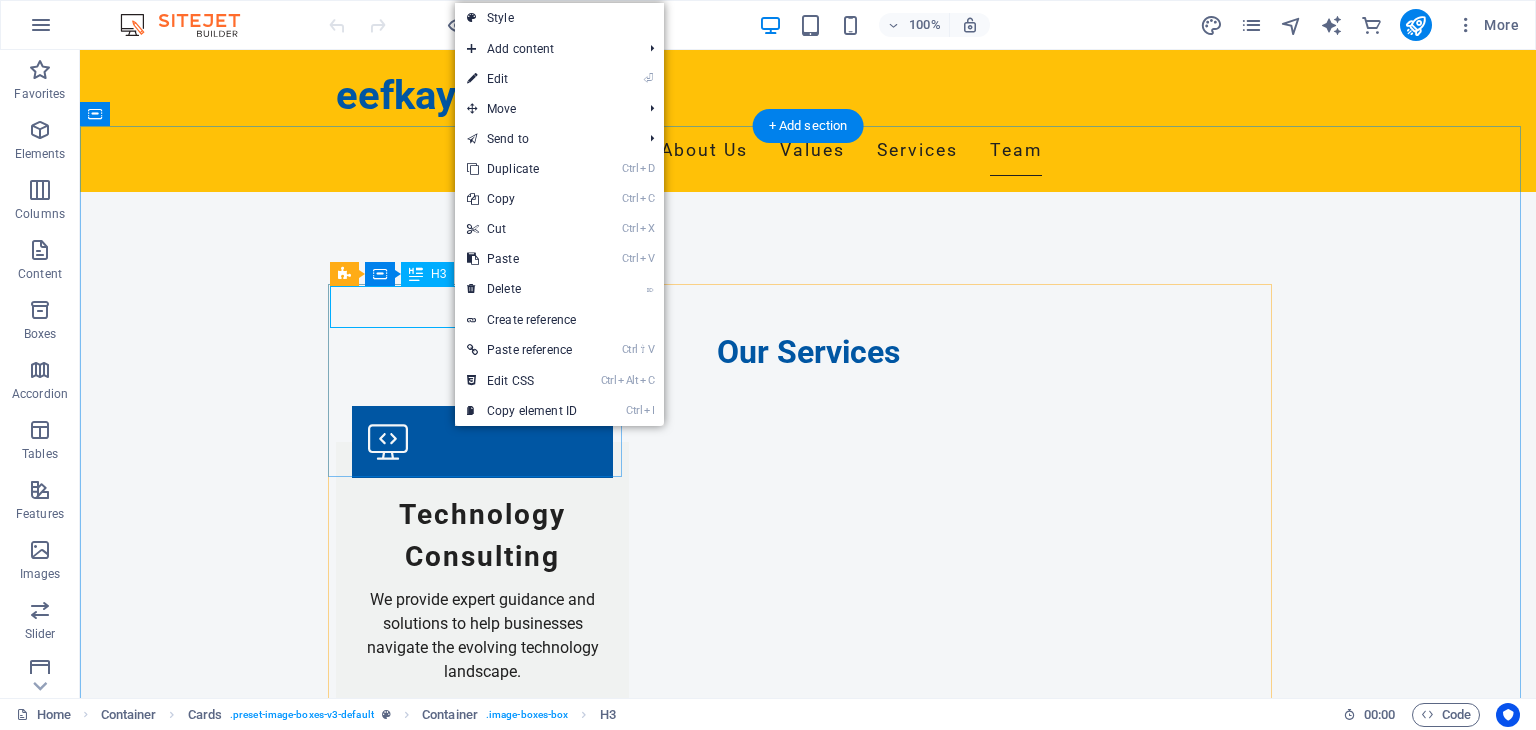 click on "[FIRST] [LAST] - CEO" at bounding box center (482, 2562) 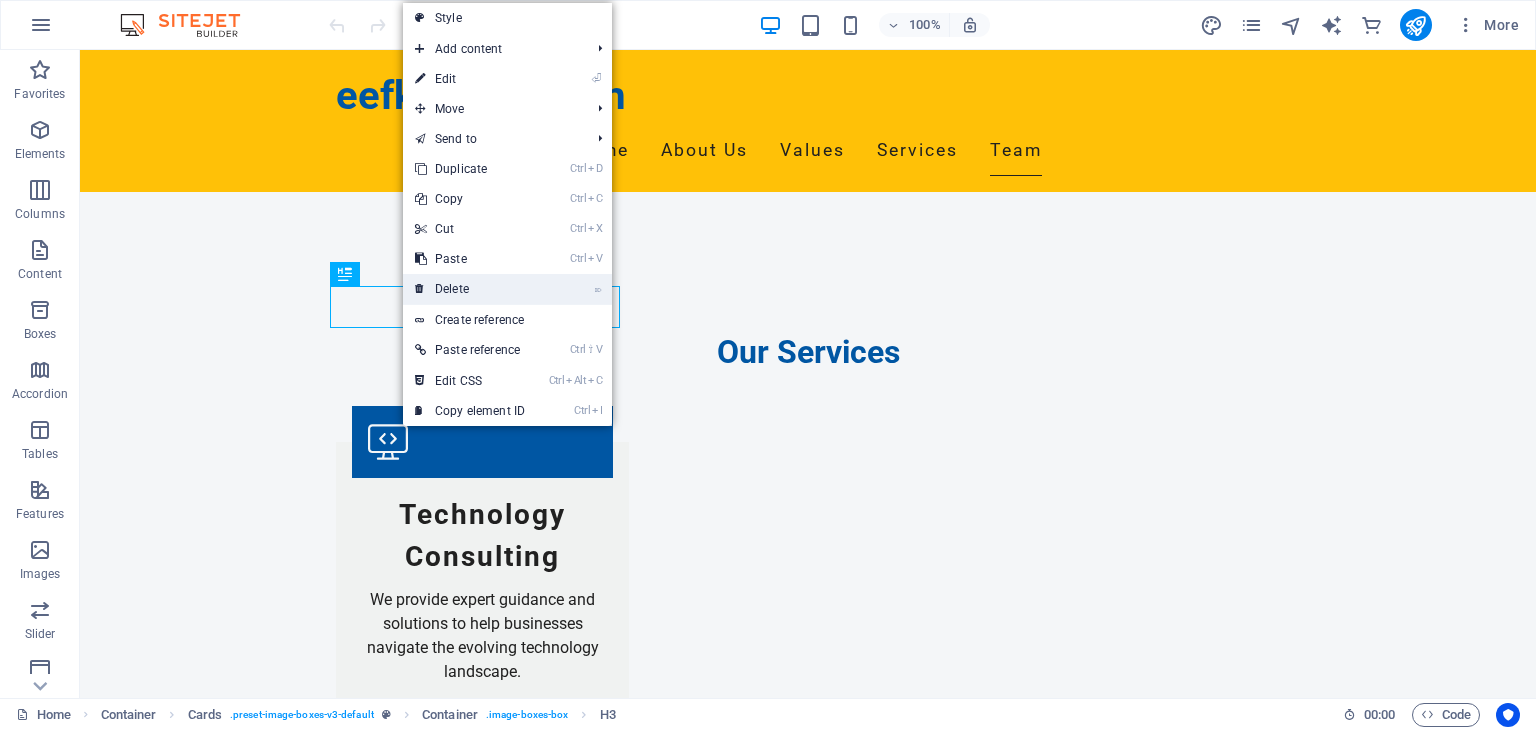 click on "⌦  Delete" at bounding box center (470, 289) 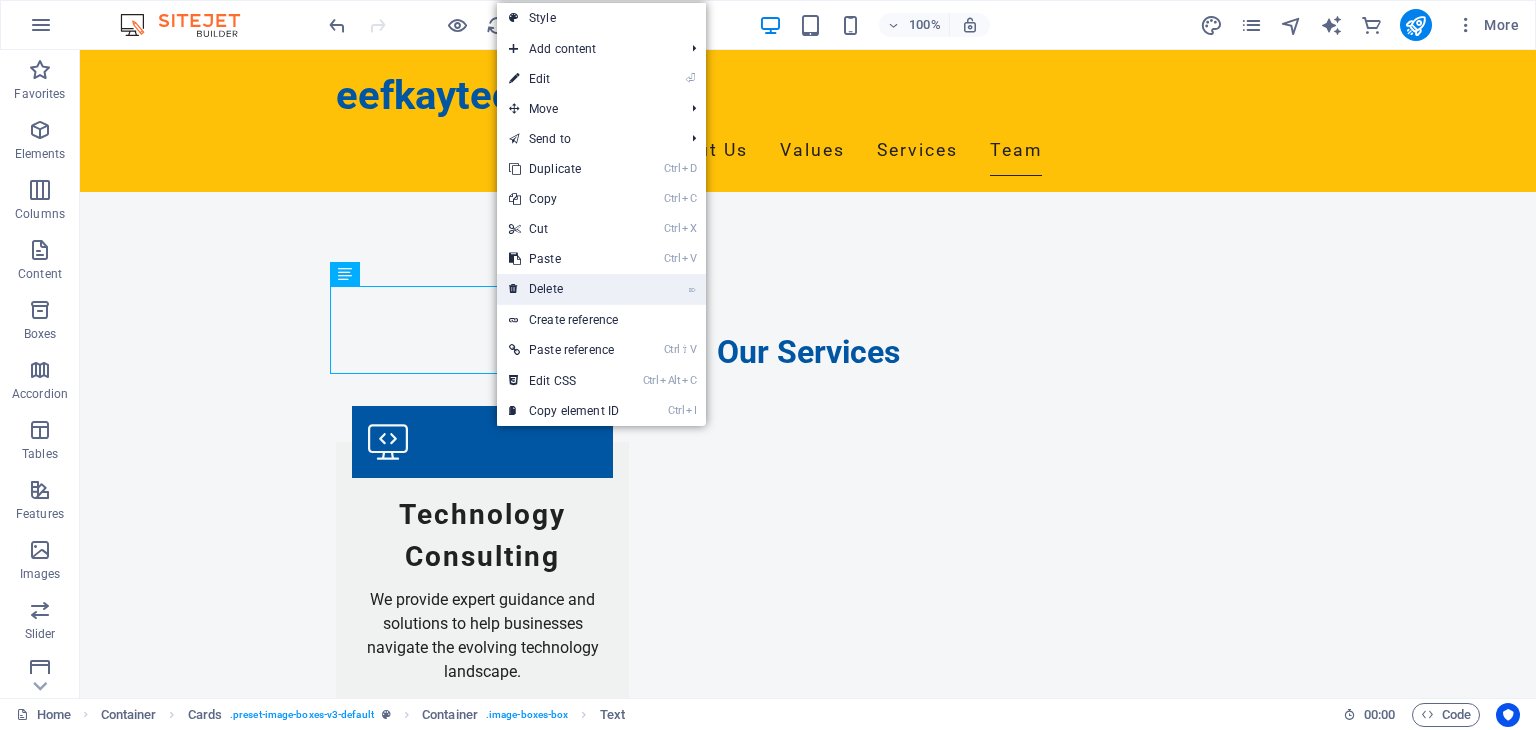 click on "⌦  Delete" at bounding box center [564, 289] 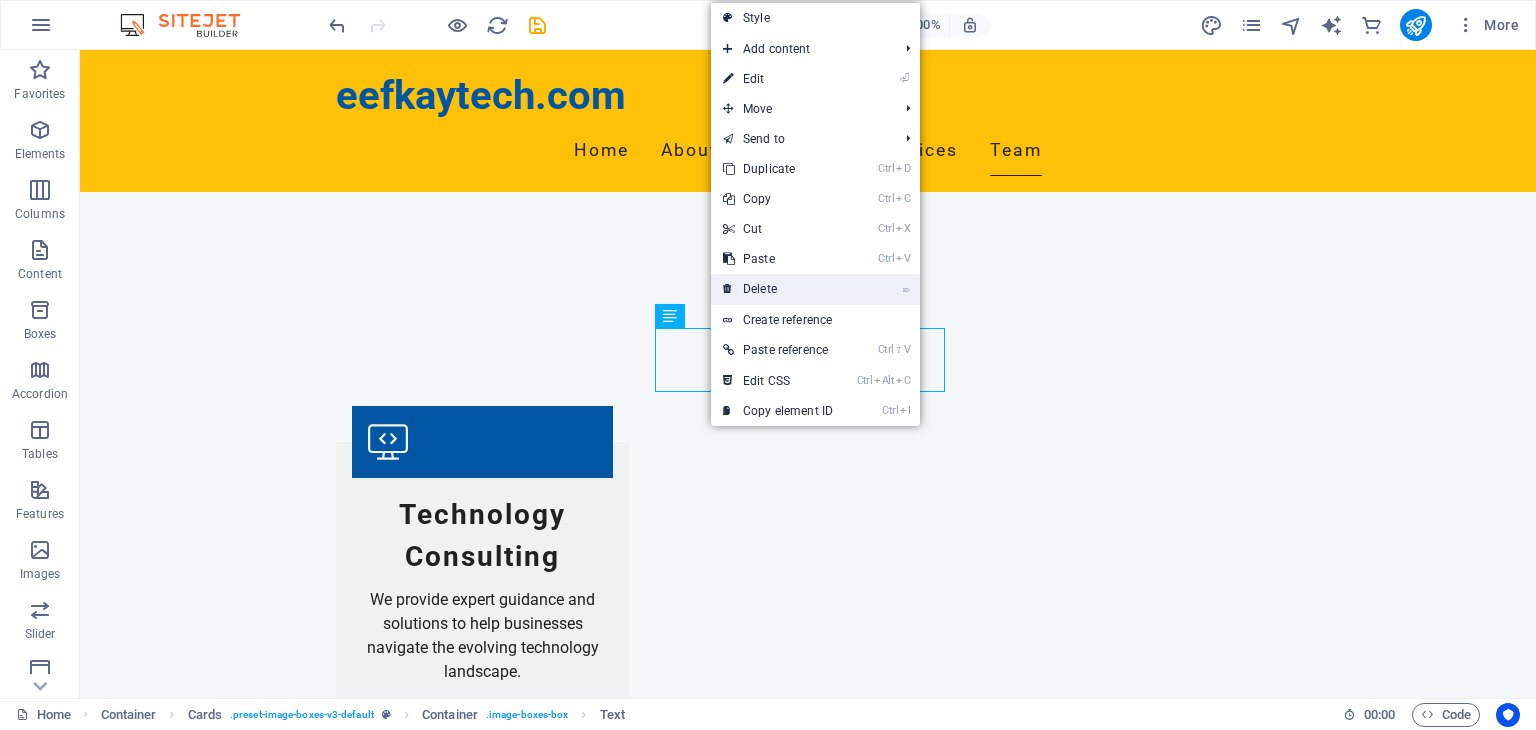 click on "⌦  Delete" at bounding box center [778, 289] 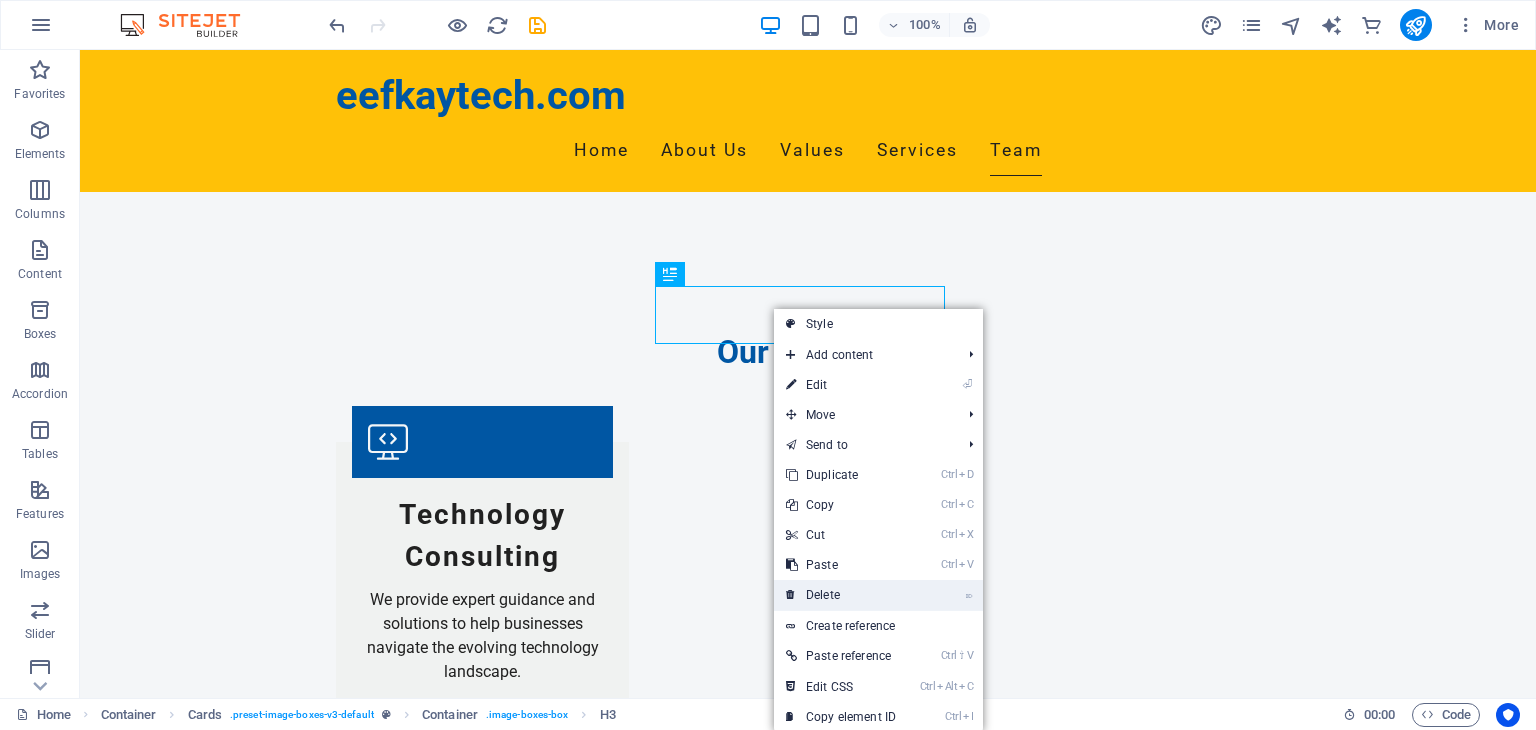 click on "⌦  Delete" at bounding box center [841, 595] 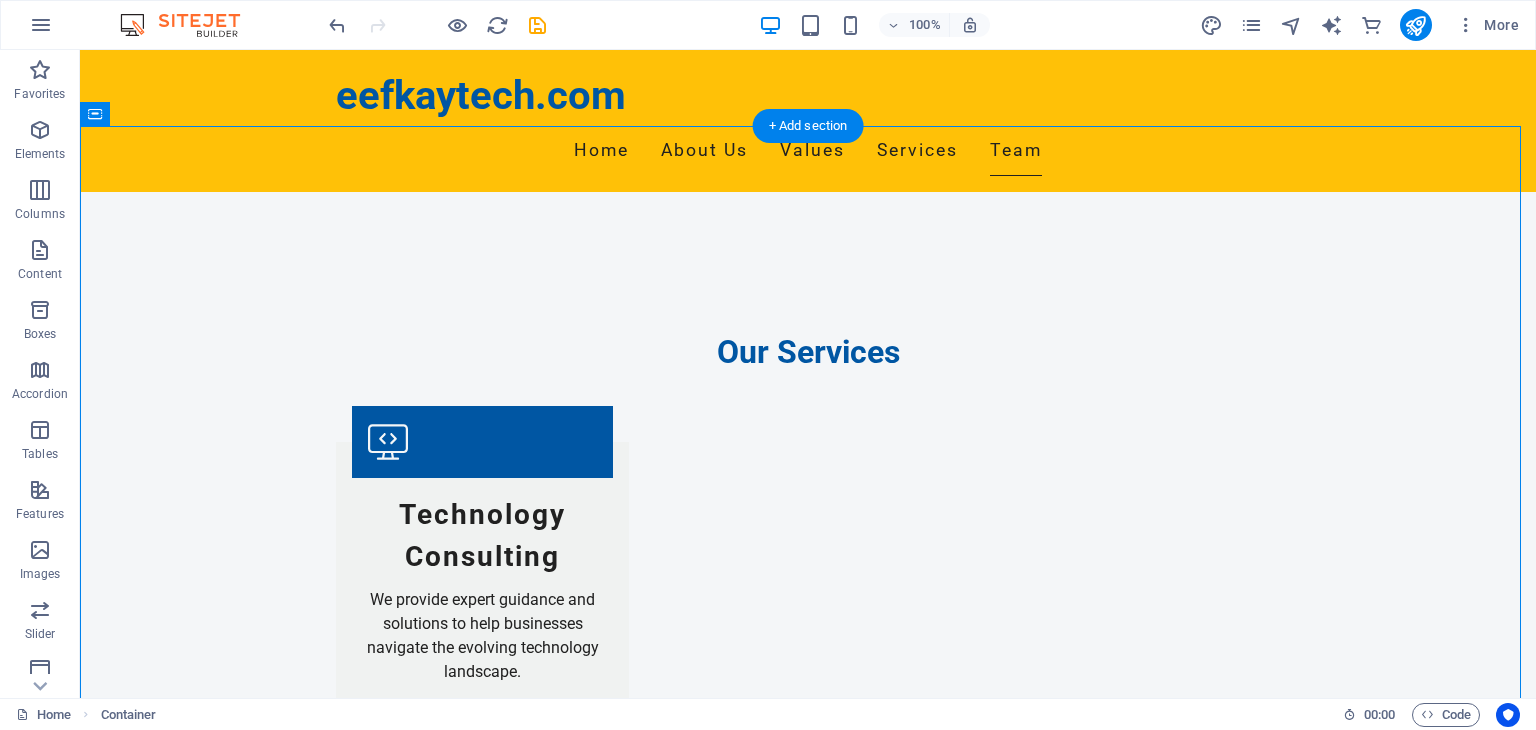 drag, startPoint x: 1031, startPoint y: 298, endPoint x: 1173, endPoint y: 459, distance: 214.67418 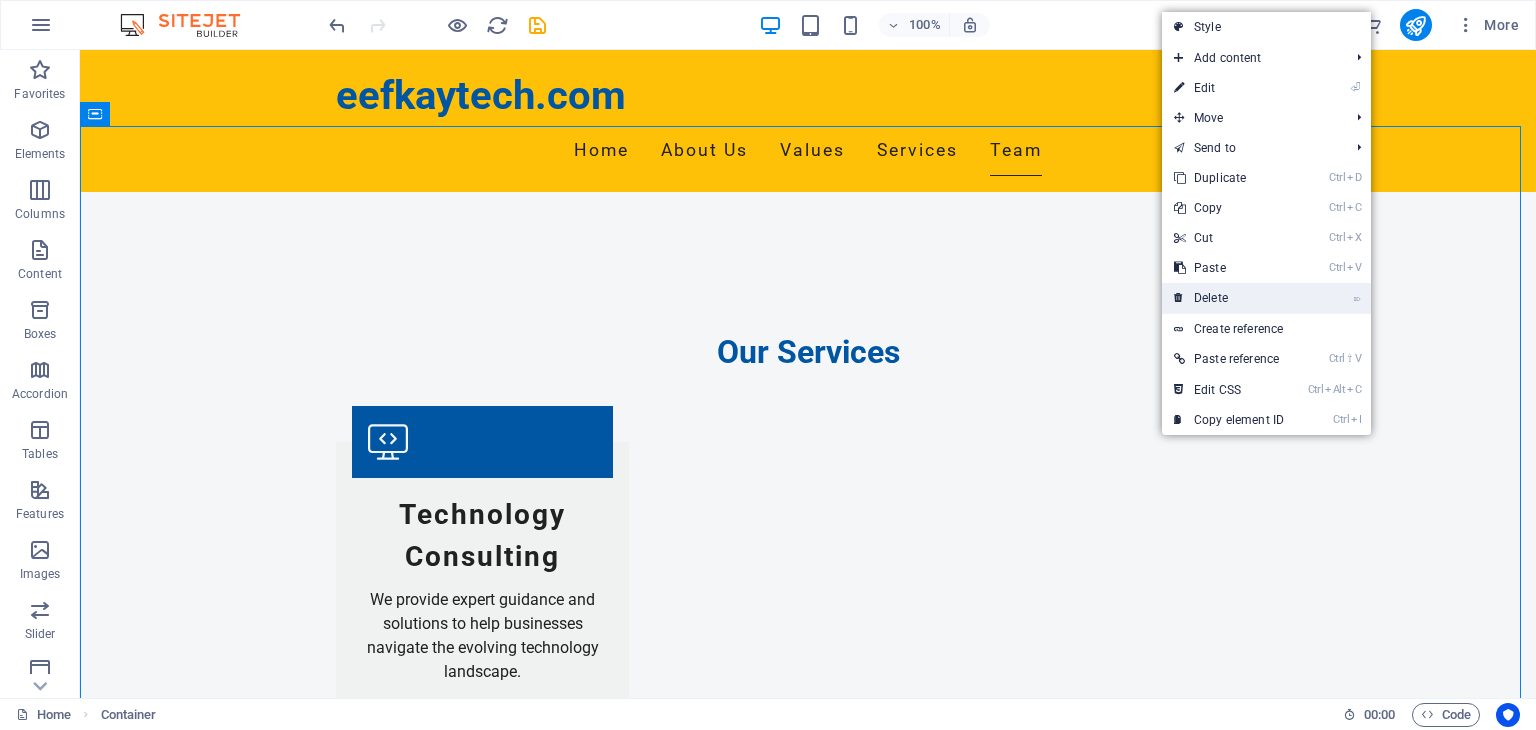 click on "⌦  Delete" at bounding box center [1229, 298] 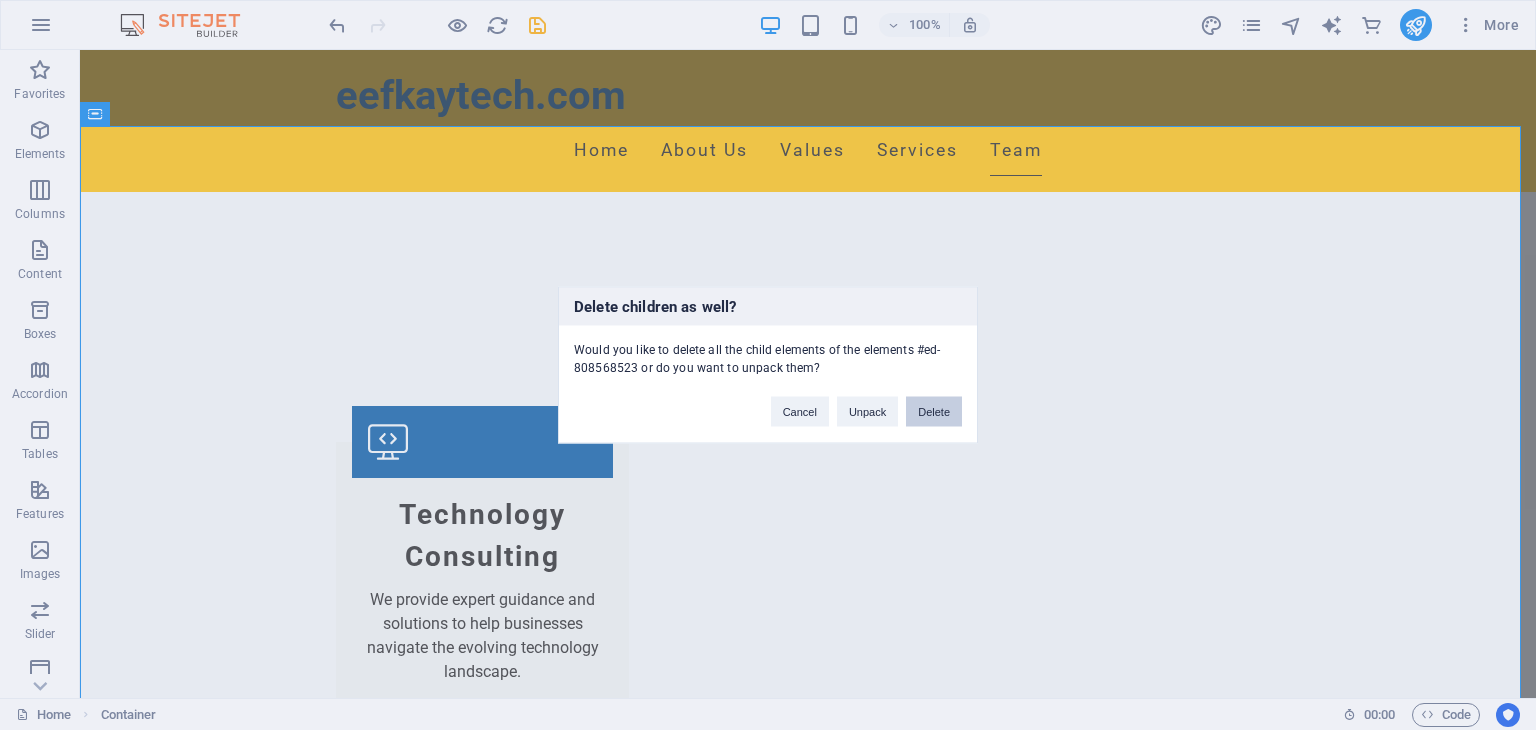 click on "Delete" at bounding box center [934, 412] 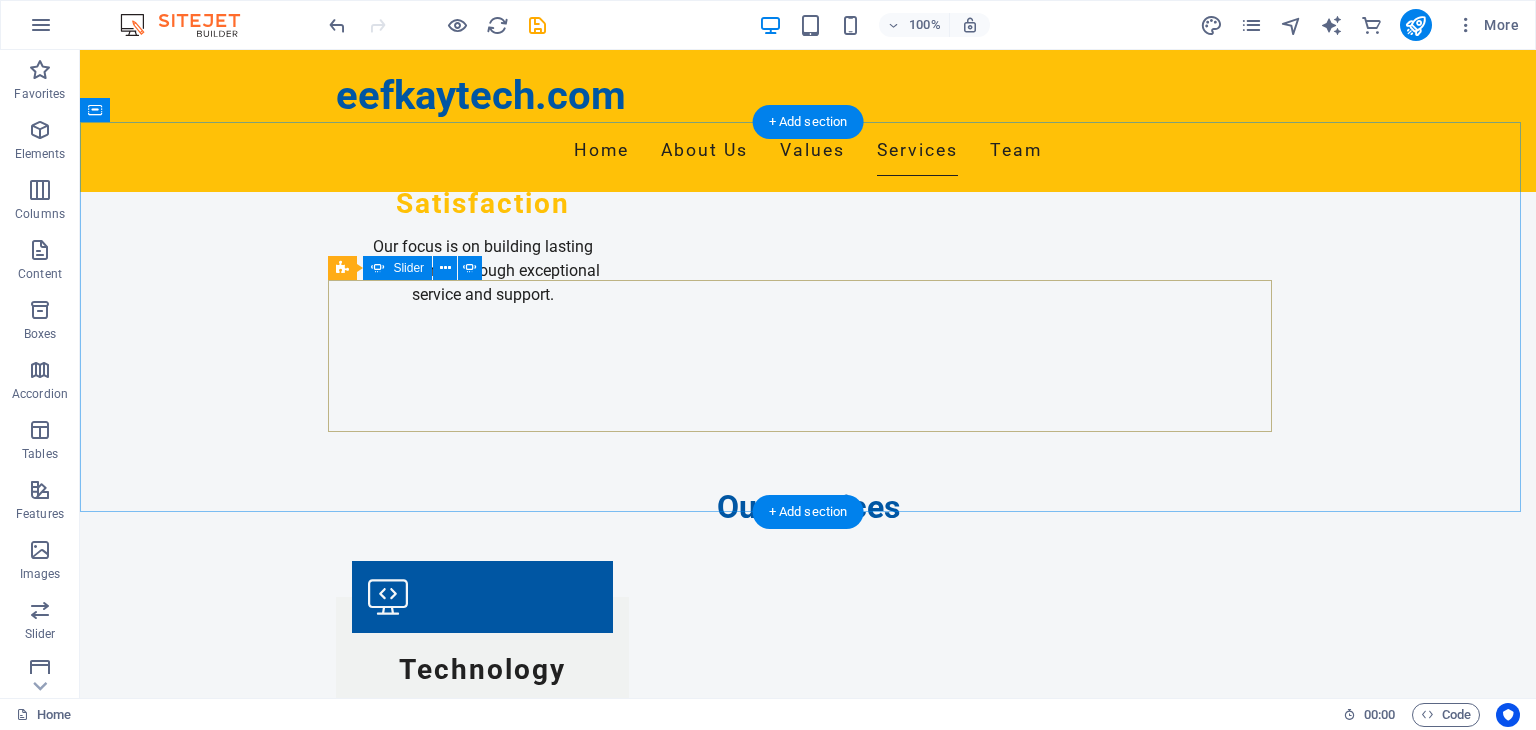 scroll, scrollTop: 2104, scrollLeft: 0, axis: vertical 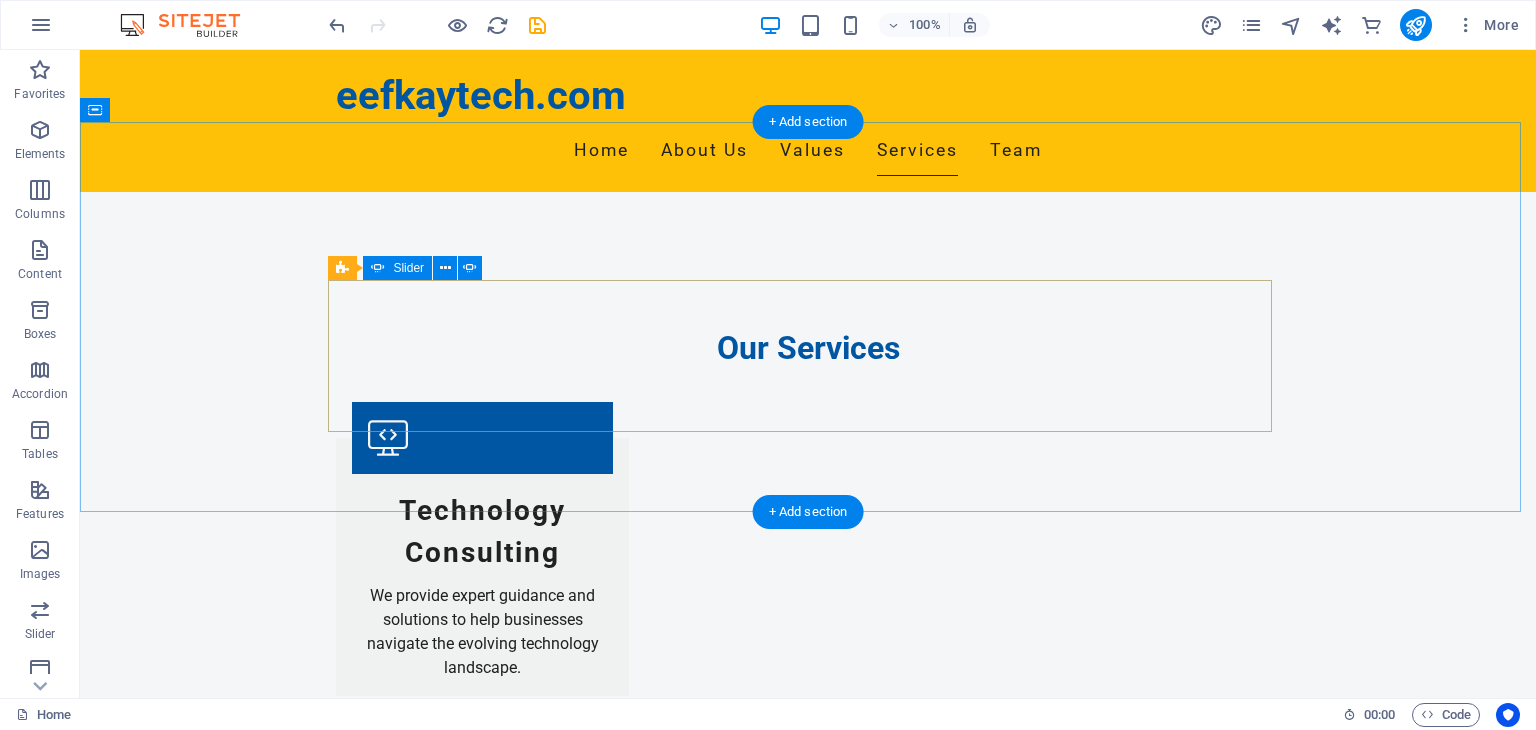 click on "I highly recommend [COMPANY] for any business looking to enhance their engineering capabilities. Customer Feedback [COMPANY] provided us with an excellent solution that improved our operations significantly. Their team's expertise in technology consulting made a noticeable difference in our productivity. I highly recommend [COMPANY] for any business looking to enhance their engineering capabilities. Customer Feedback [COMPANY] provided us with an excellent solution that improved our operations significantly. 1 2 3" at bounding box center [808, 2630] 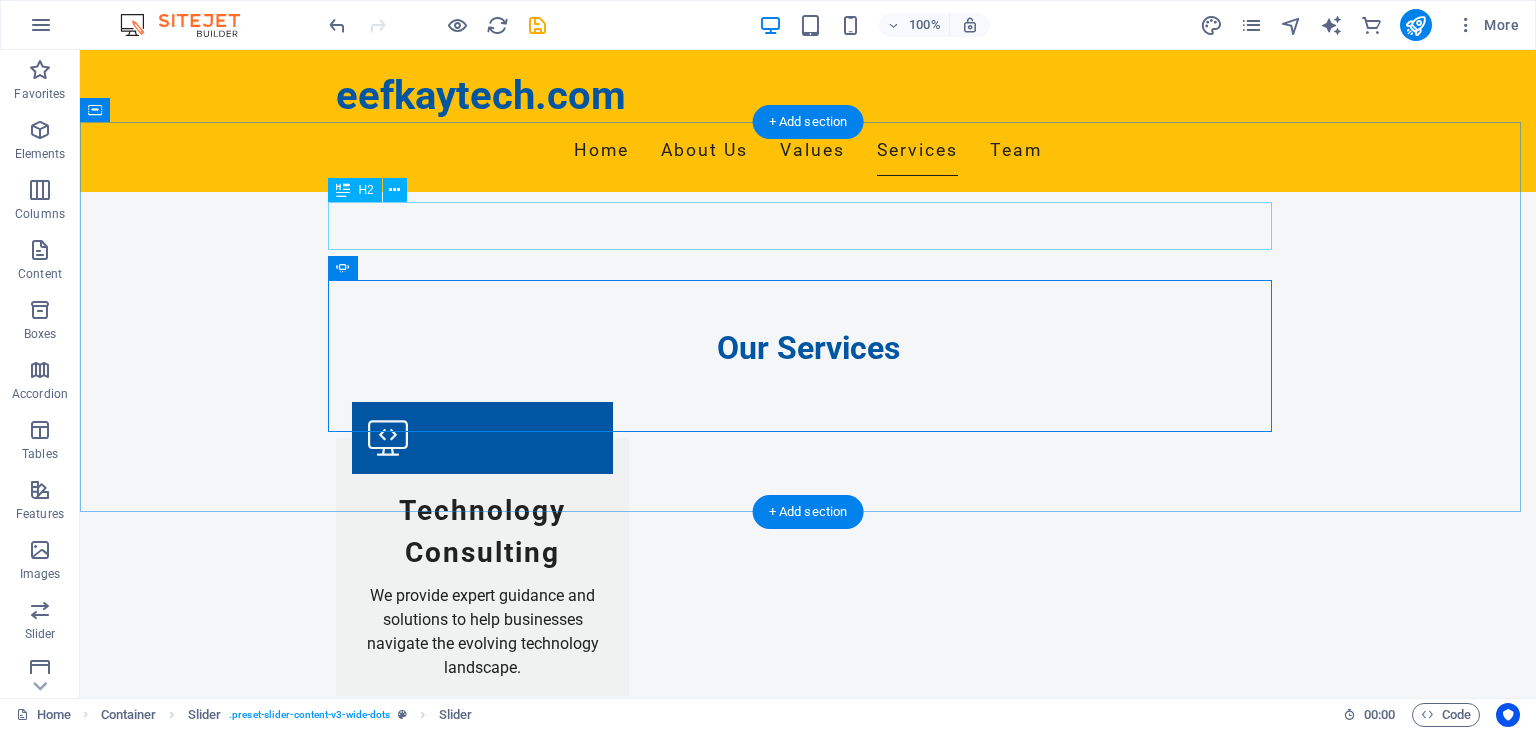 click on "Testimonials" at bounding box center [808, 2460] 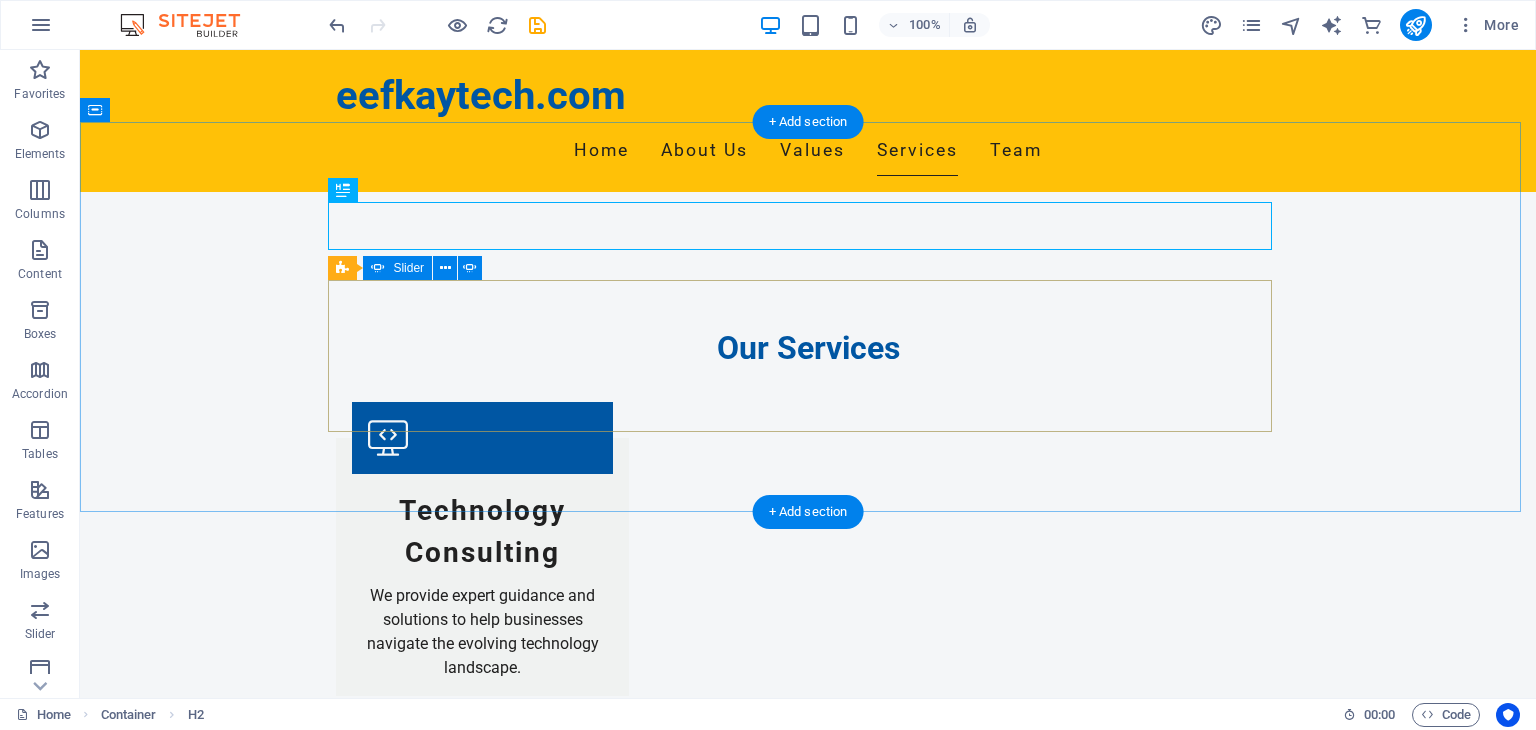 click on "I highly recommend Eef KayTech for any business looking to enhance their engineering capabilities." at bounding box center (-2088, 3170) 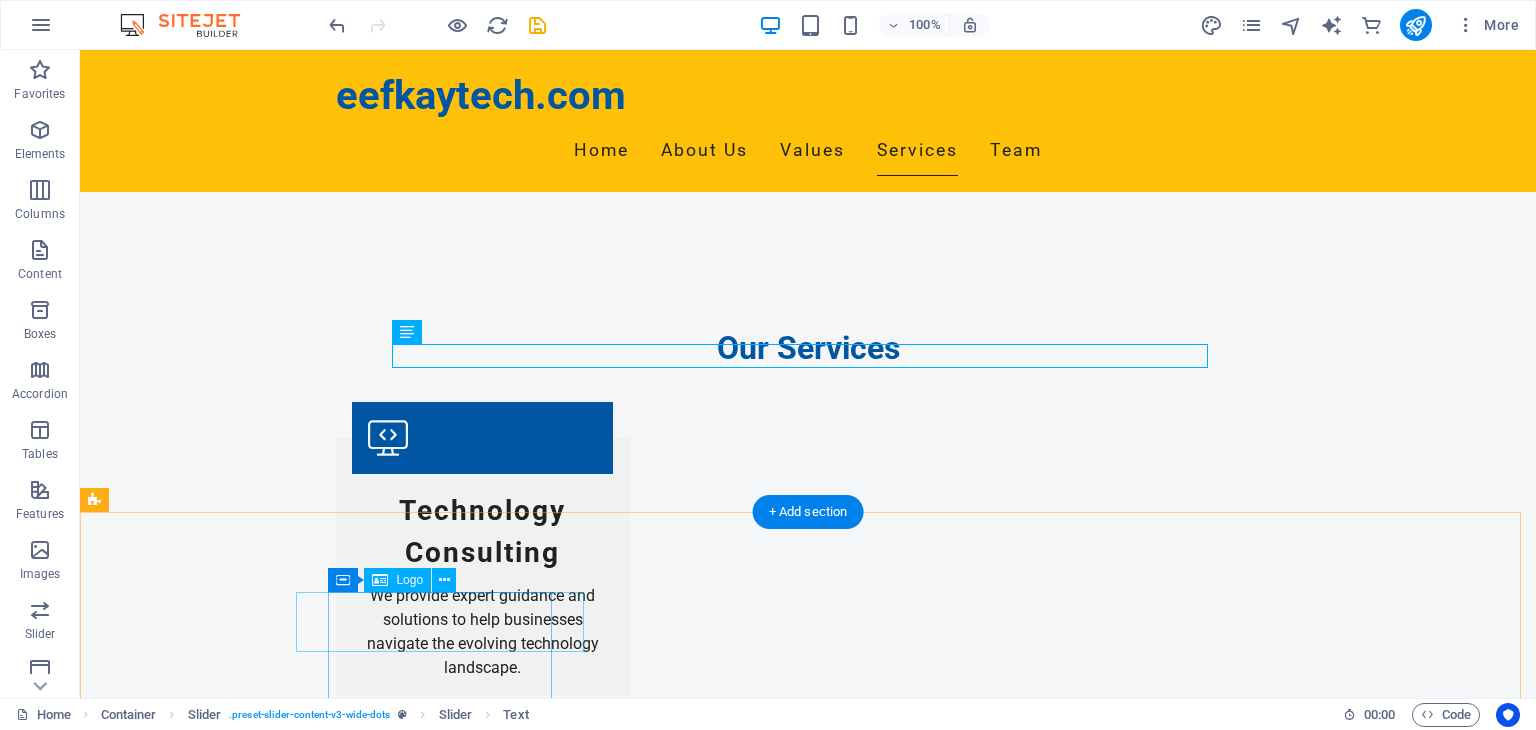 click on "eefkaytech.com" at bounding box center (208, 2936) 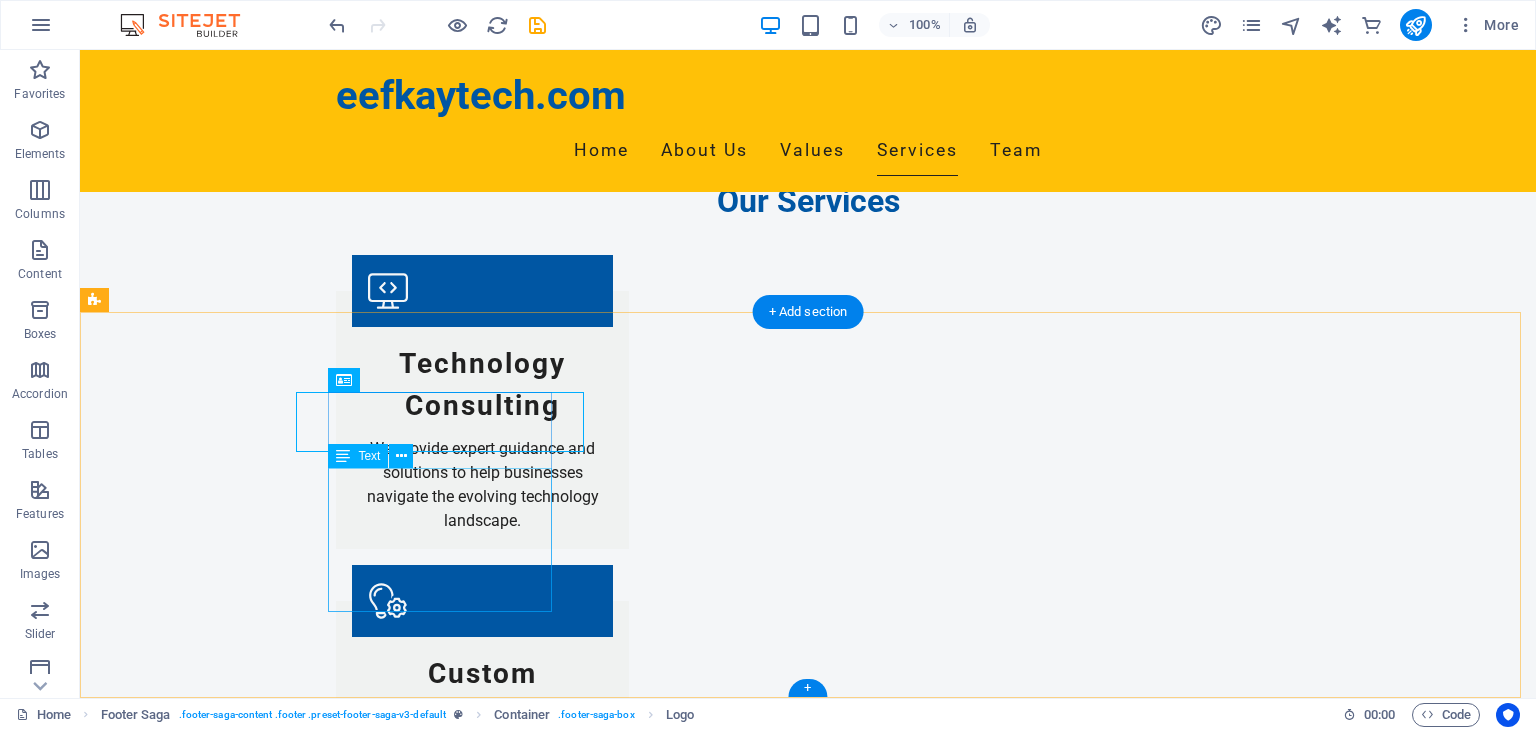 scroll, scrollTop: 2304, scrollLeft: 0, axis: vertical 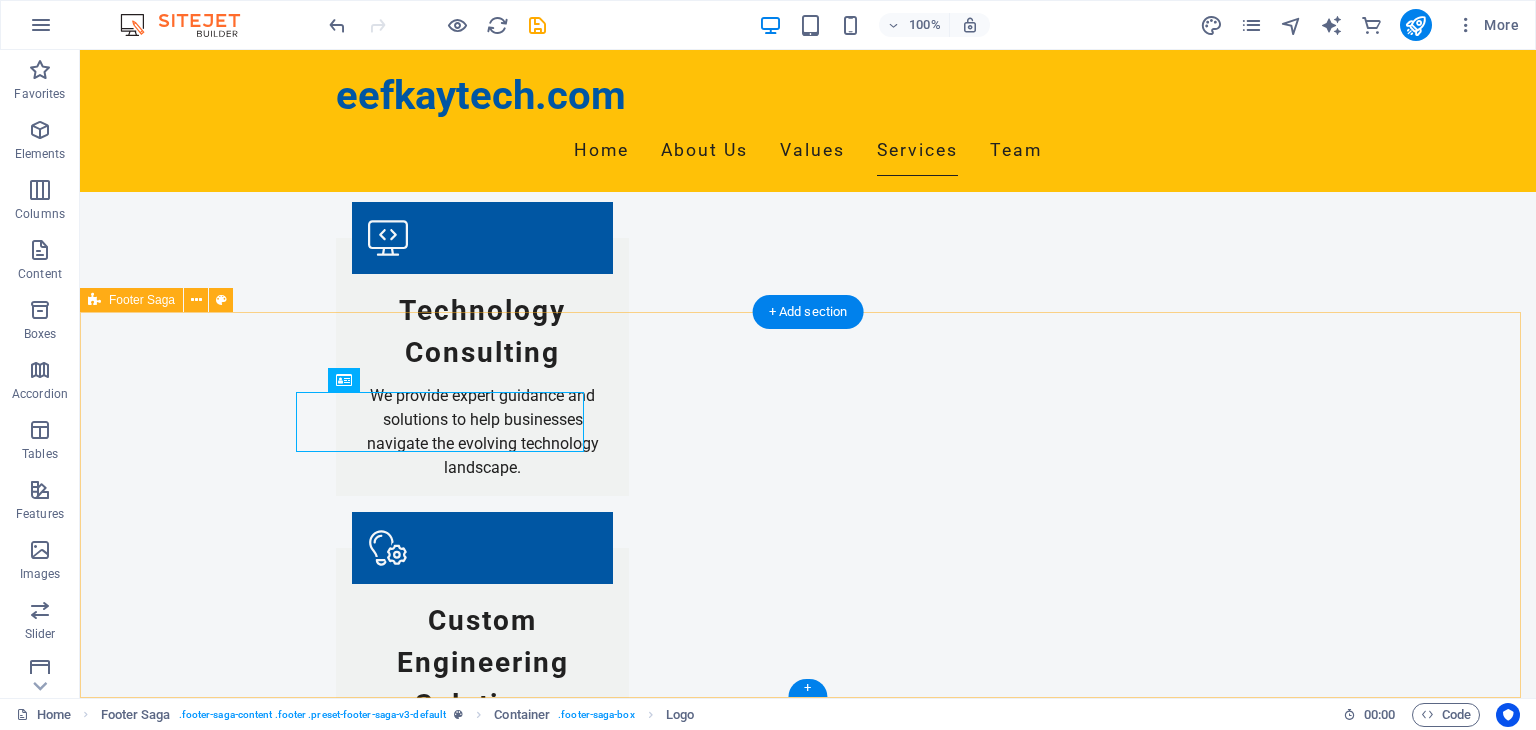 drag, startPoint x: 311, startPoint y: 391, endPoint x: 244, endPoint y: 348, distance: 79.61156 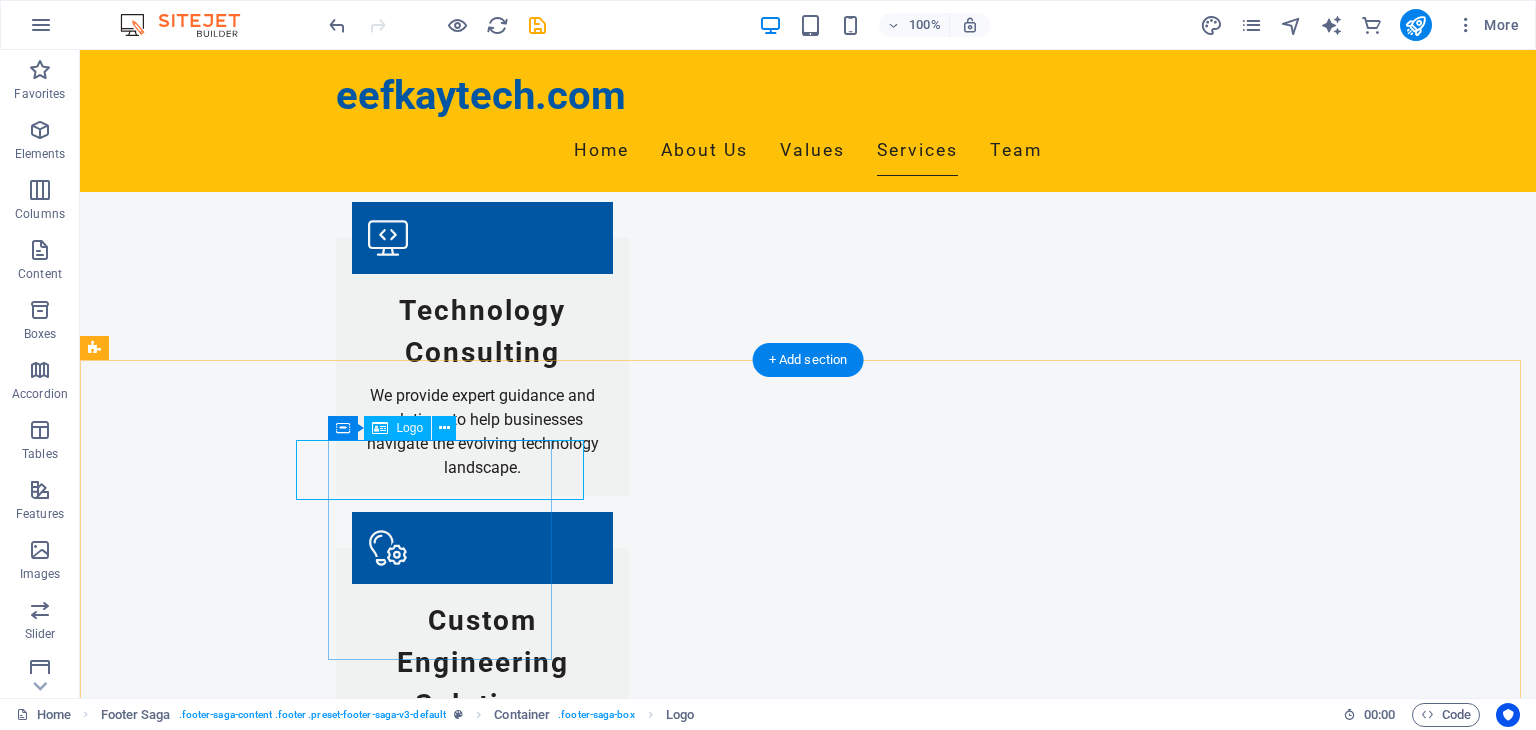 click on "eefkaytech.com" at bounding box center (208, 2784) 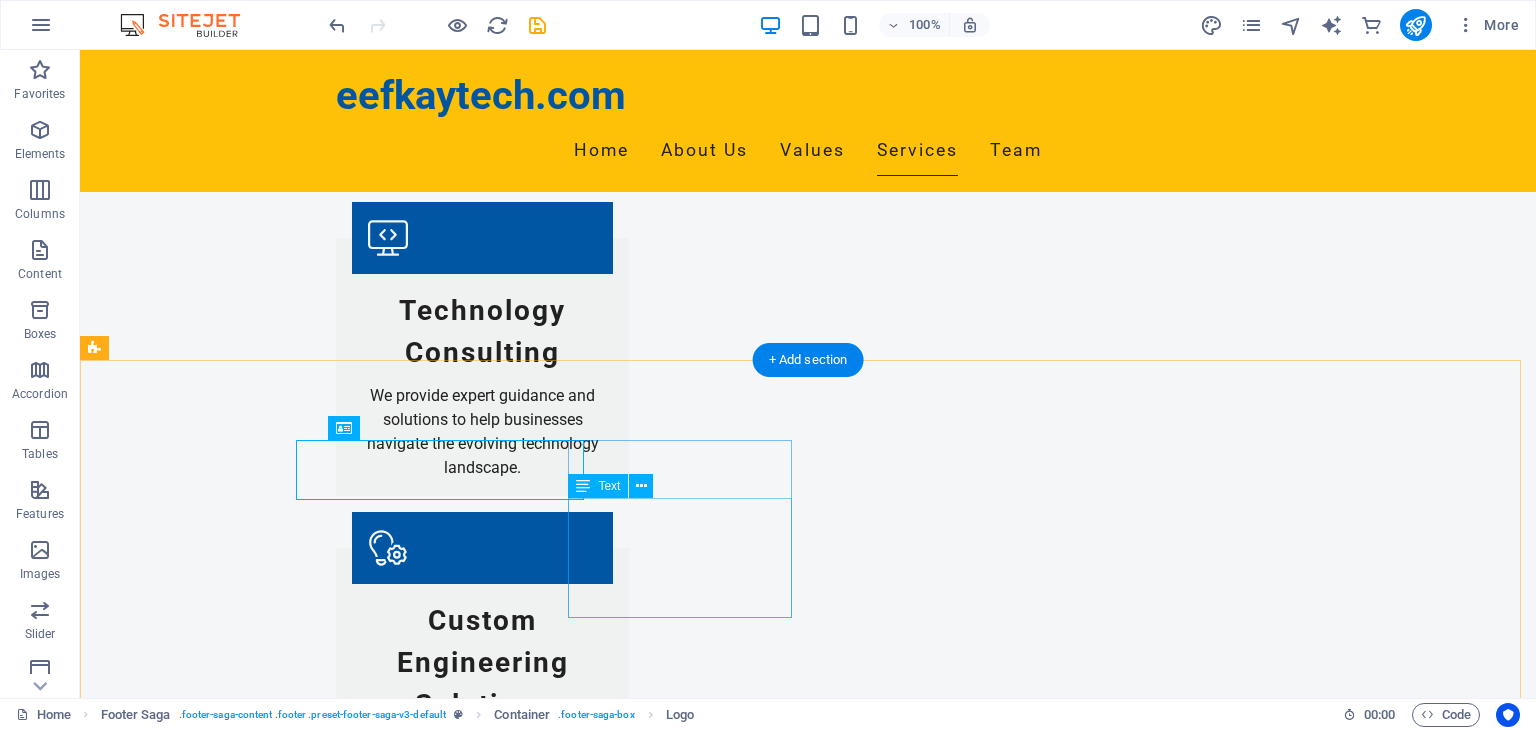 click on "[CITY]" at bounding box center (166, 3075) 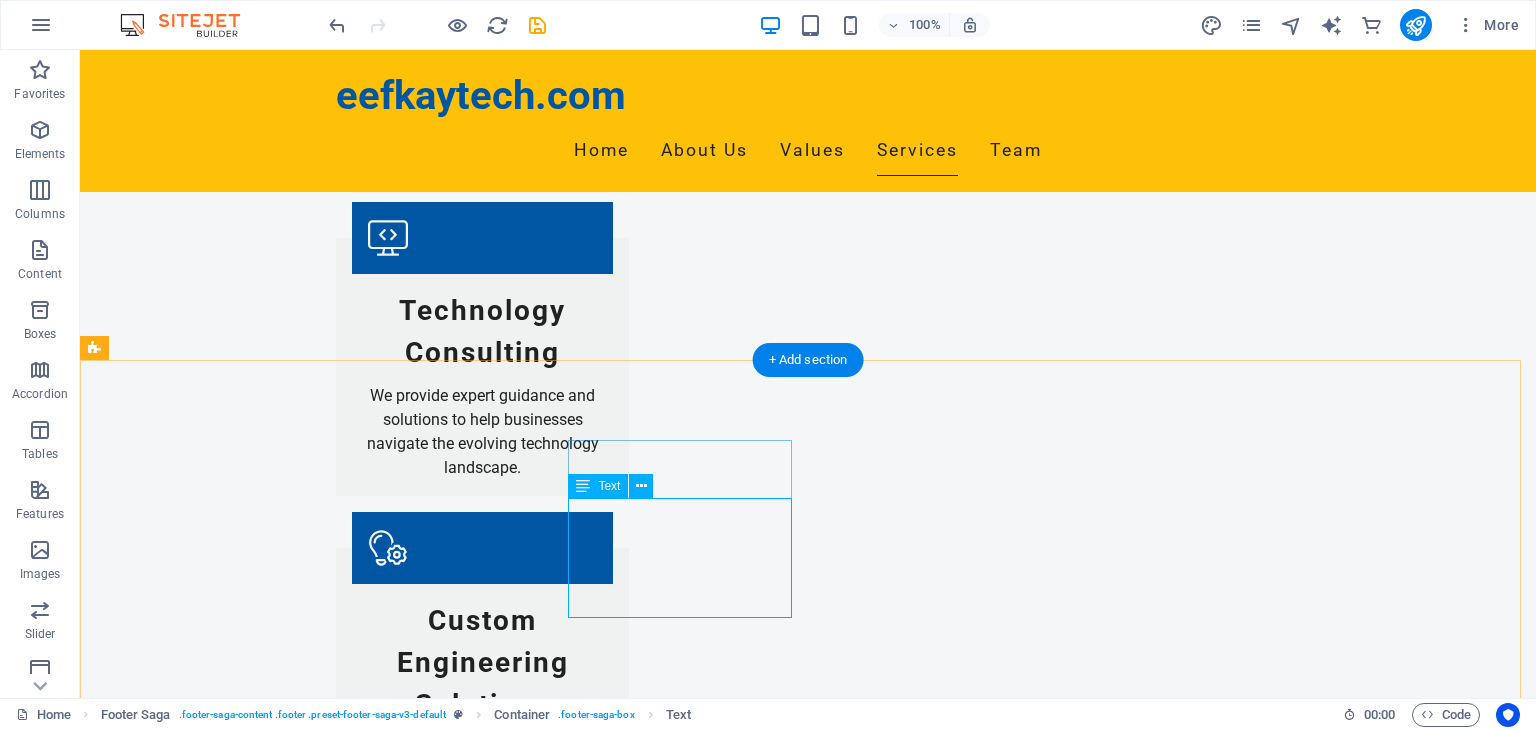 drag, startPoint x: 701, startPoint y: 496, endPoint x: 720, endPoint y: 541, distance: 48.8467 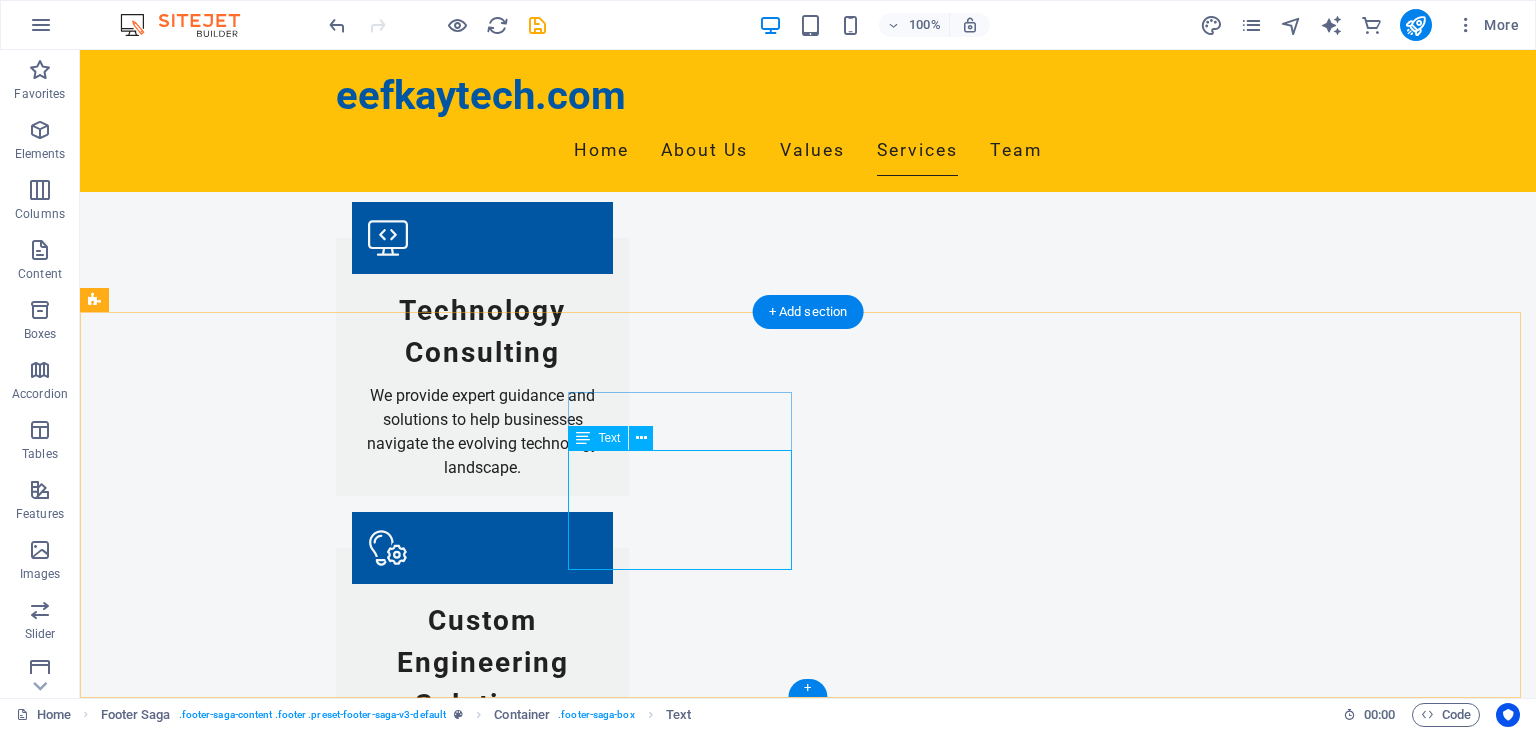 drag, startPoint x: 672, startPoint y: 530, endPoint x: 592, endPoint y: 479, distance: 94.873604 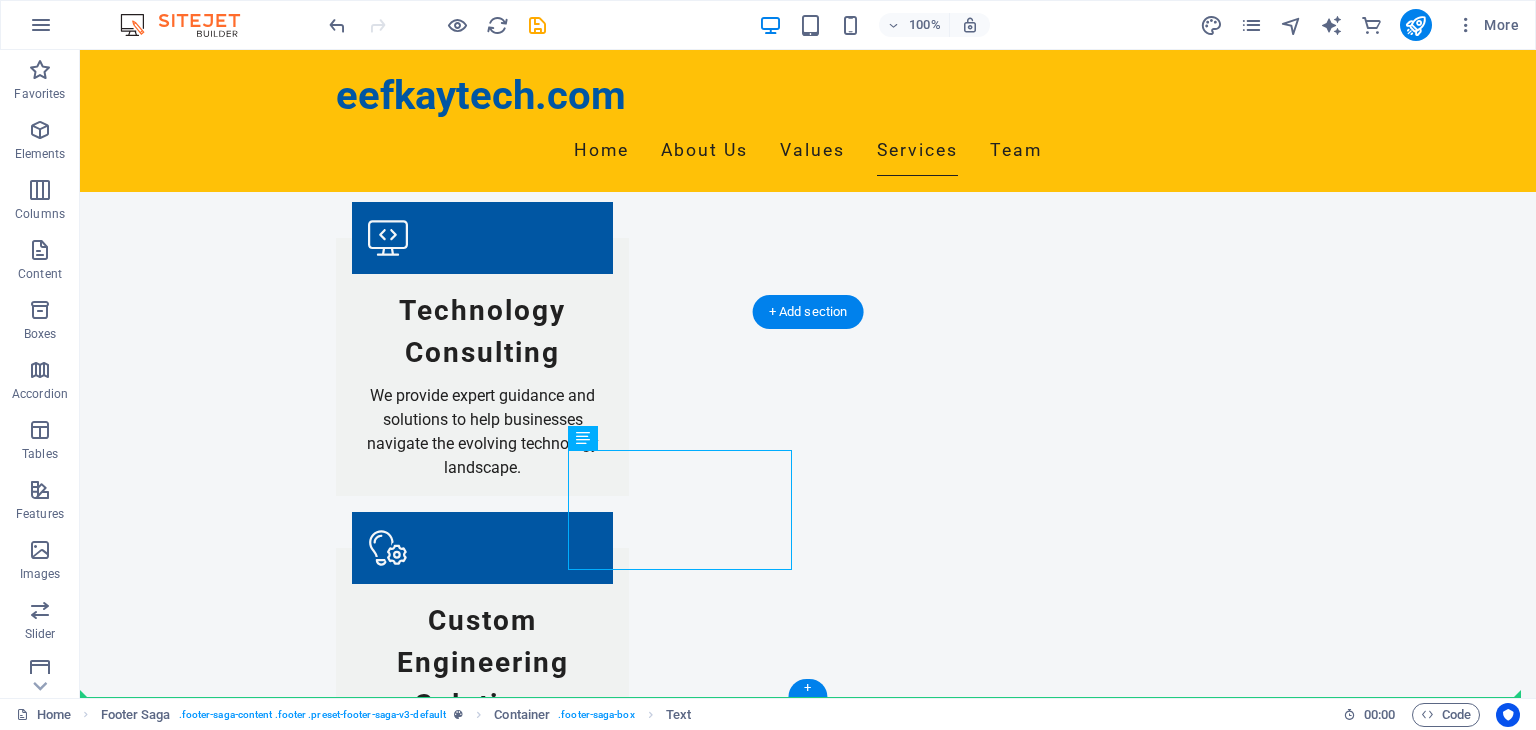 drag, startPoint x: 668, startPoint y: 488, endPoint x: 618, endPoint y: 576, distance: 101.21265 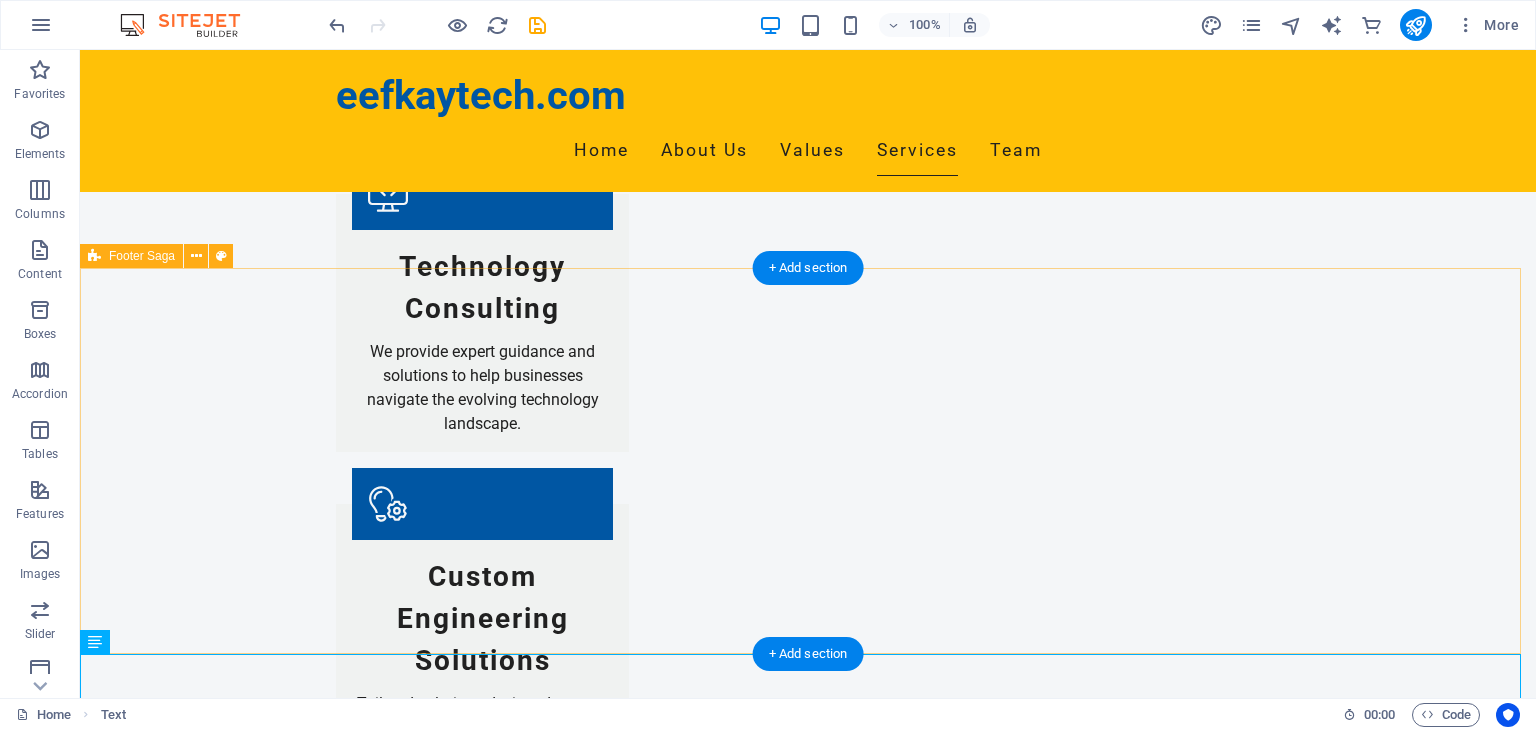 scroll, scrollTop: 2424, scrollLeft: 0, axis: vertical 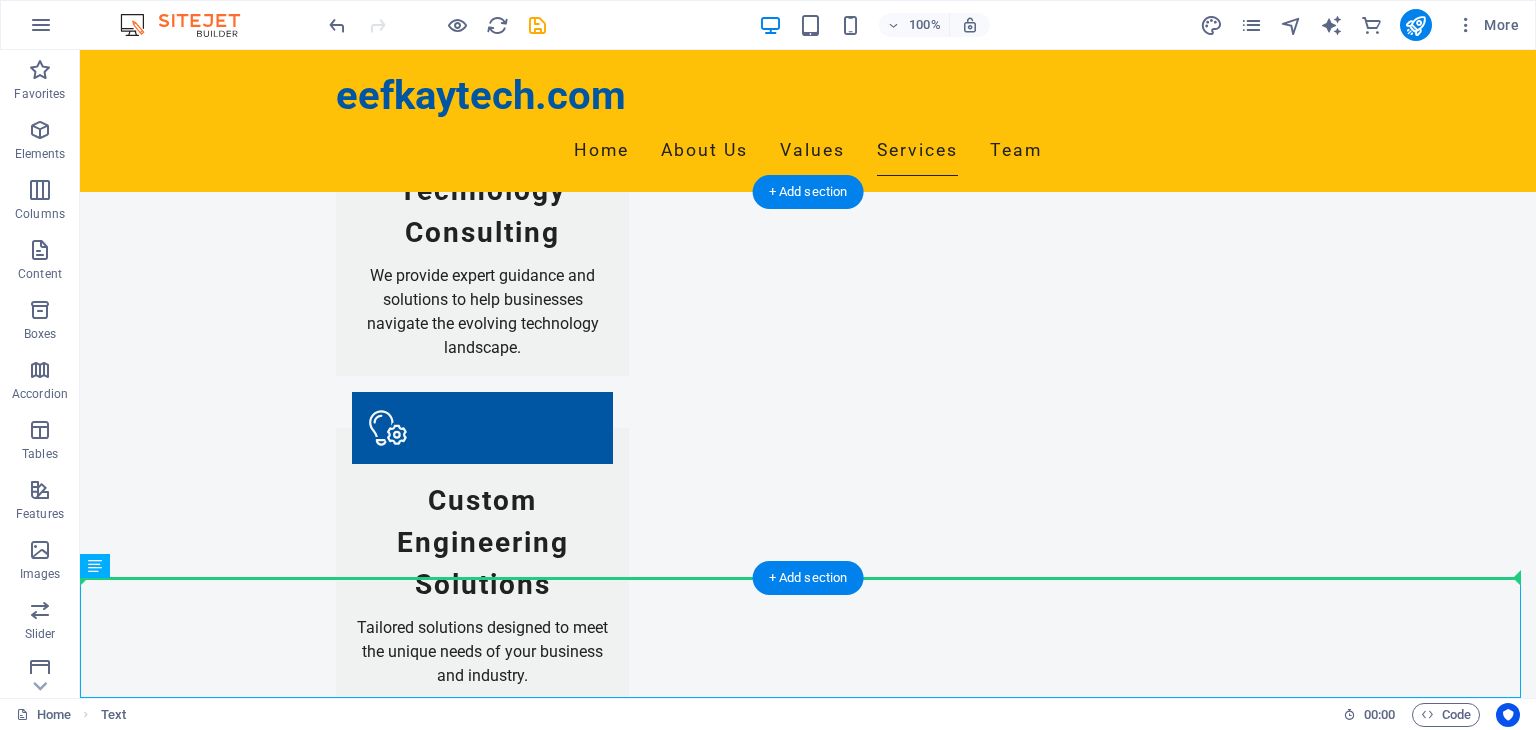 drag, startPoint x: 201, startPoint y: 563, endPoint x: 572, endPoint y: 435, distance: 392.46017 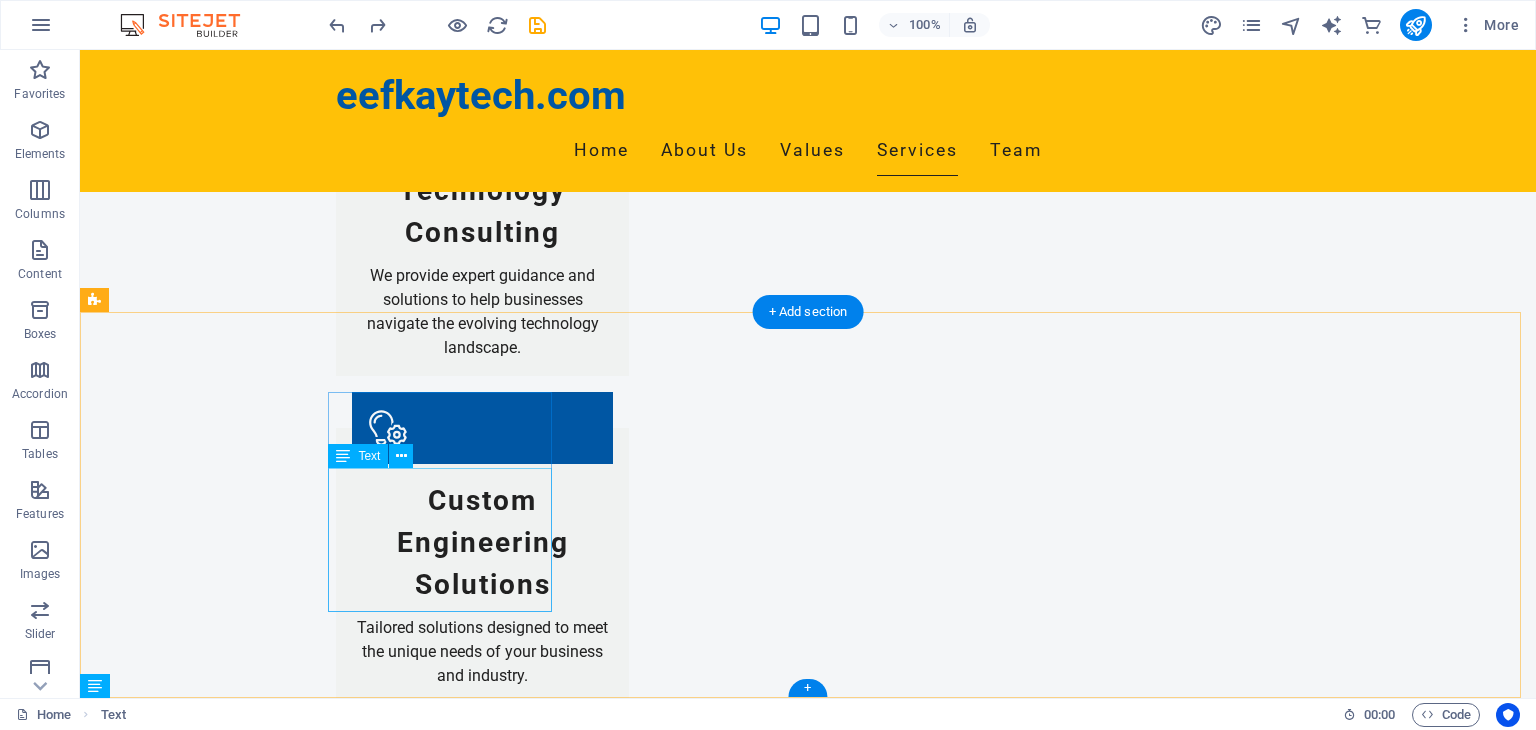 scroll, scrollTop: 2304, scrollLeft: 0, axis: vertical 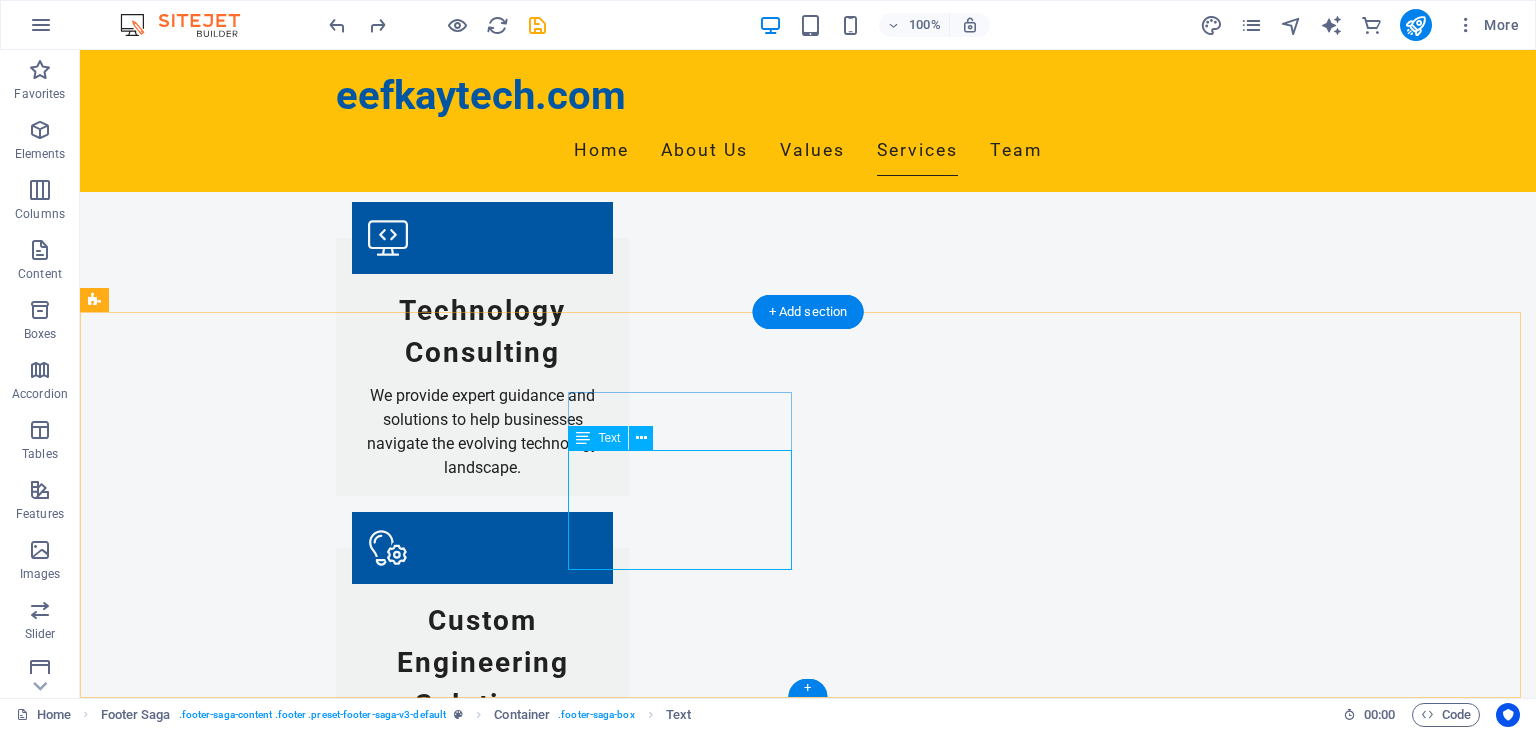 click on "[NUMBER] [STREET] [POSTAL_CODE]   [CITY] Phone:  [PHONE] Mobile:  Email:  [EMAIL]" at bounding box center [208, 3052] 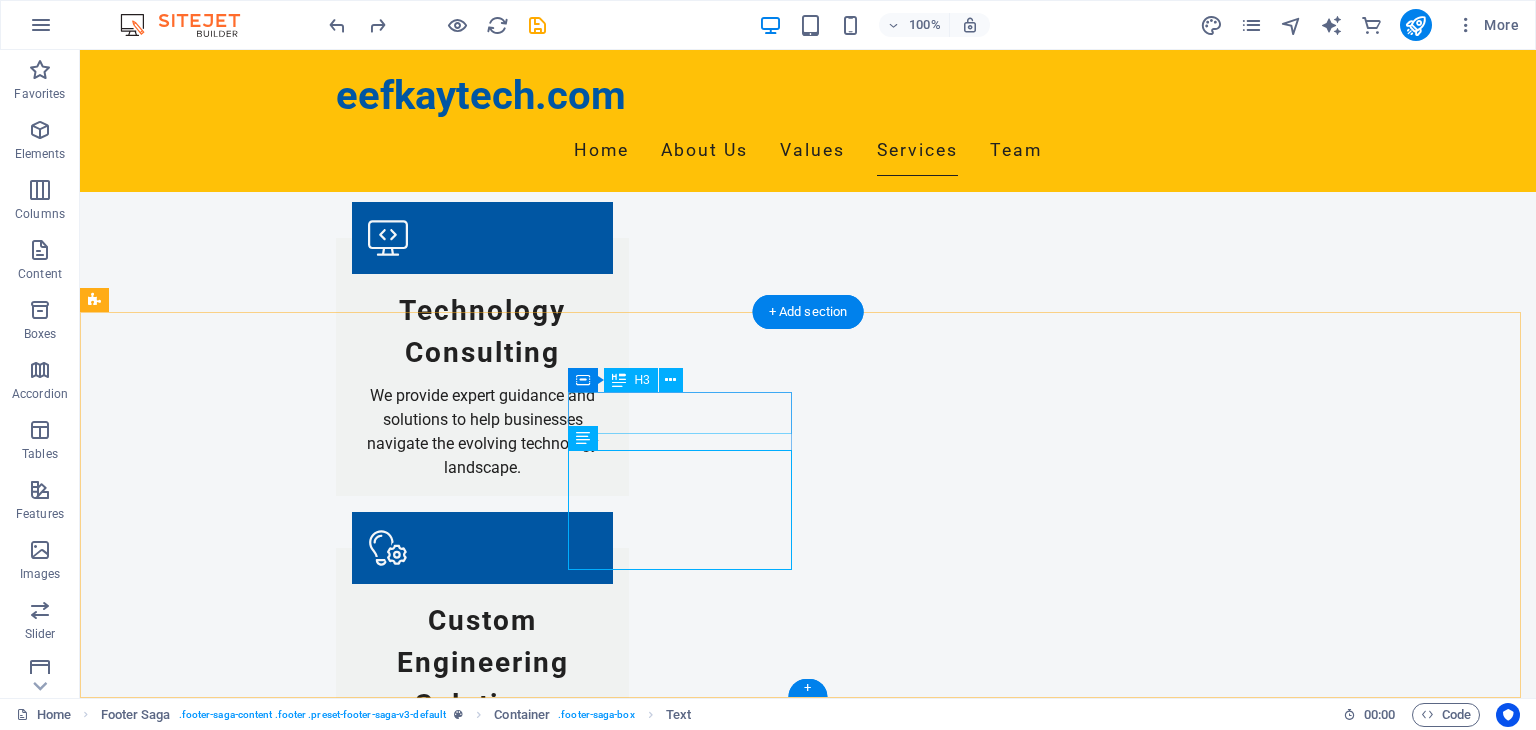 click on "Contact" at bounding box center (208, 2955) 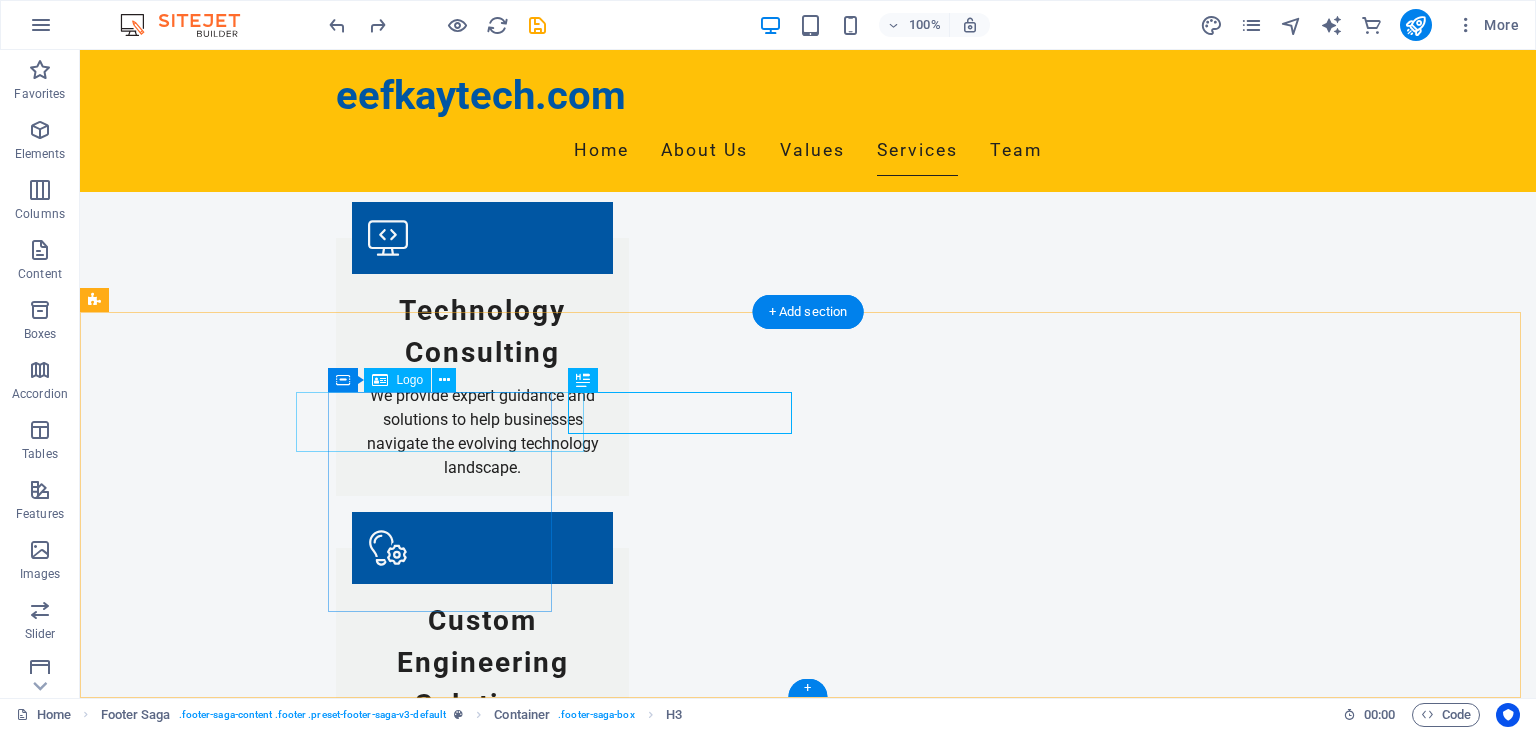 click on "eefkaytech.com" at bounding box center (208, 2736) 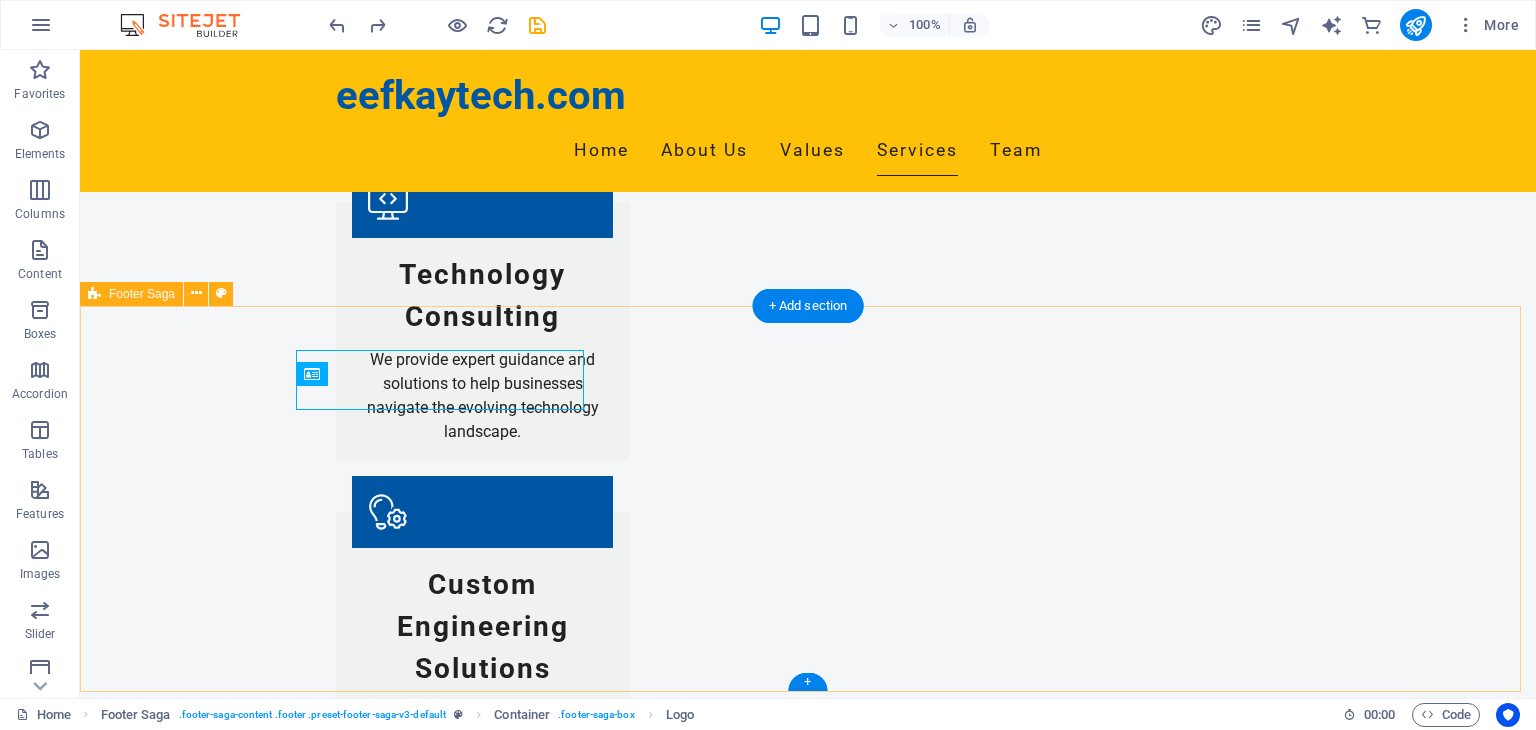 scroll, scrollTop: 2352, scrollLeft: 0, axis: vertical 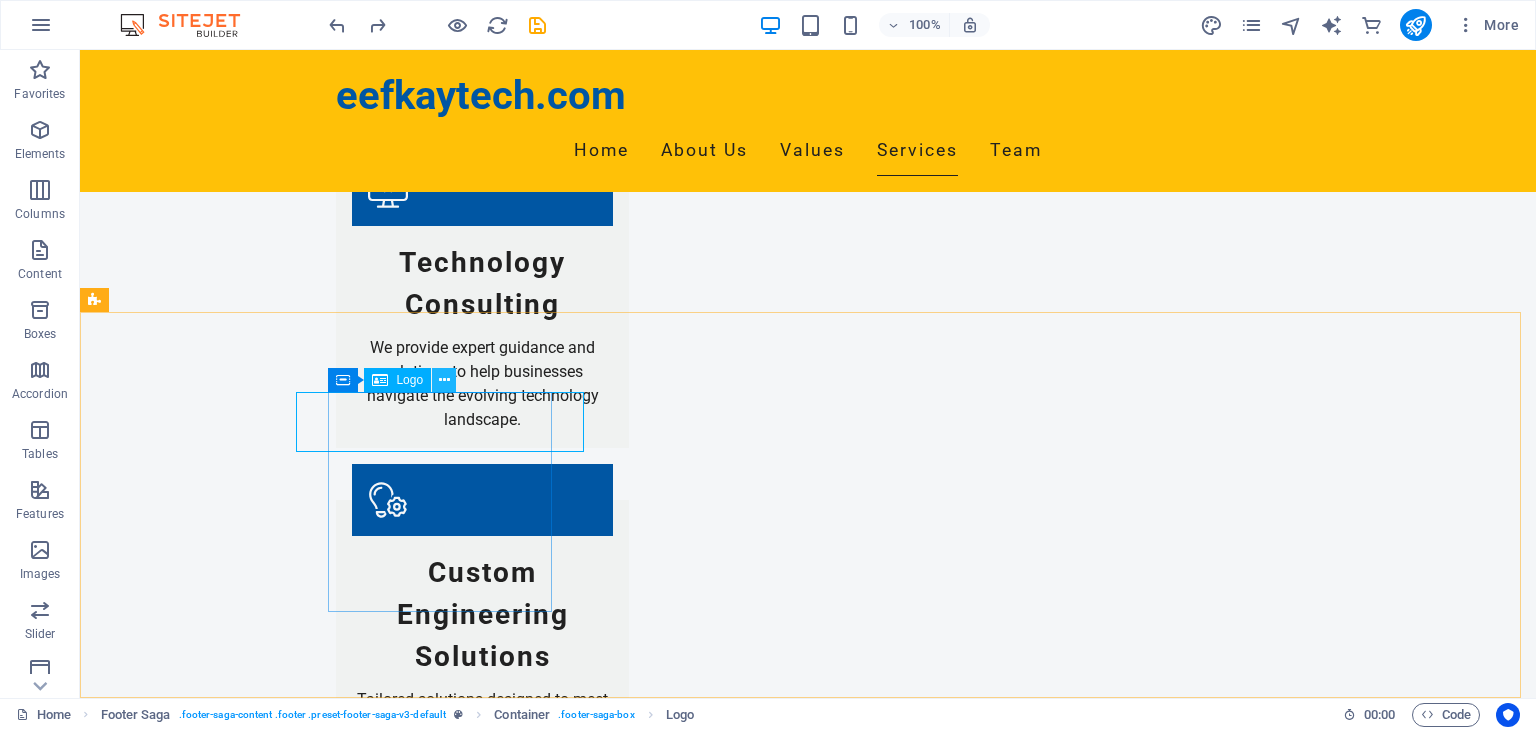 click at bounding box center [444, 380] 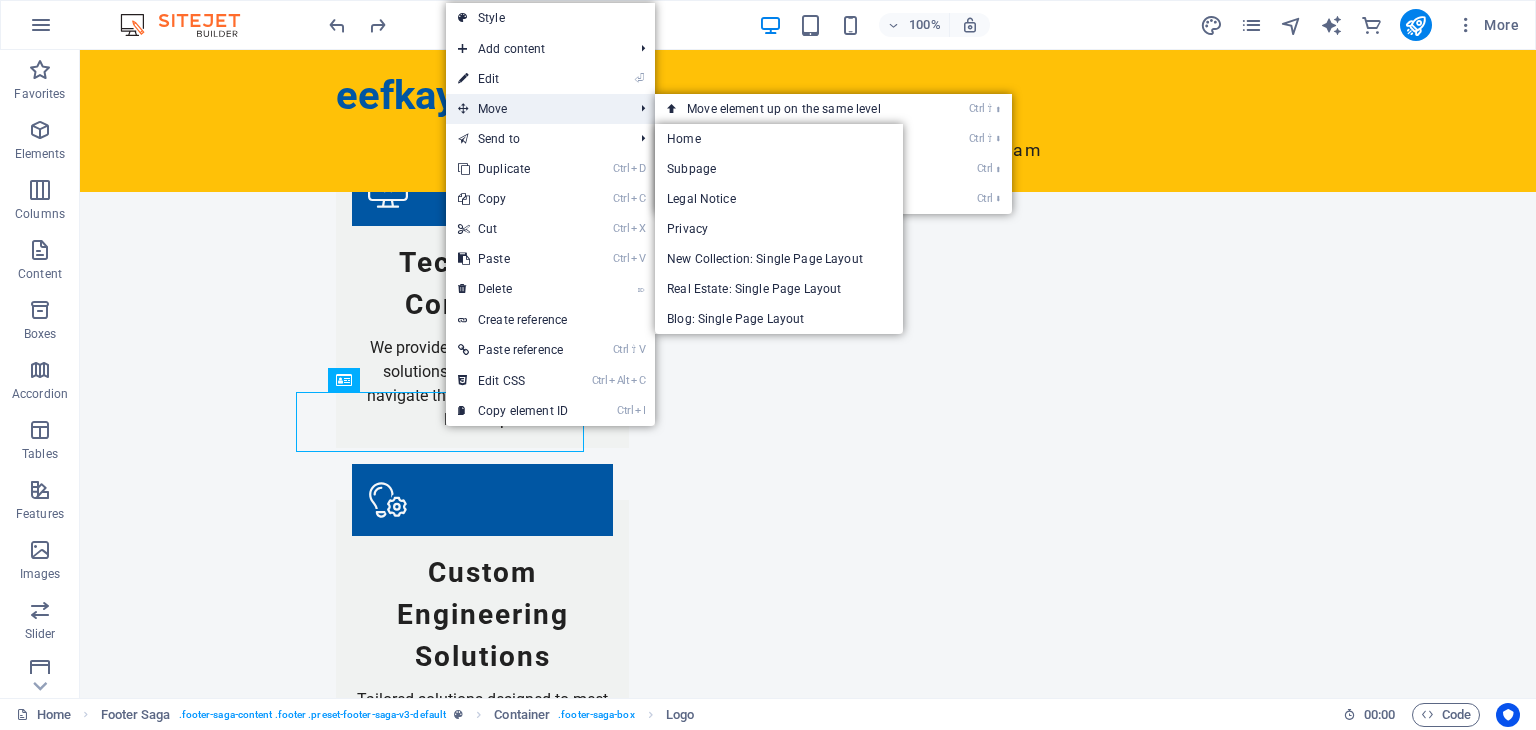 click on "Move" at bounding box center [535, 109] 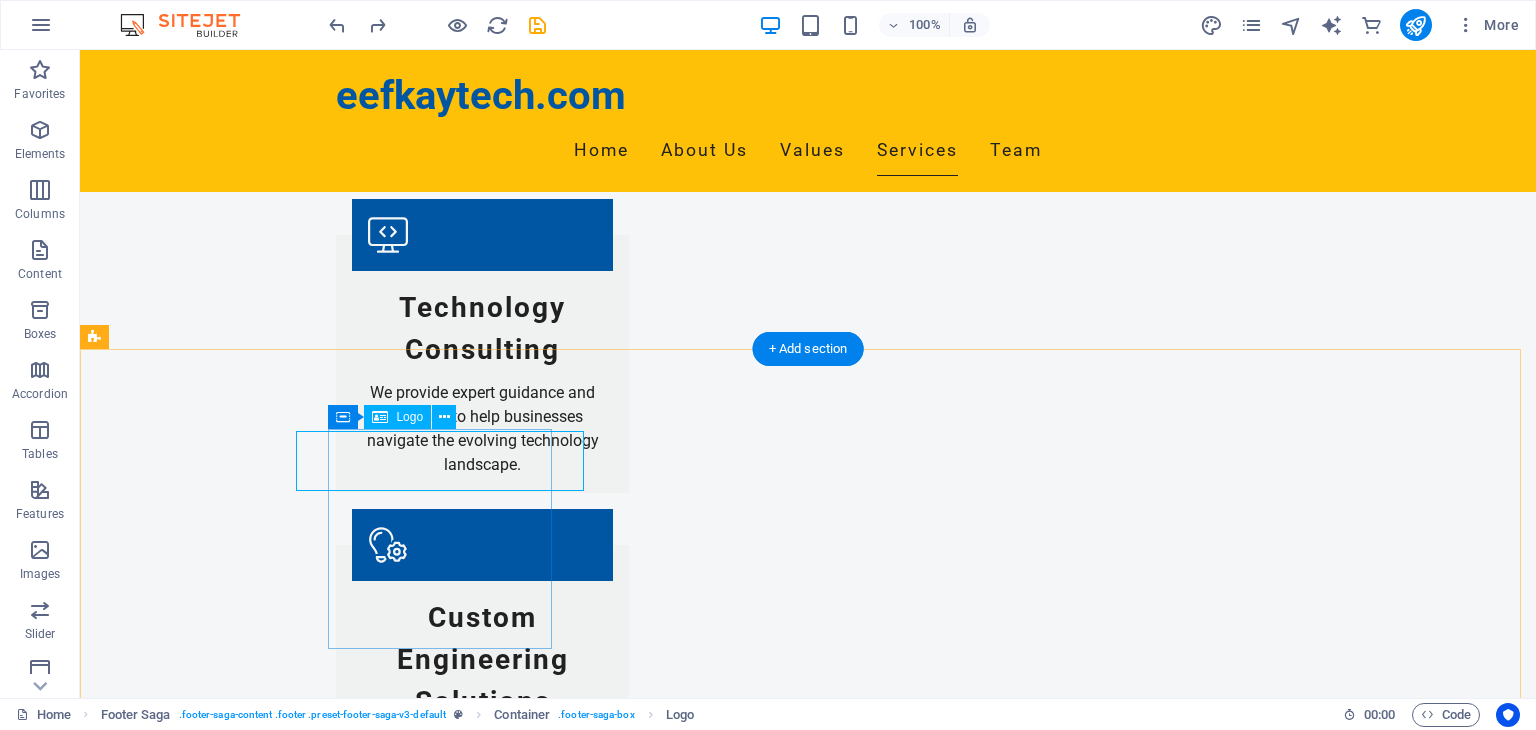 scroll, scrollTop: 2304, scrollLeft: 0, axis: vertical 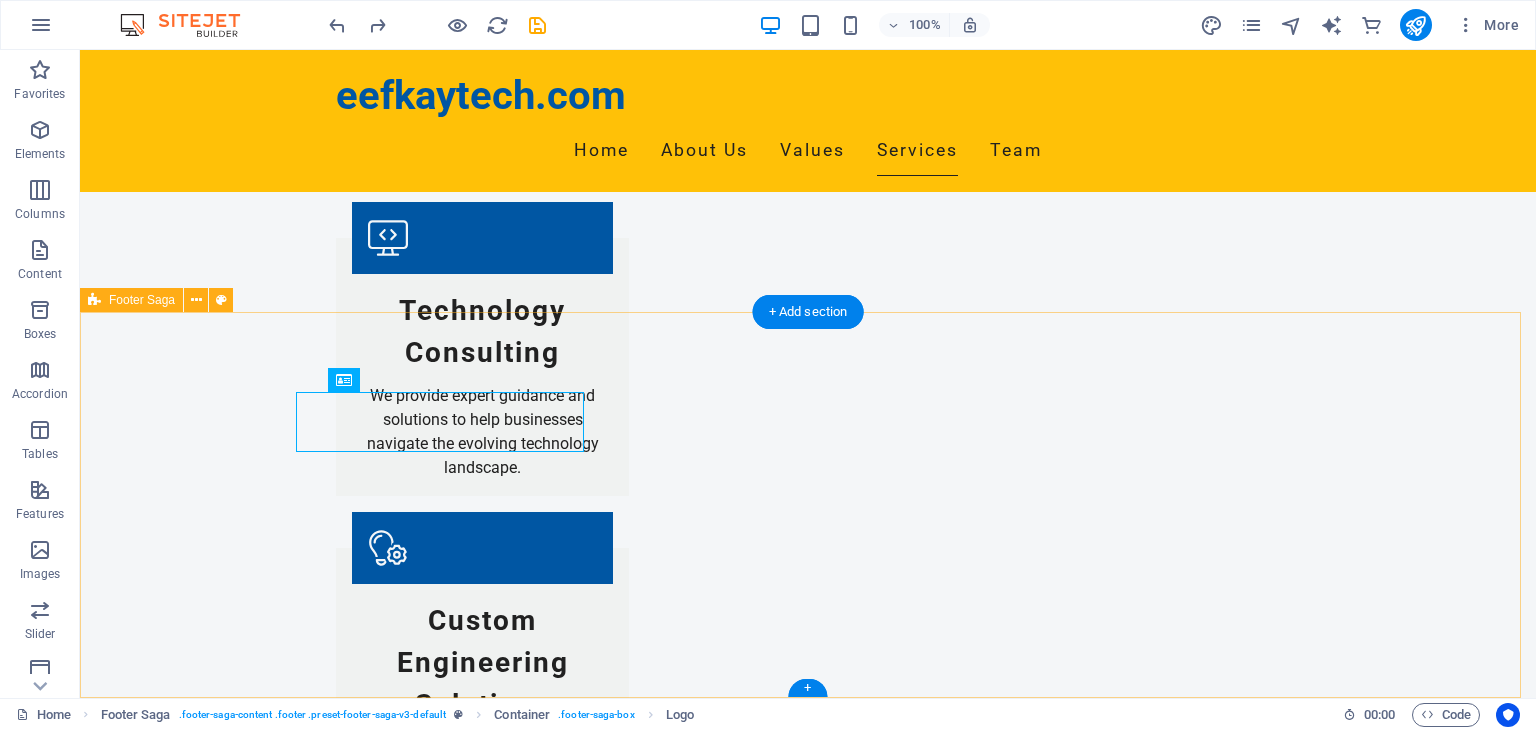 drag, startPoint x: 490, startPoint y: 385, endPoint x: 447, endPoint y: 353, distance: 53.600372 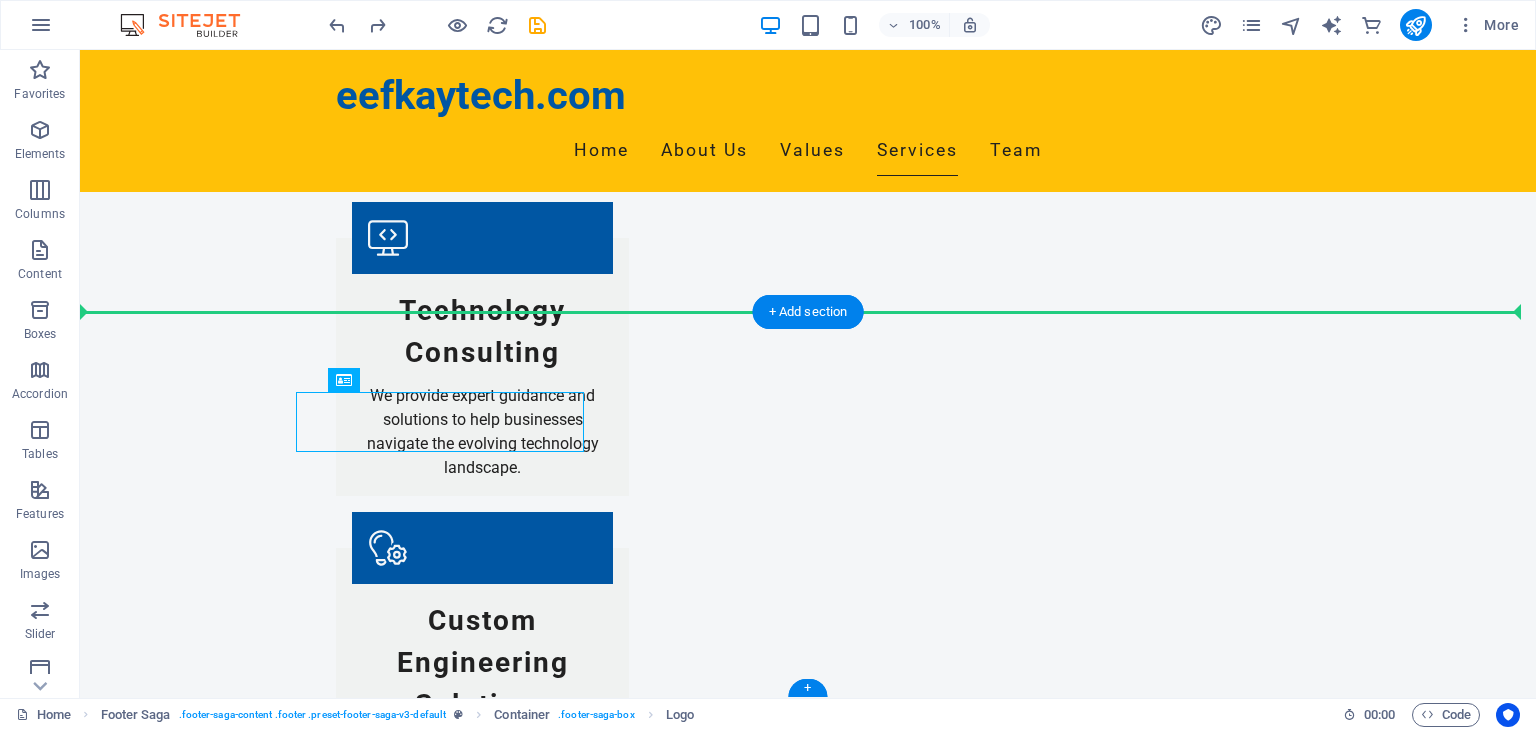drag, startPoint x: 317, startPoint y: 395, endPoint x: 317, endPoint y: 379, distance: 16 